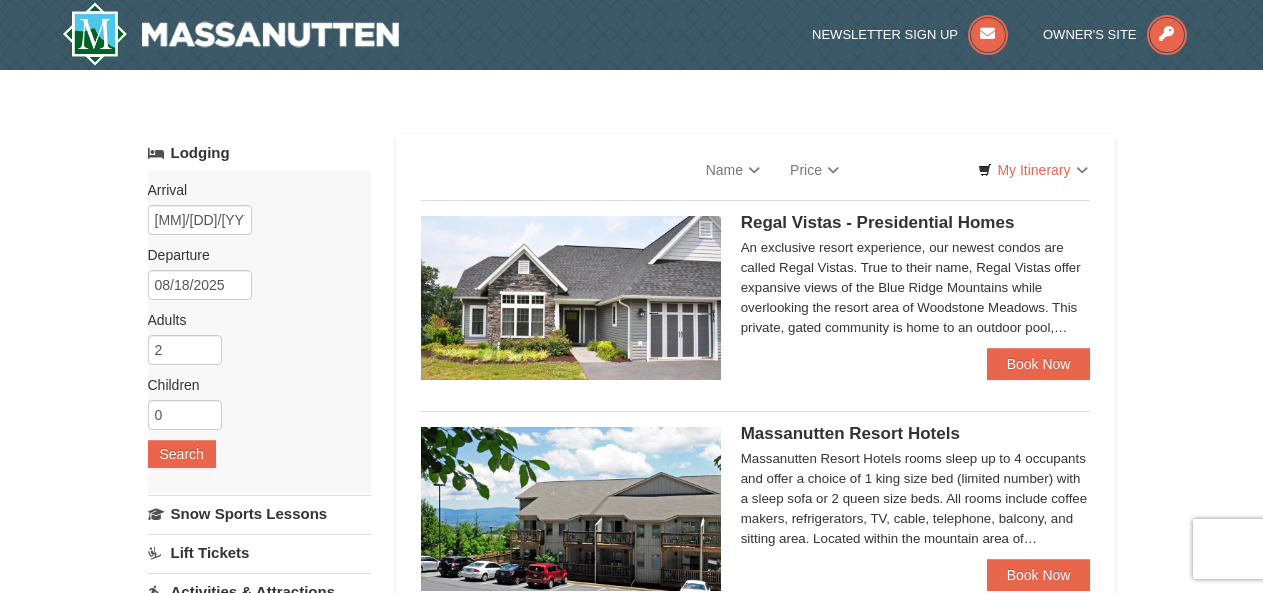 scroll, scrollTop: 0, scrollLeft: 0, axis: both 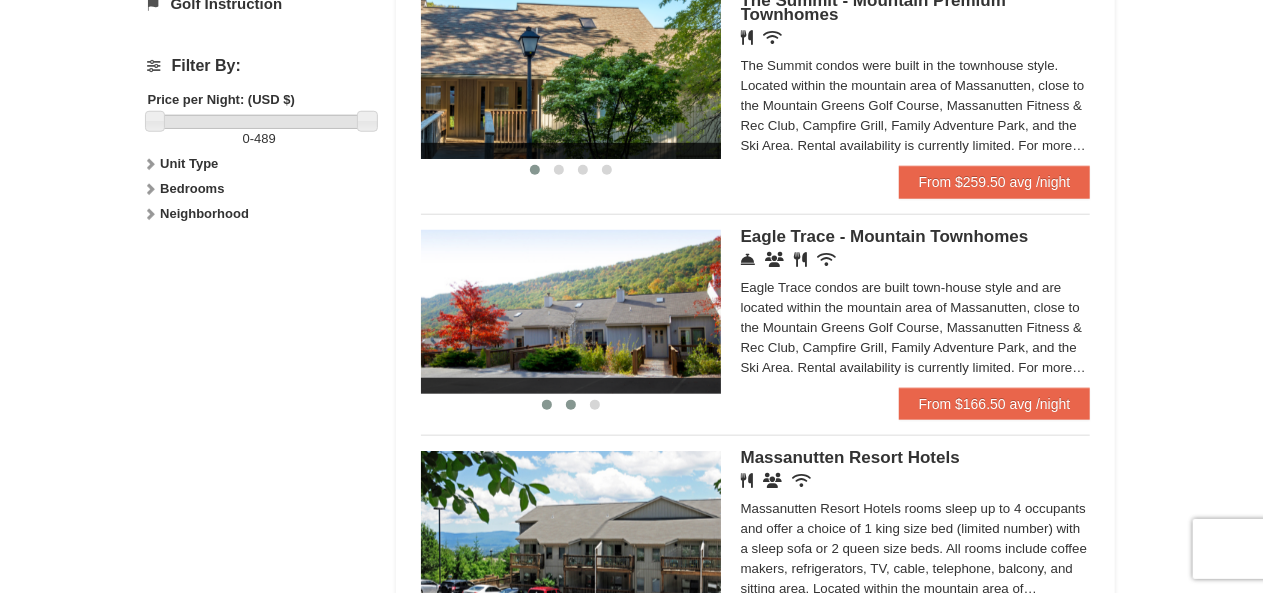 click at bounding box center (571, 405) 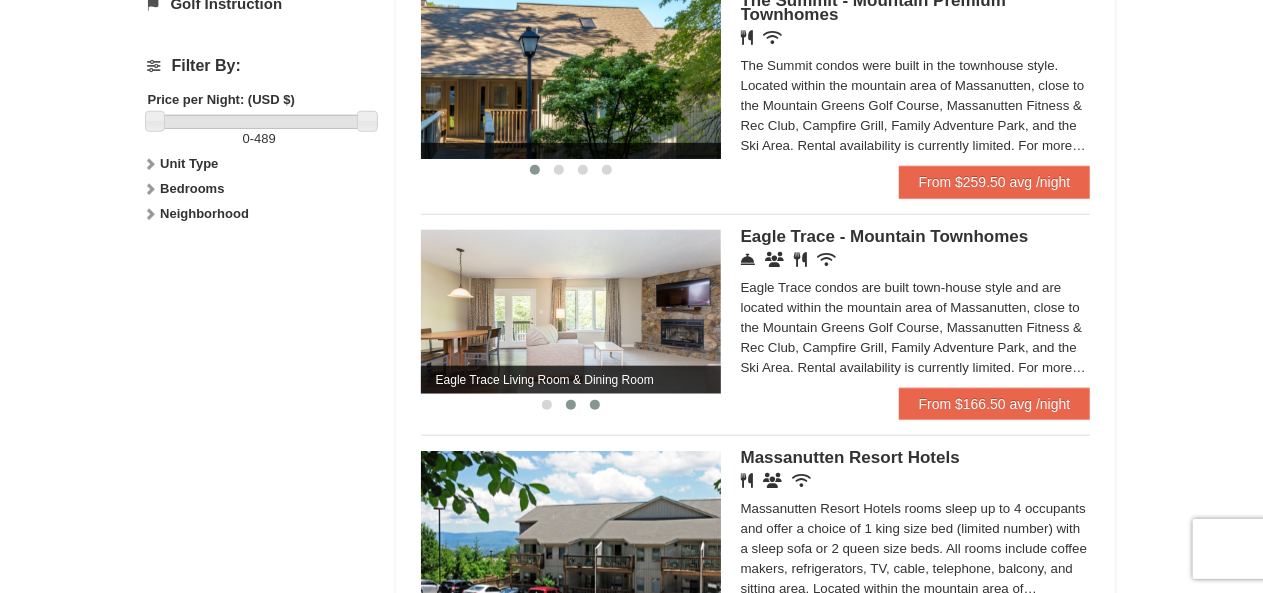 click at bounding box center (595, 405) 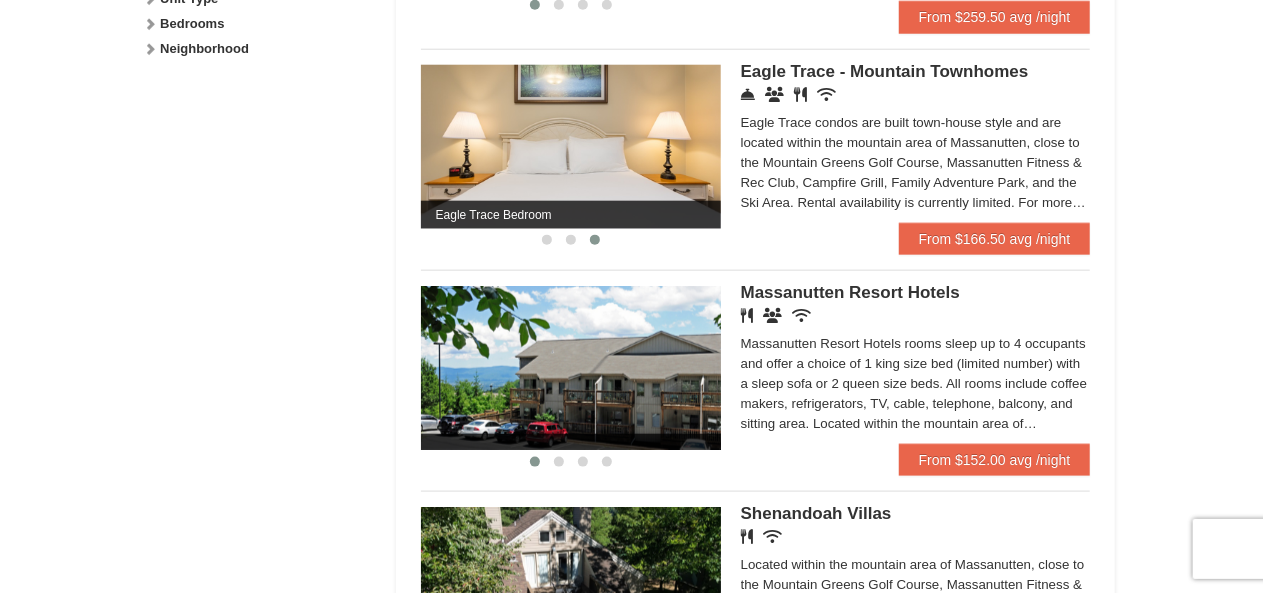 scroll, scrollTop: 1100, scrollLeft: 0, axis: vertical 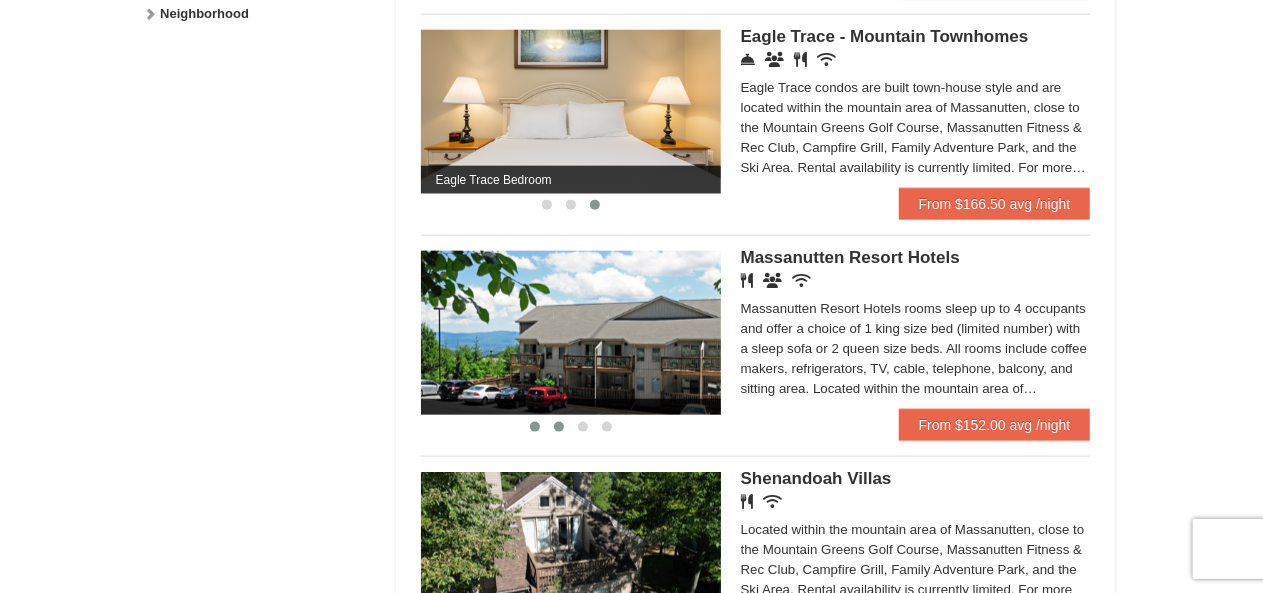 click at bounding box center [559, 427] 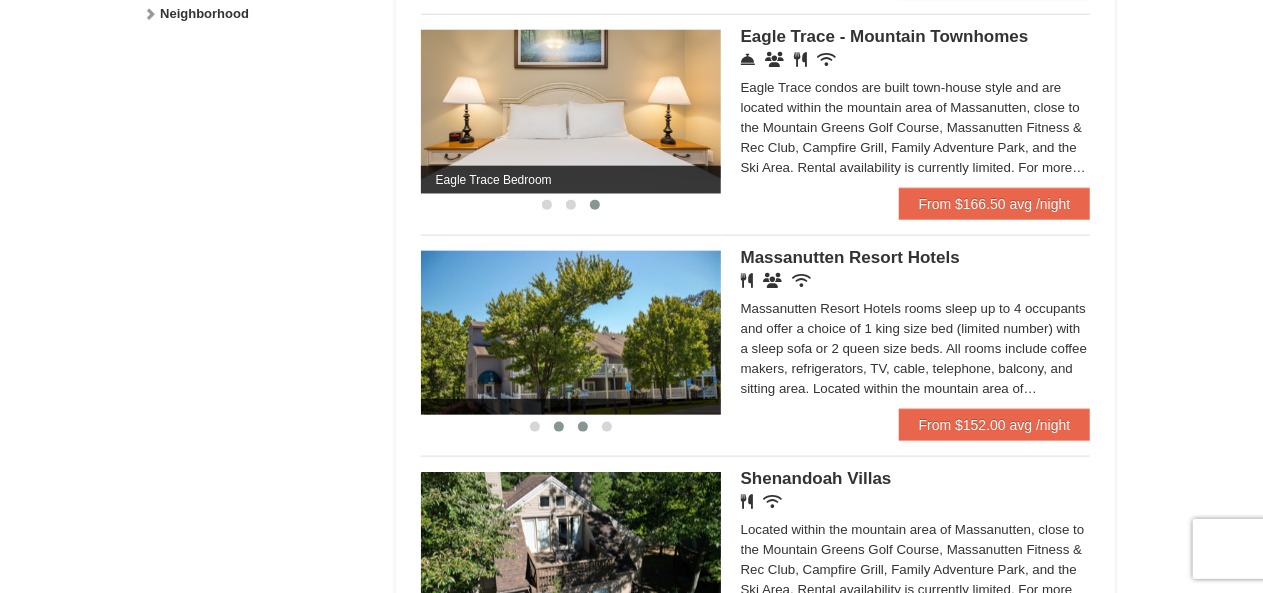 click at bounding box center (583, 427) 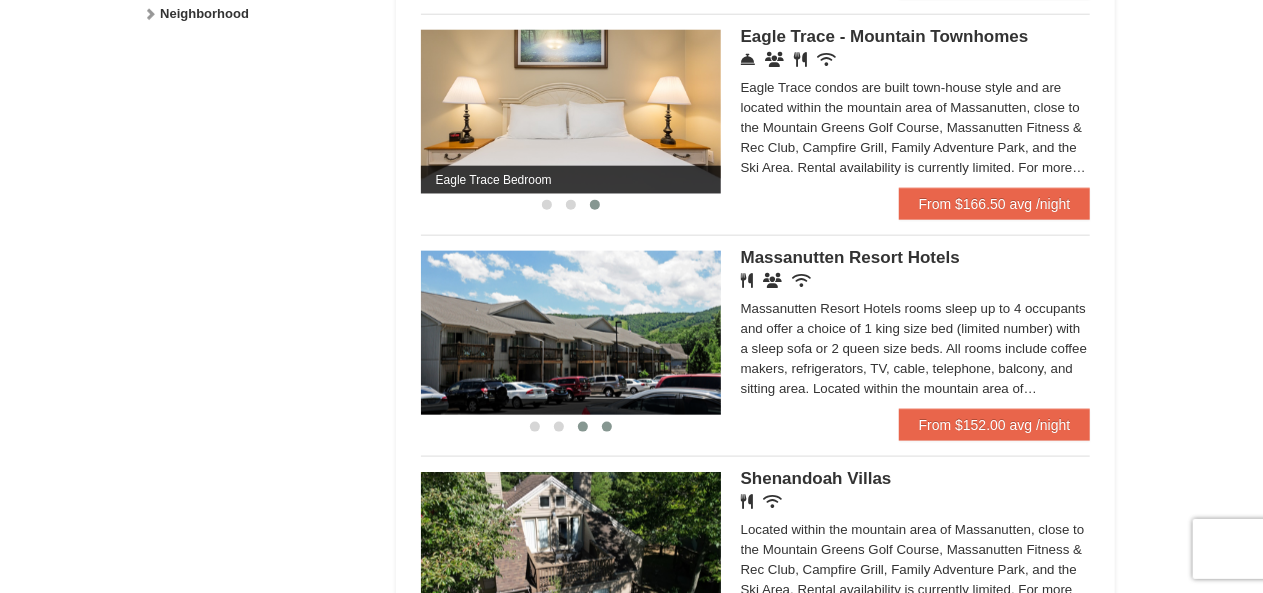 click at bounding box center (607, 427) 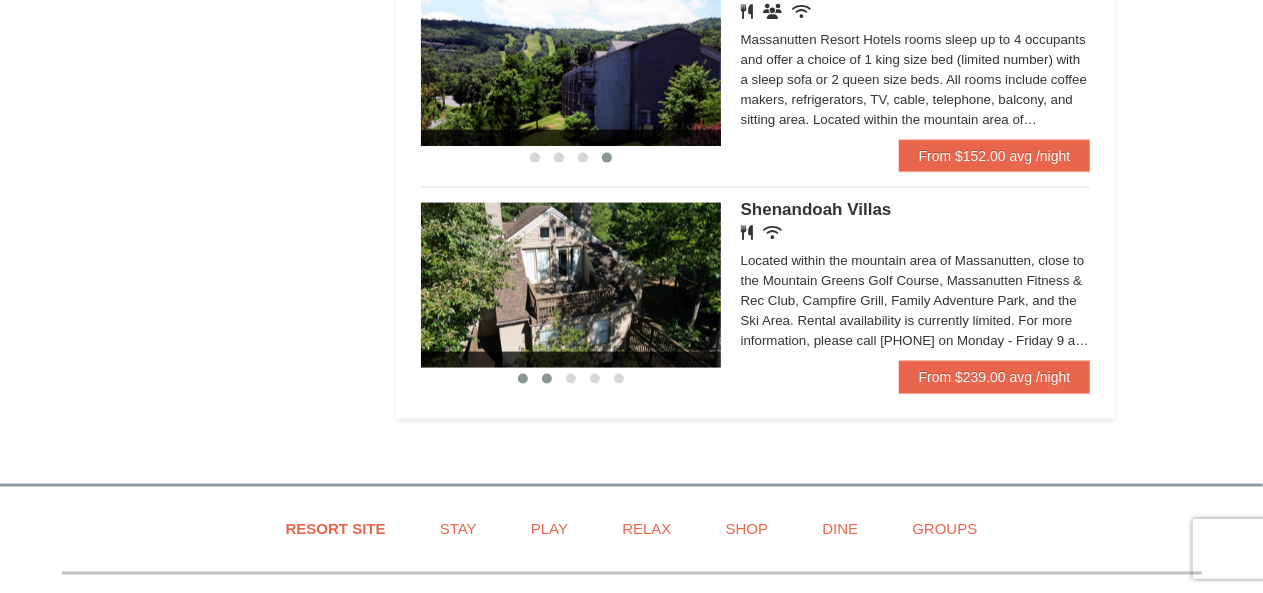 scroll, scrollTop: 1400, scrollLeft: 0, axis: vertical 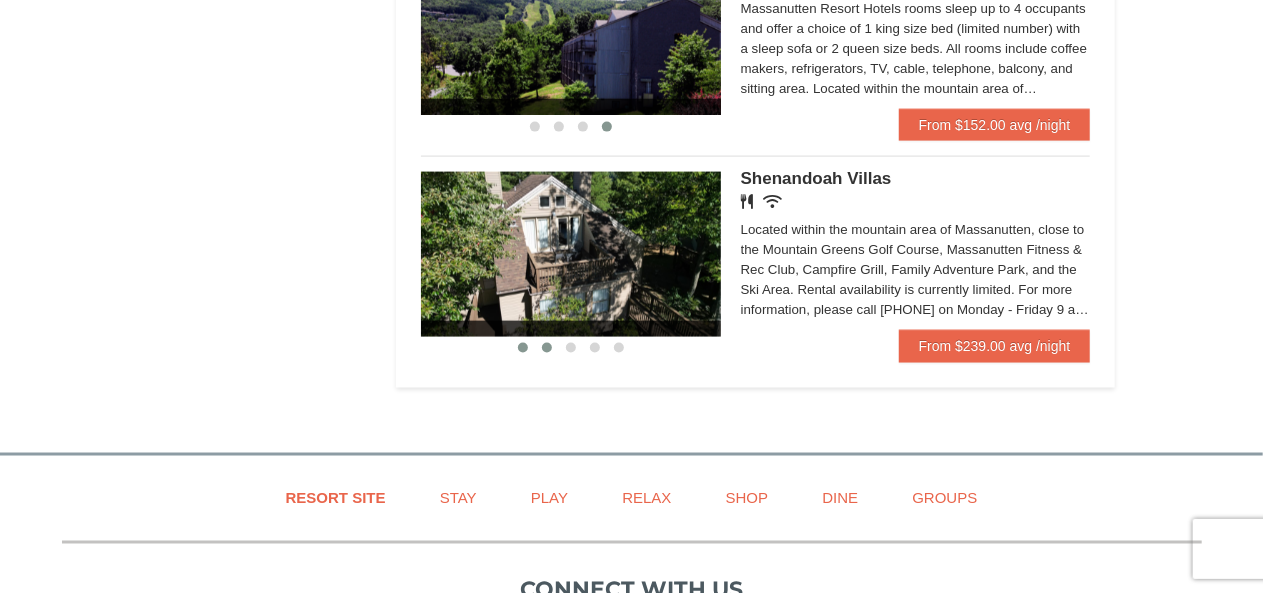 click at bounding box center [547, 348] 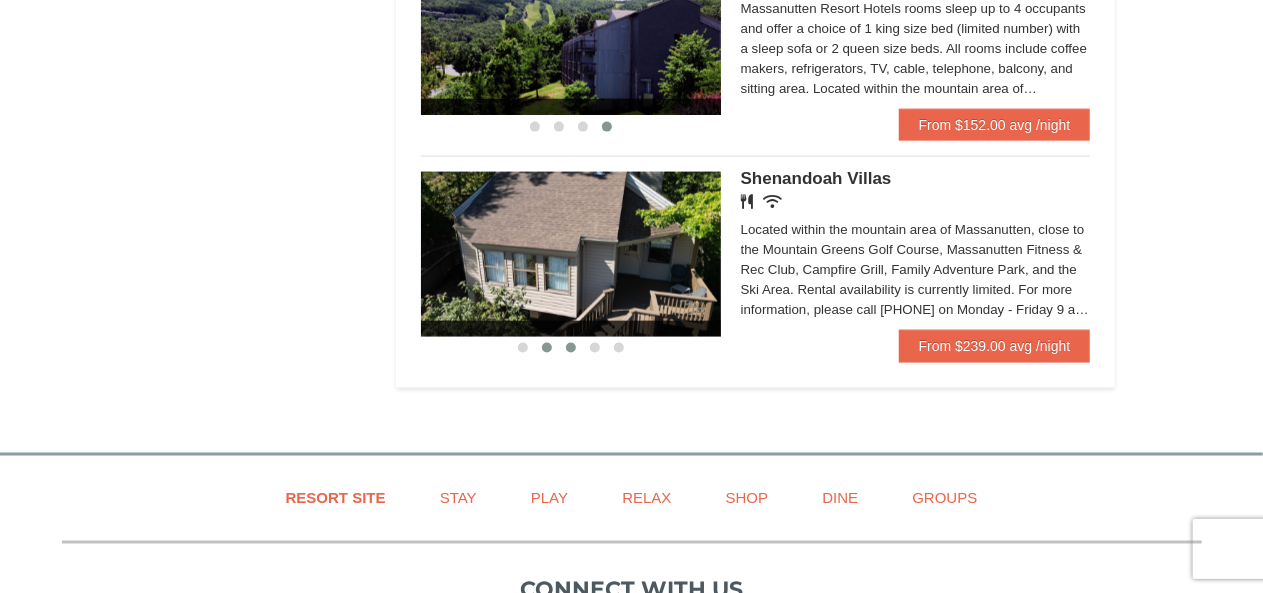click at bounding box center [571, 348] 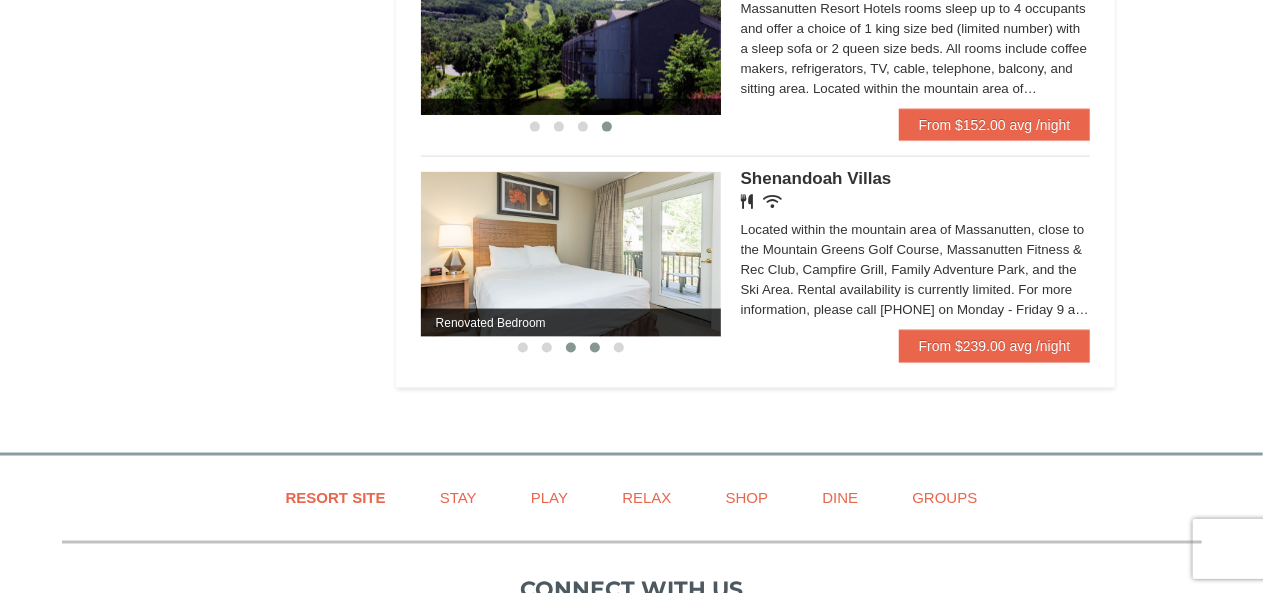 click at bounding box center (595, 348) 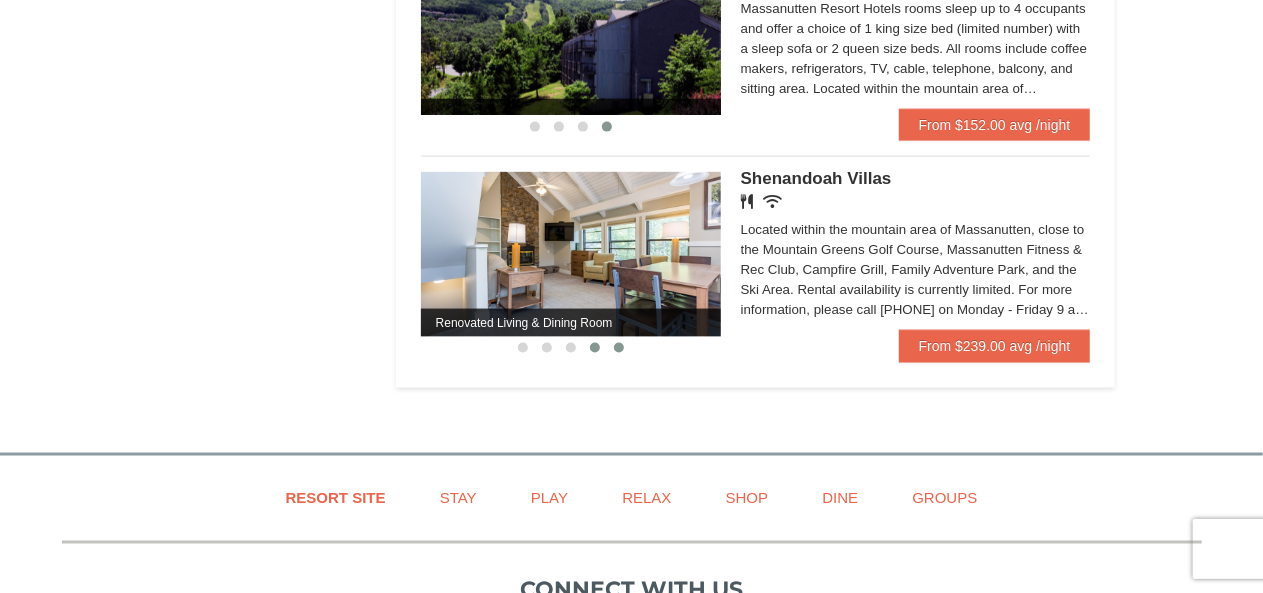 click at bounding box center (619, 348) 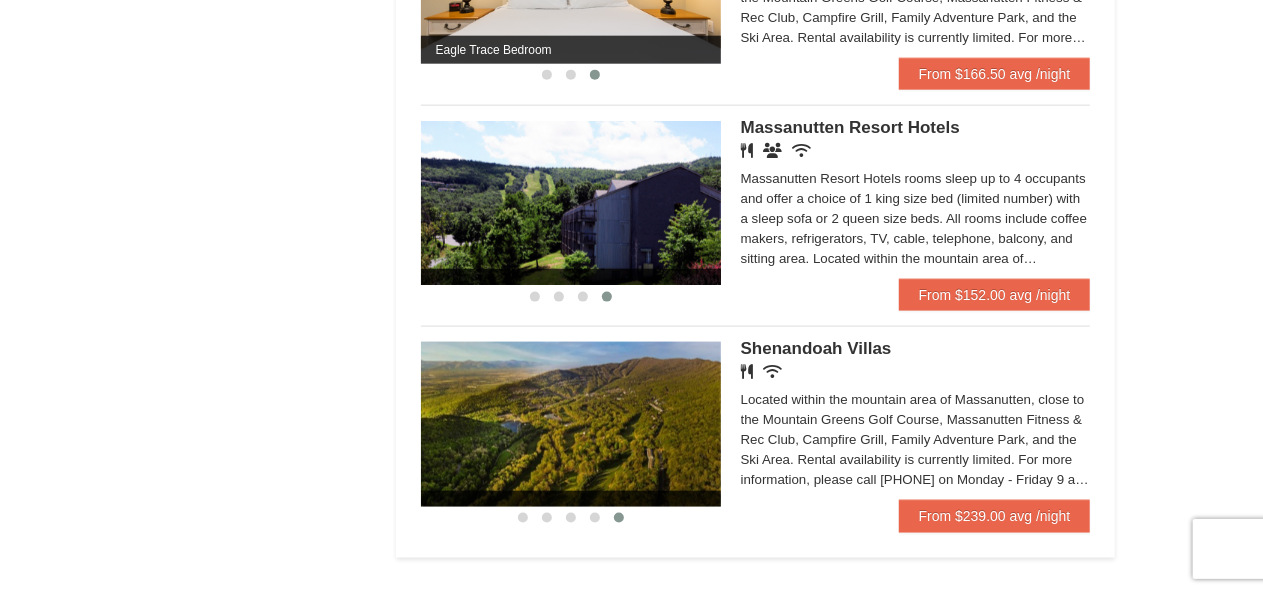 scroll, scrollTop: 1000, scrollLeft: 0, axis: vertical 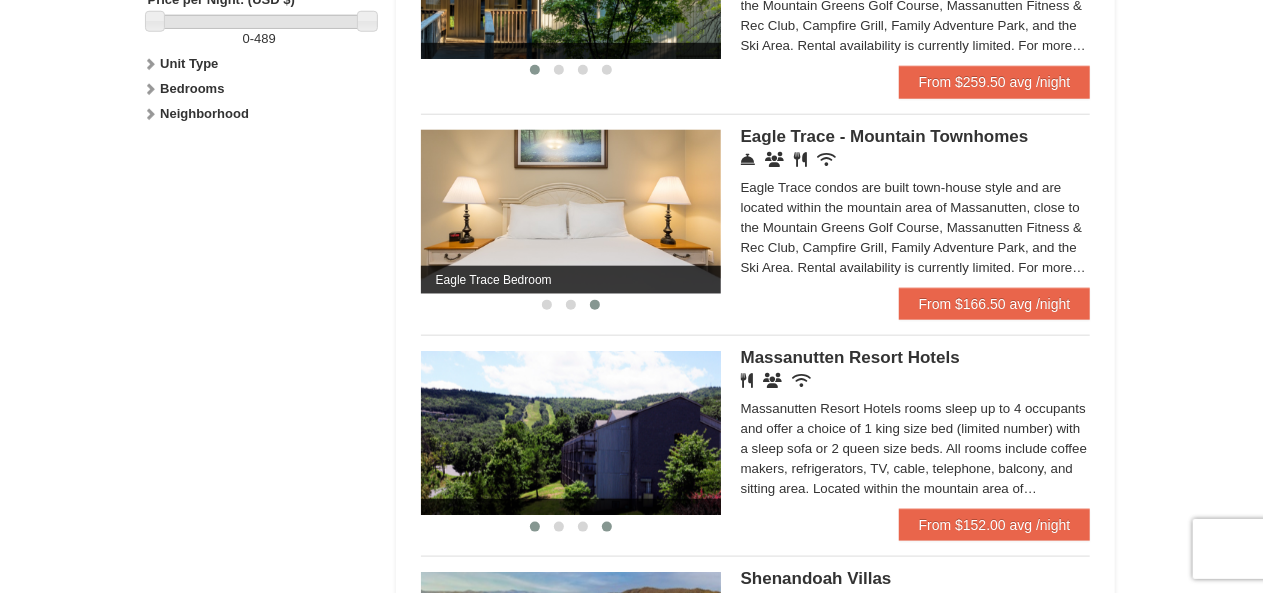 click at bounding box center (535, 527) 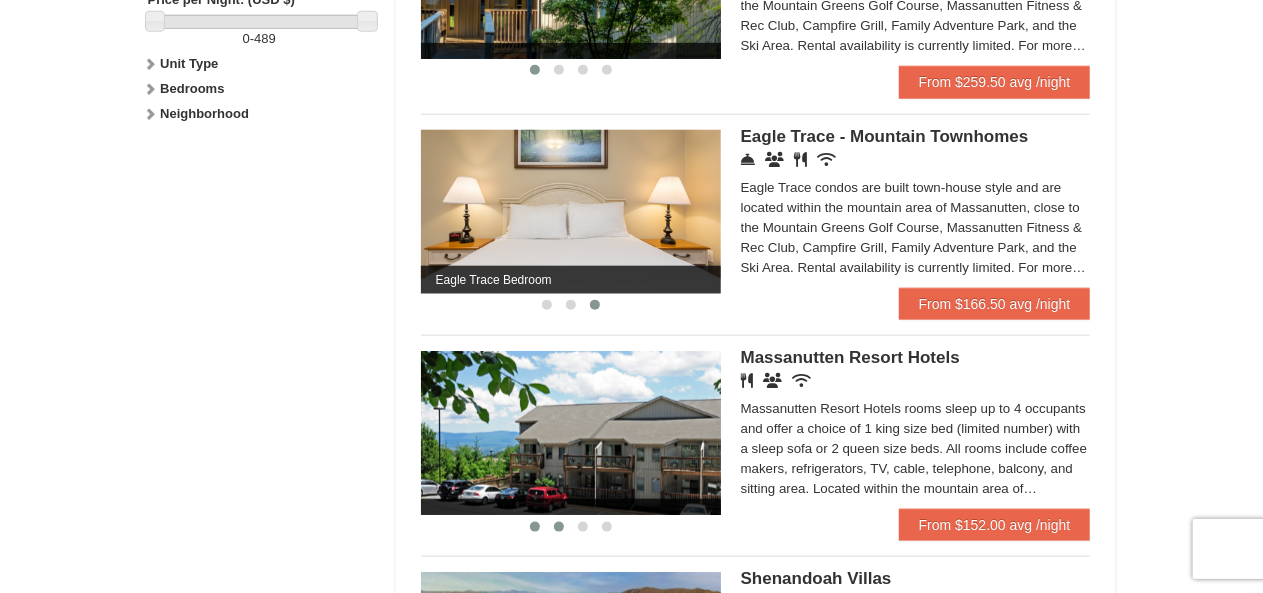 click at bounding box center (559, 527) 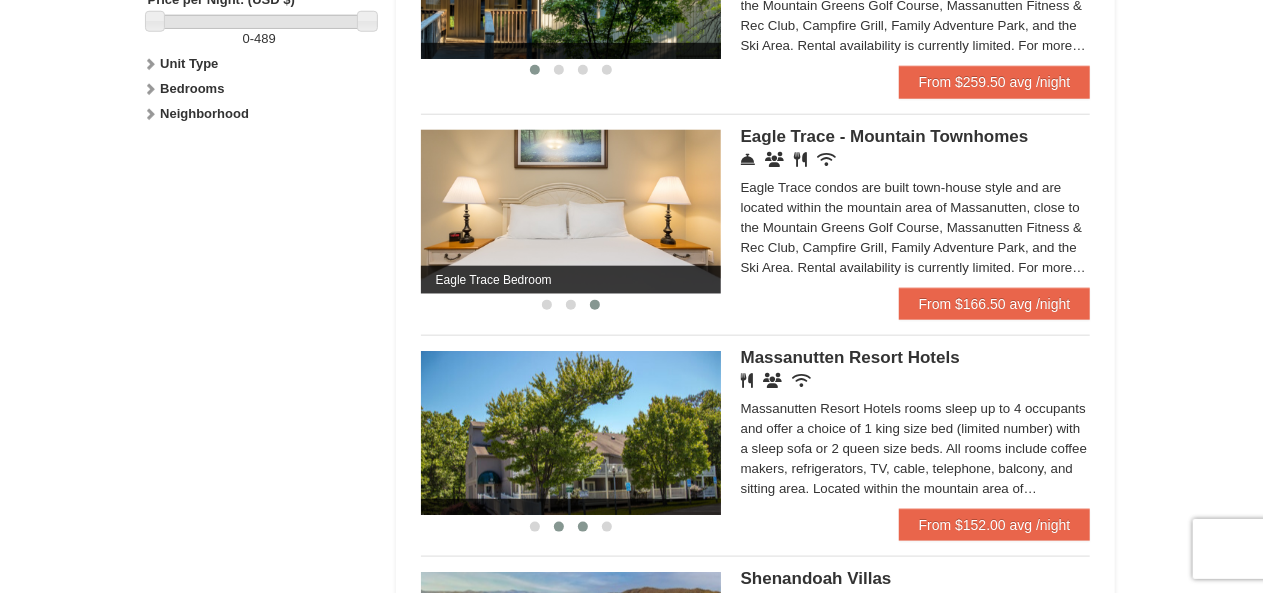 click at bounding box center [583, 527] 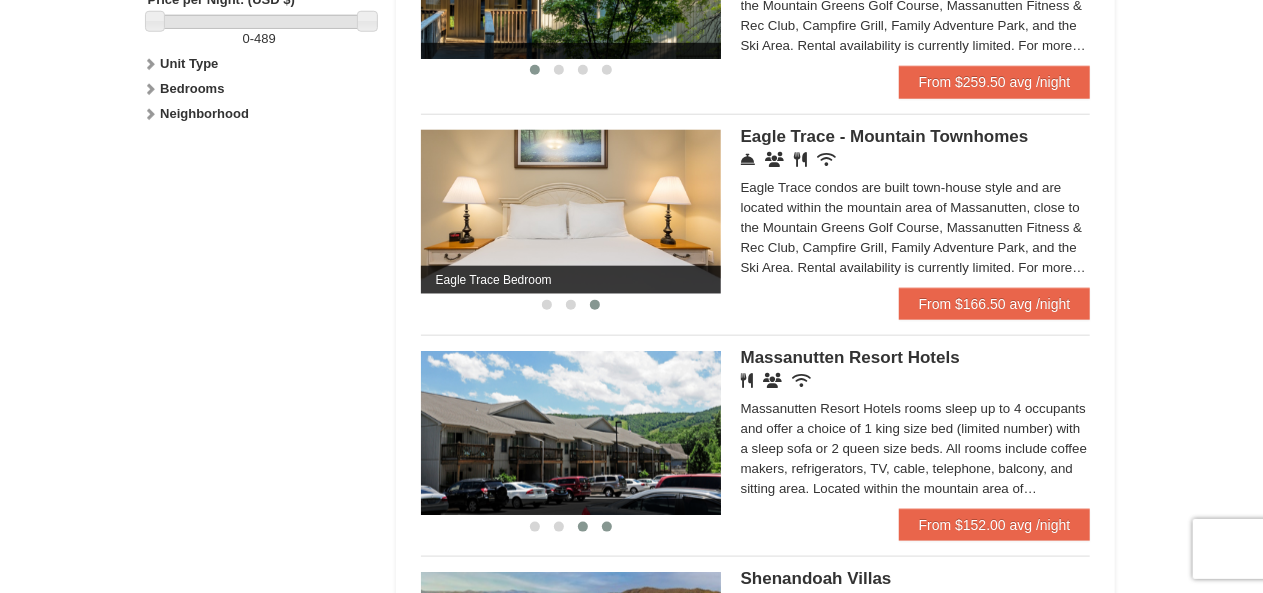 click at bounding box center [607, 527] 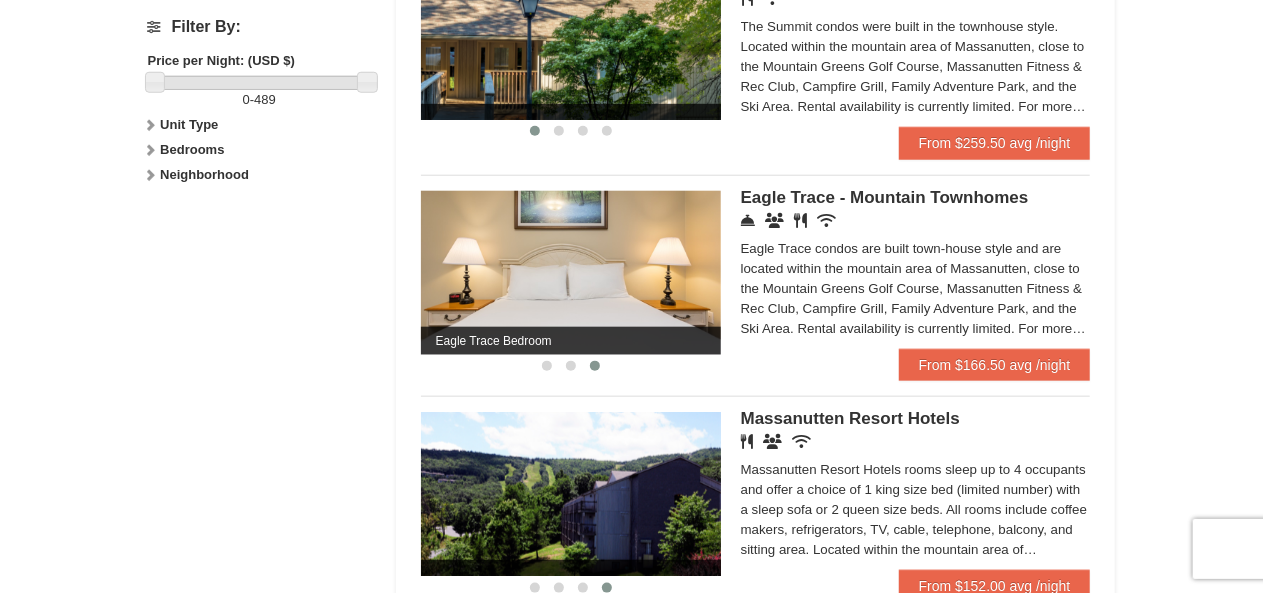 scroll, scrollTop: 1000, scrollLeft: 0, axis: vertical 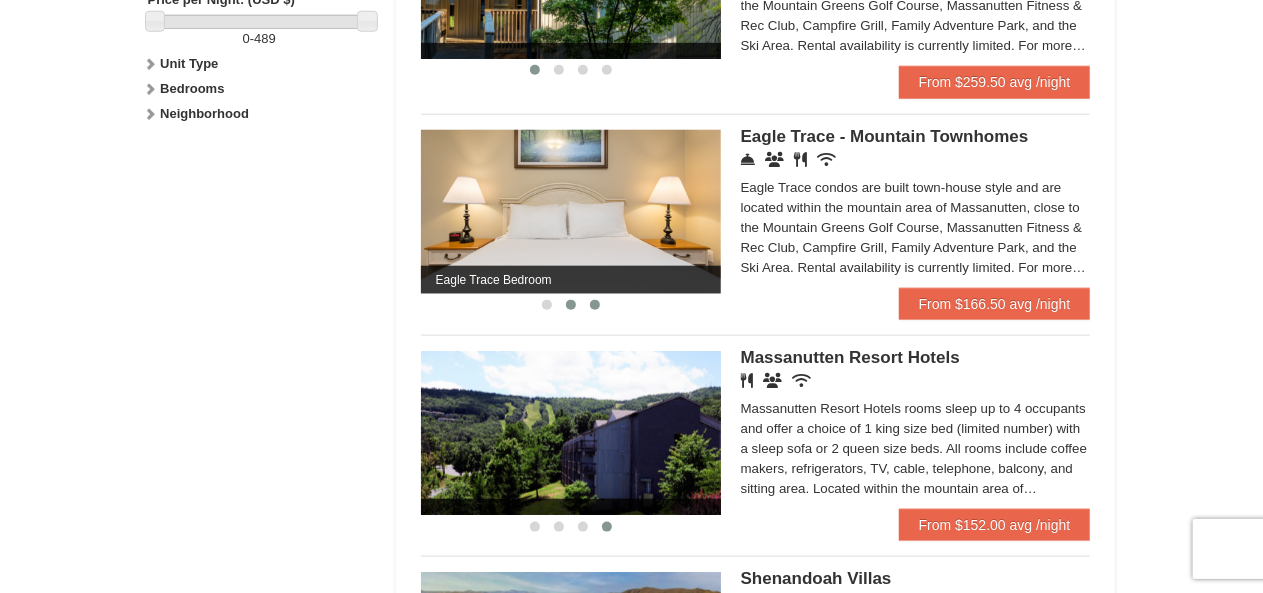 click at bounding box center (571, 305) 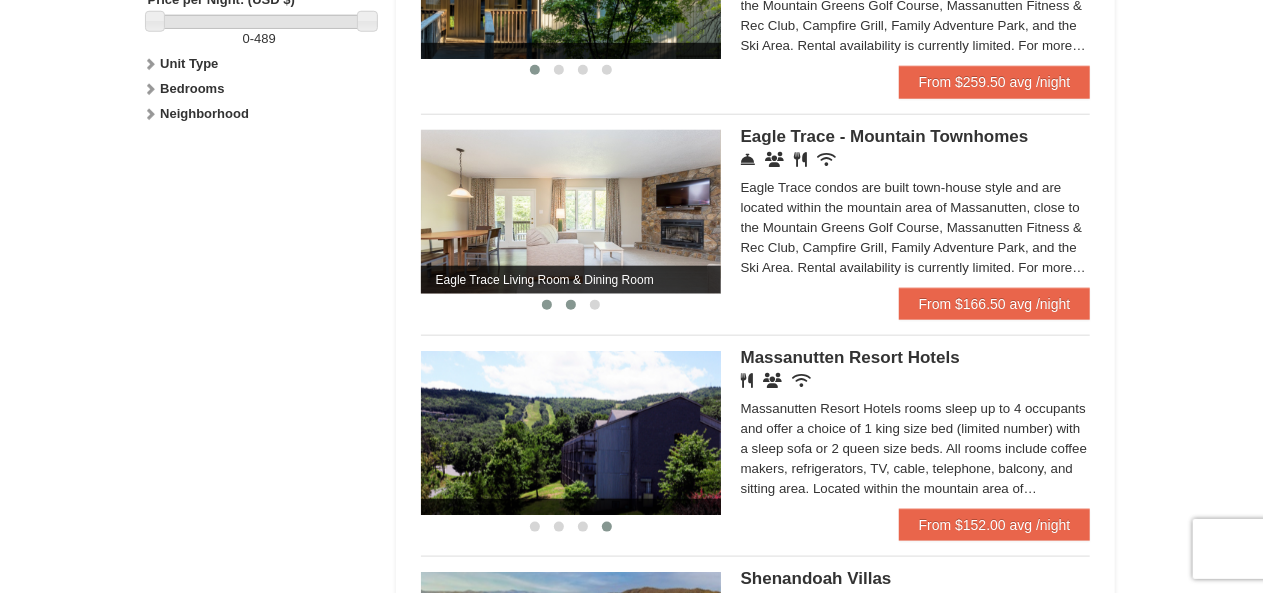 click at bounding box center (547, 305) 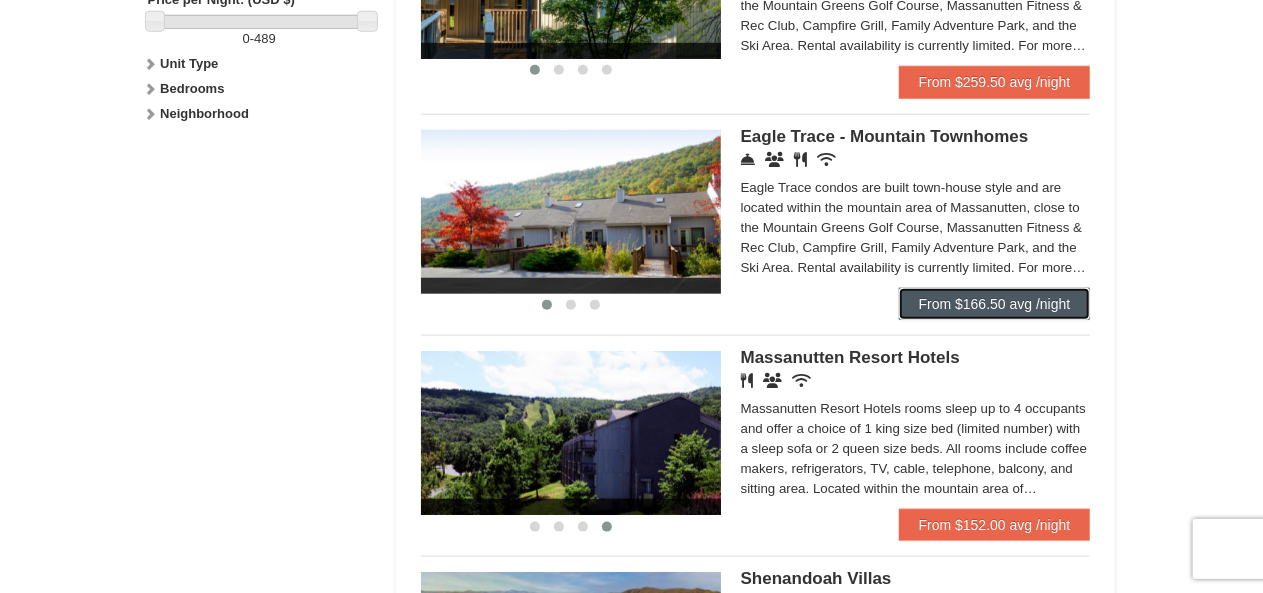 click on "From $166.50 avg /night" at bounding box center (995, 304) 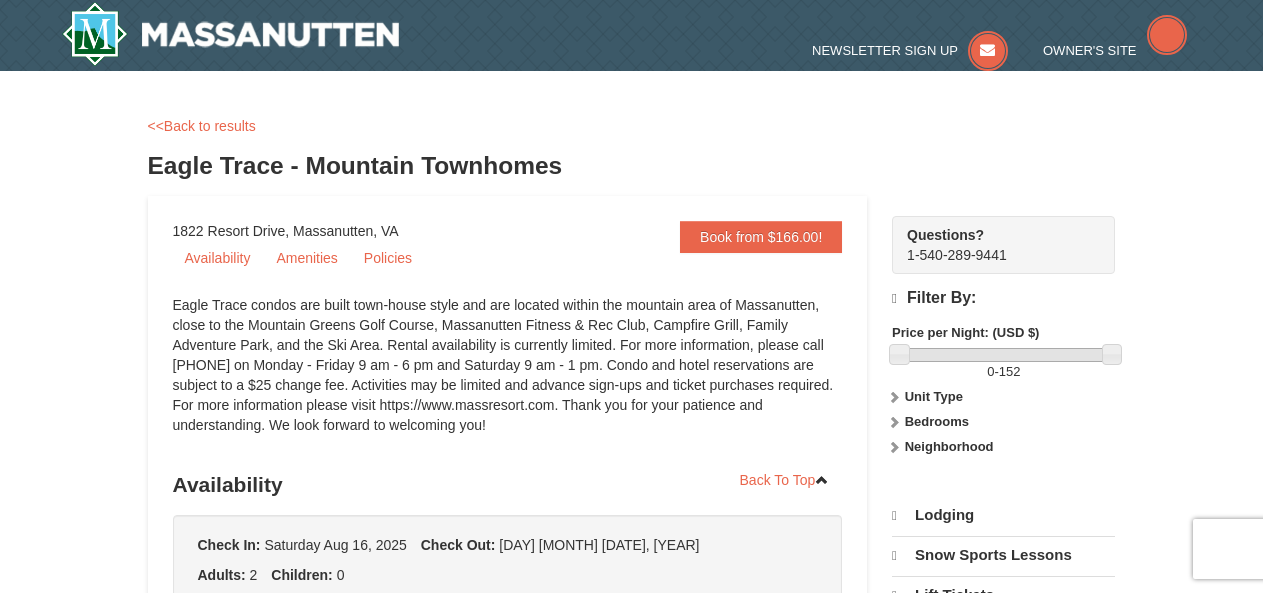 scroll, scrollTop: 99, scrollLeft: 0, axis: vertical 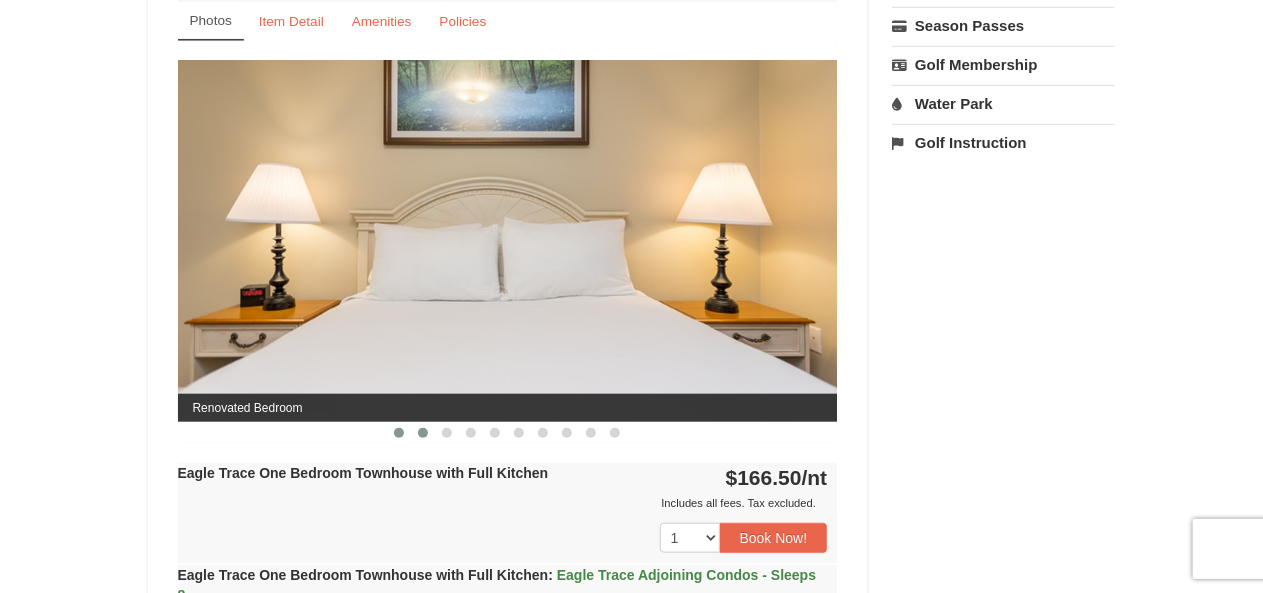 click at bounding box center (423, 433) 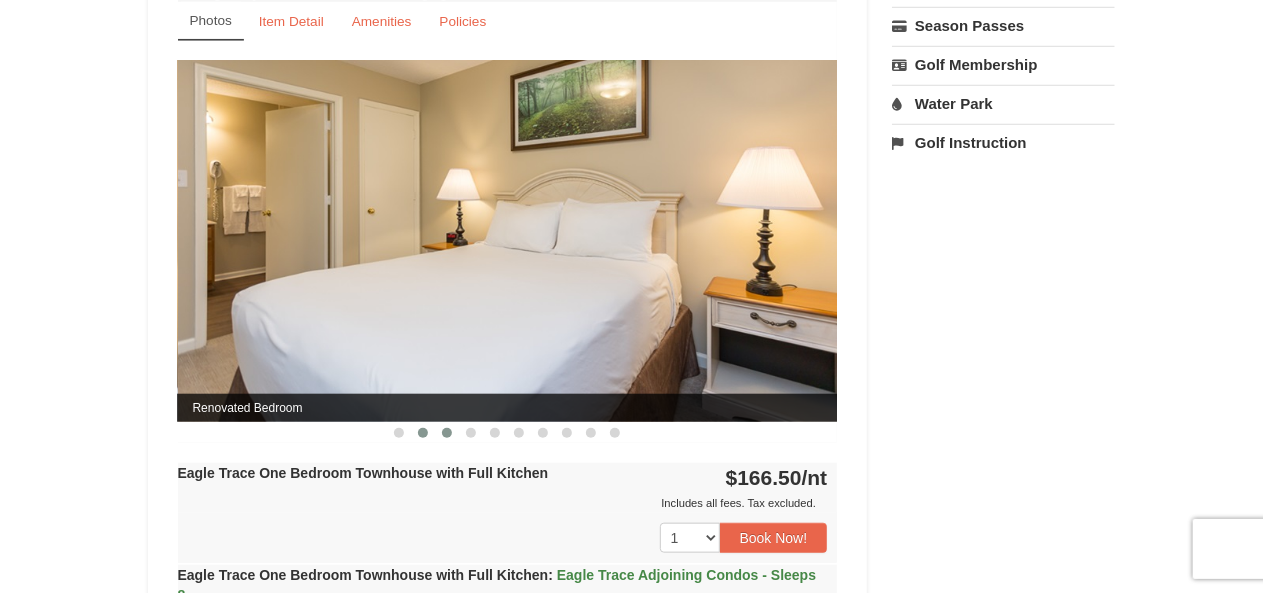 click at bounding box center (447, 433) 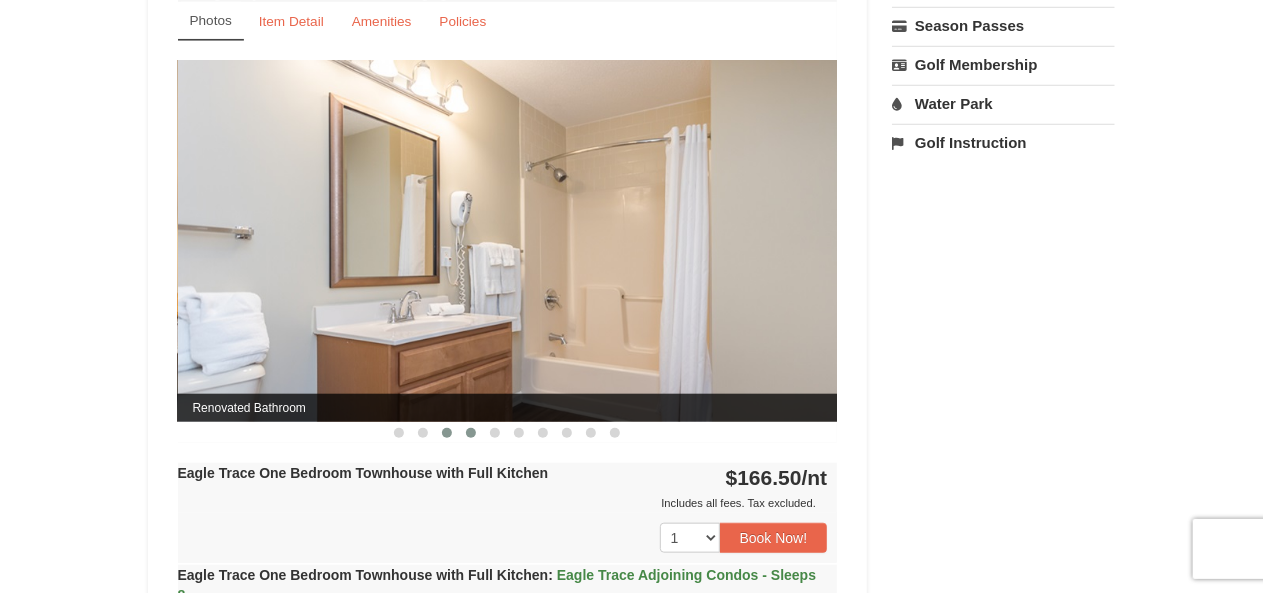 click at bounding box center (471, 433) 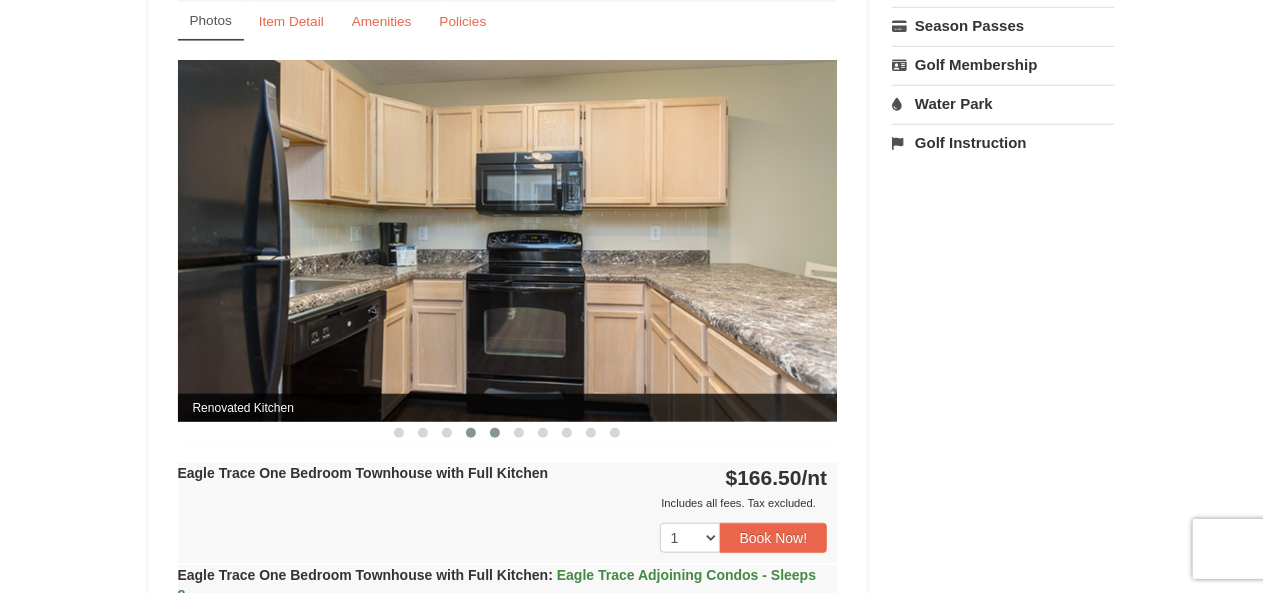click at bounding box center [495, 433] 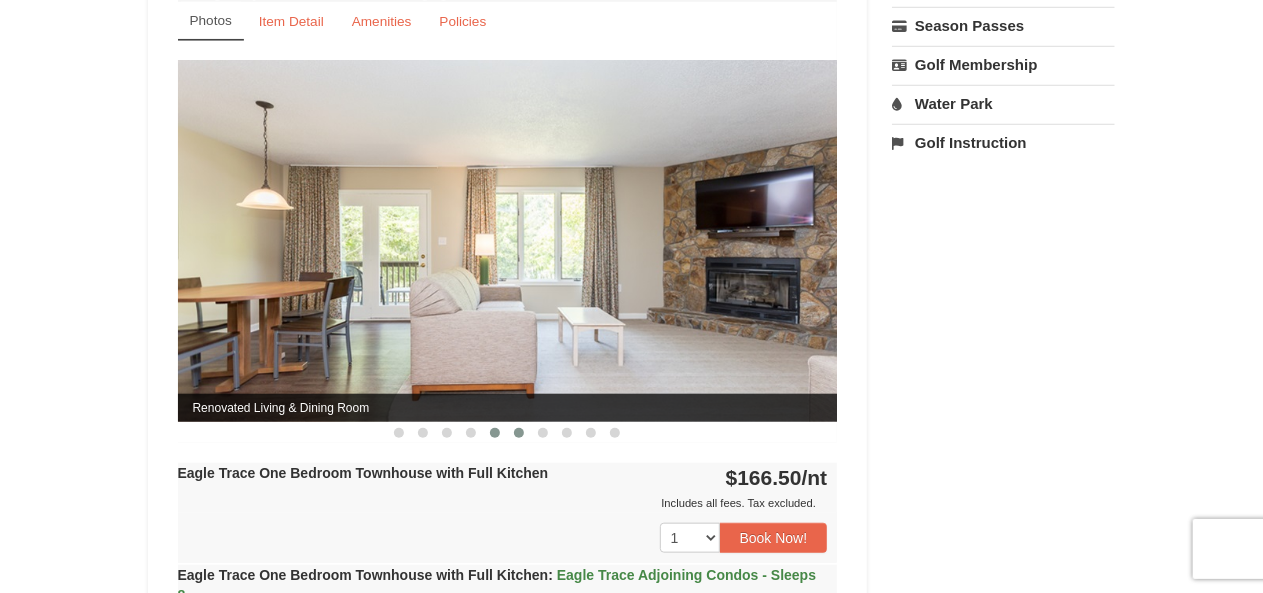 click at bounding box center (519, 433) 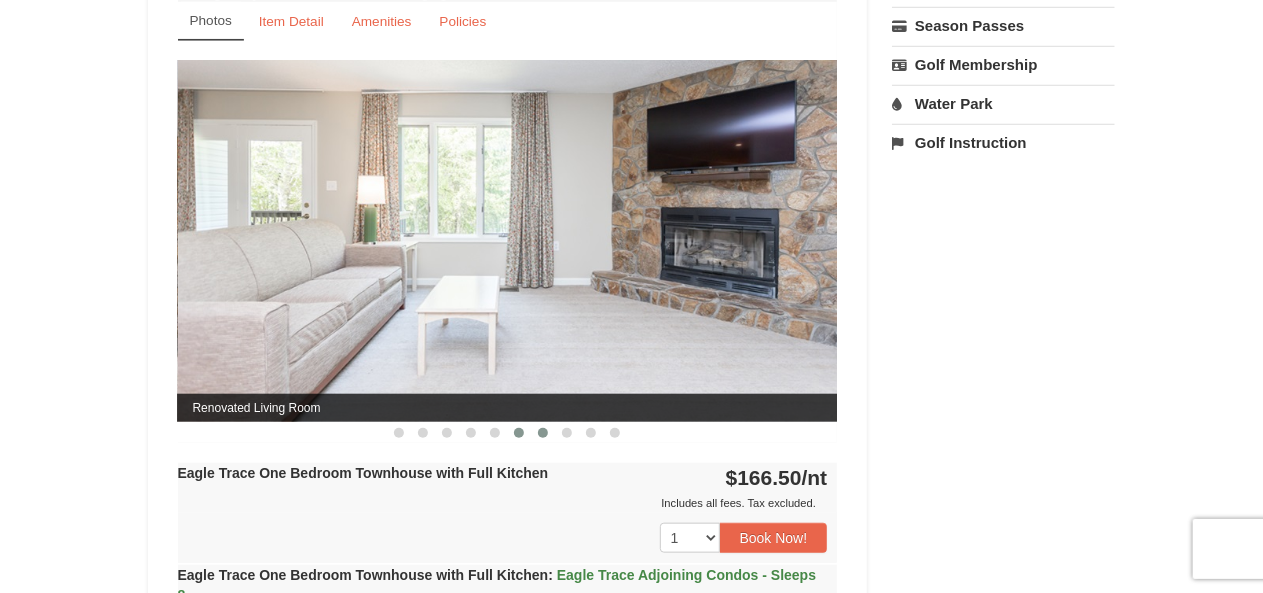 click at bounding box center (543, 433) 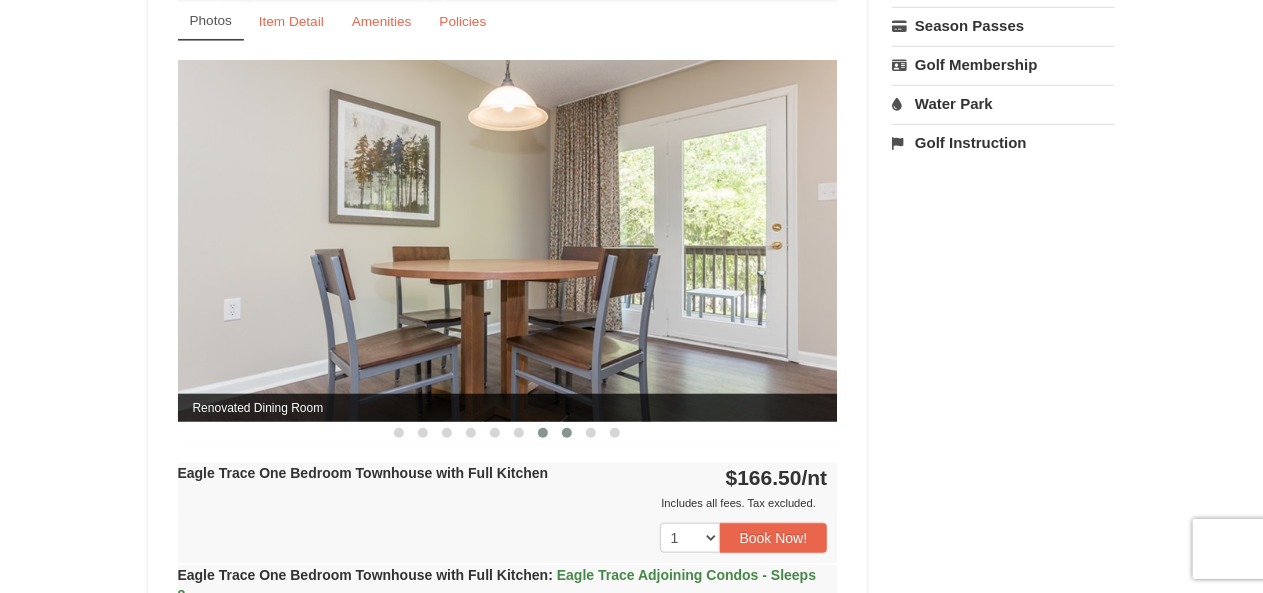 click at bounding box center (567, 433) 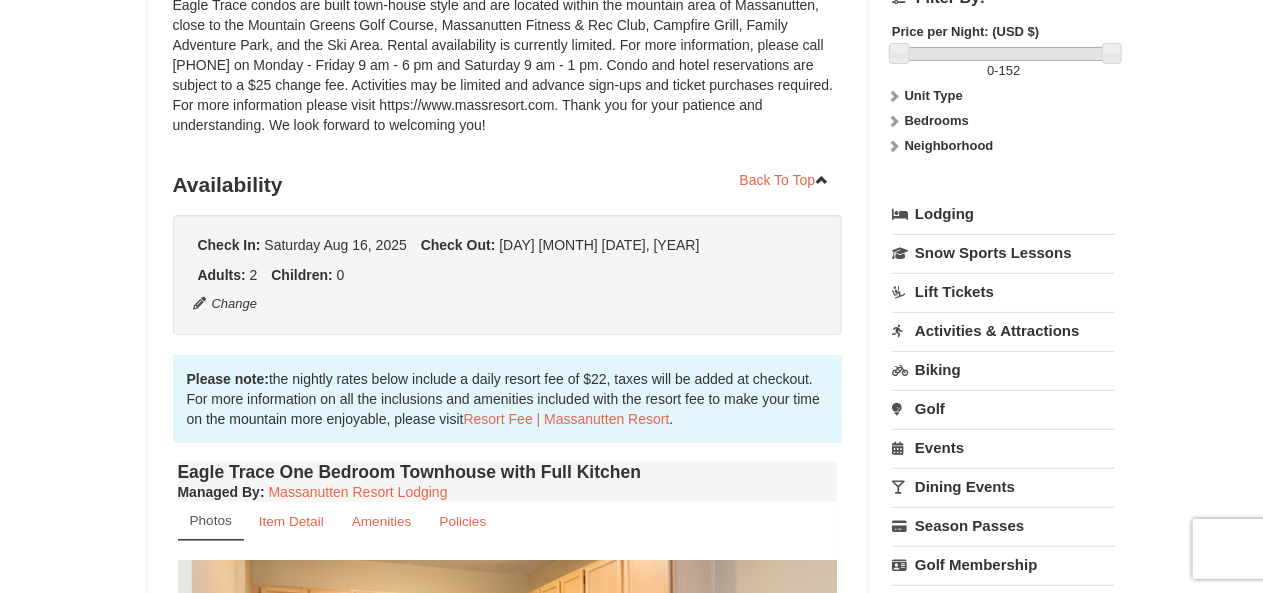 scroll, scrollTop: 0, scrollLeft: 0, axis: both 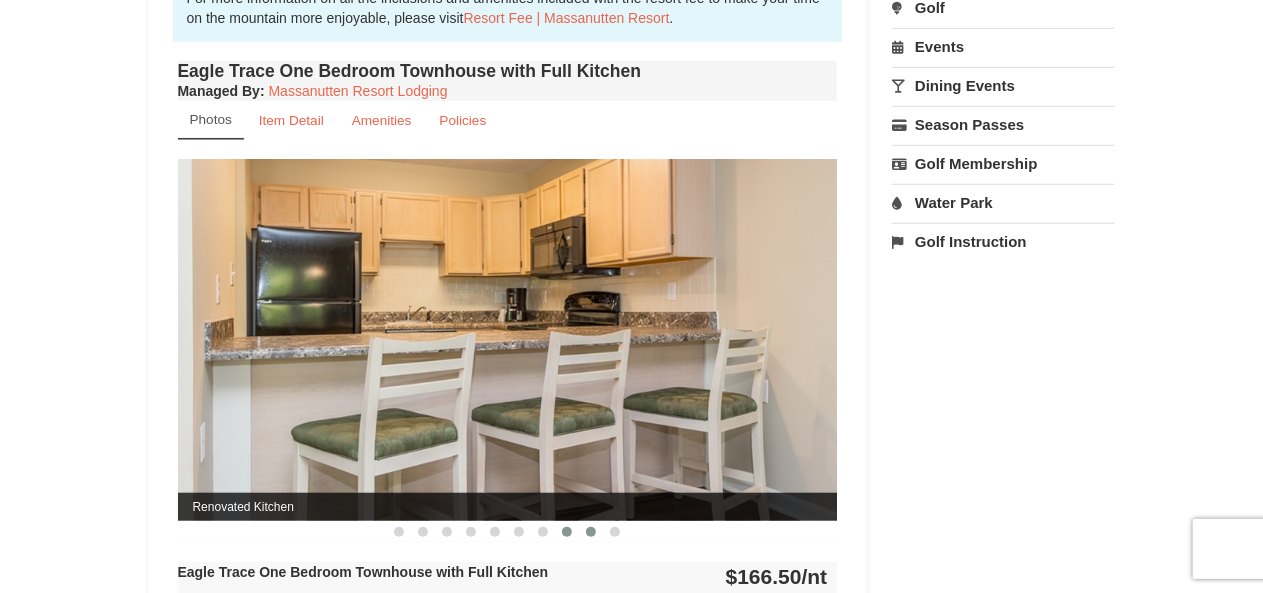 click at bounding box center (591, 532) 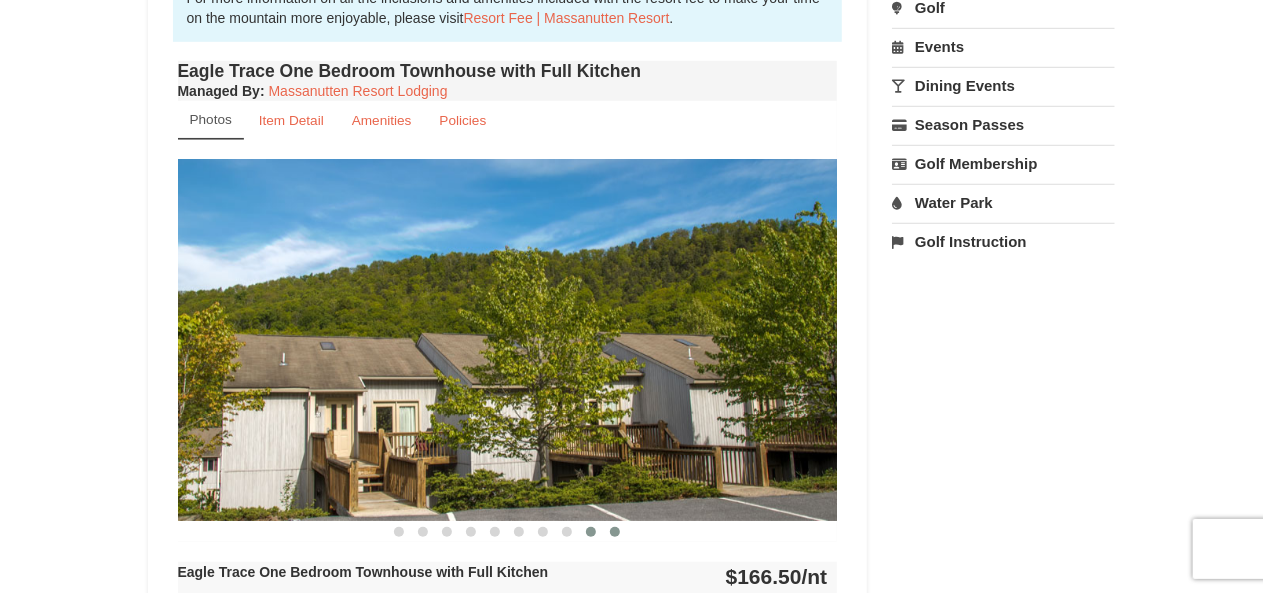 click at bounding box center (615, 532) 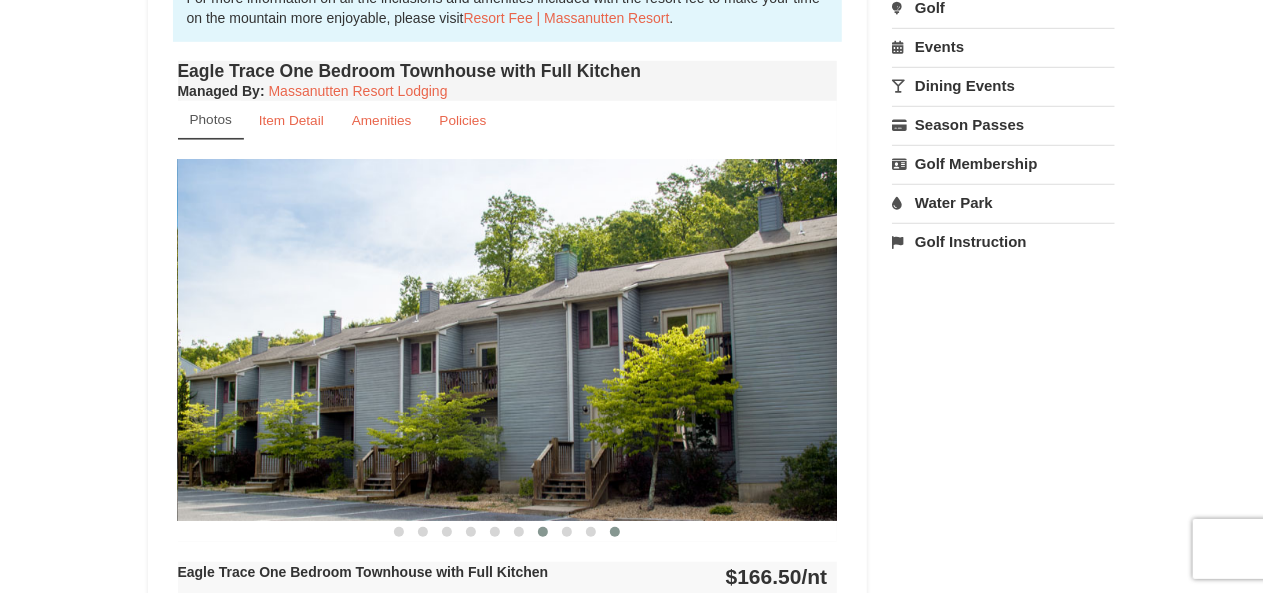 click at bounding box center (543, 532) 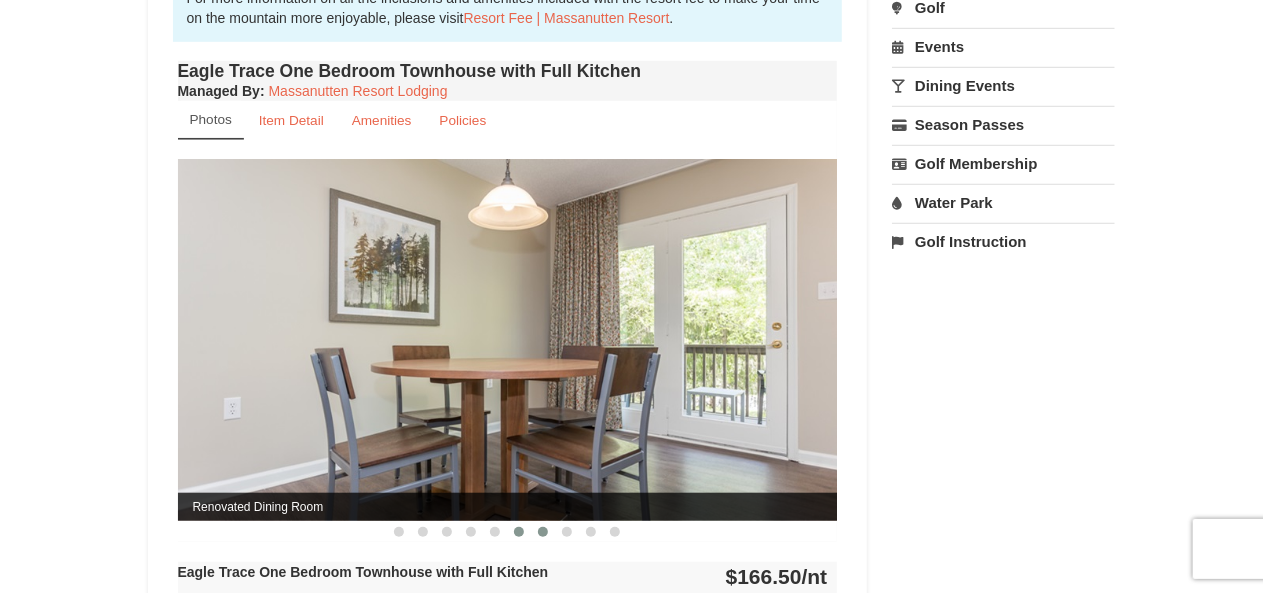 click at bounding box center (519, 532) 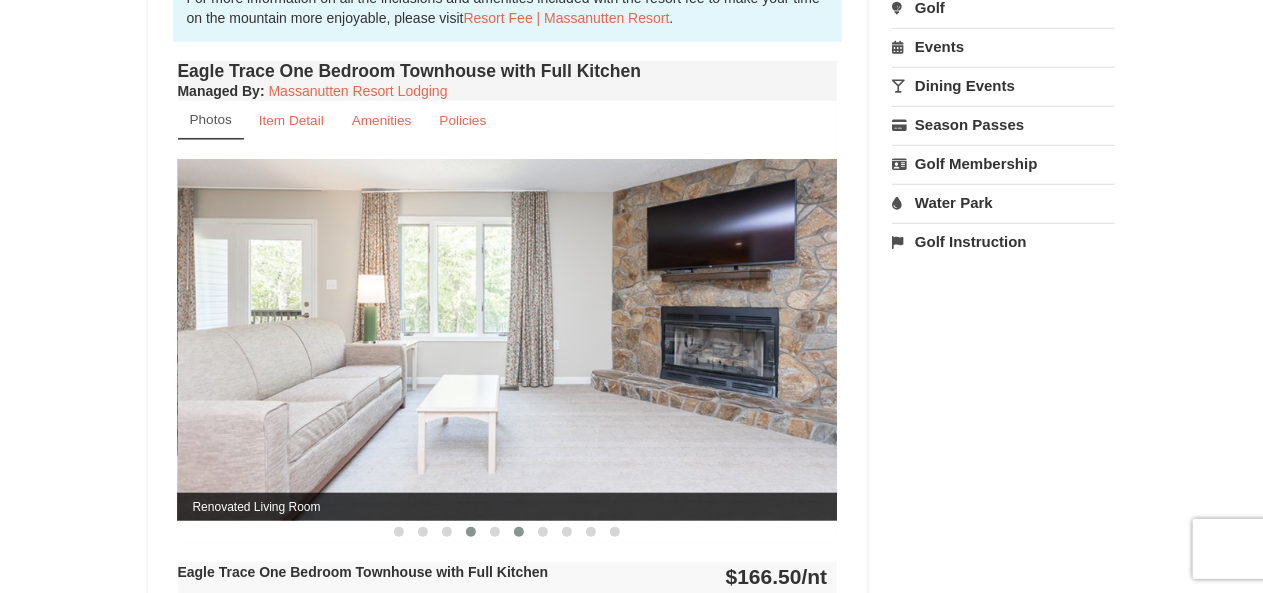 click at bounding box center [471, 532] 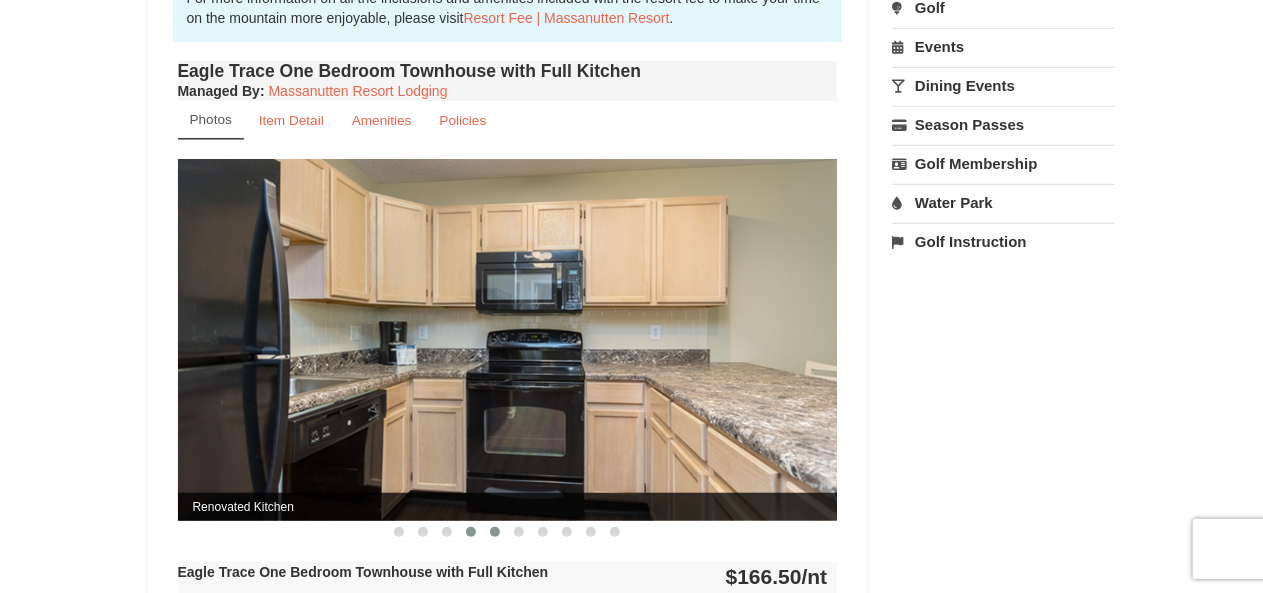 click at bounding box center (495, 532) 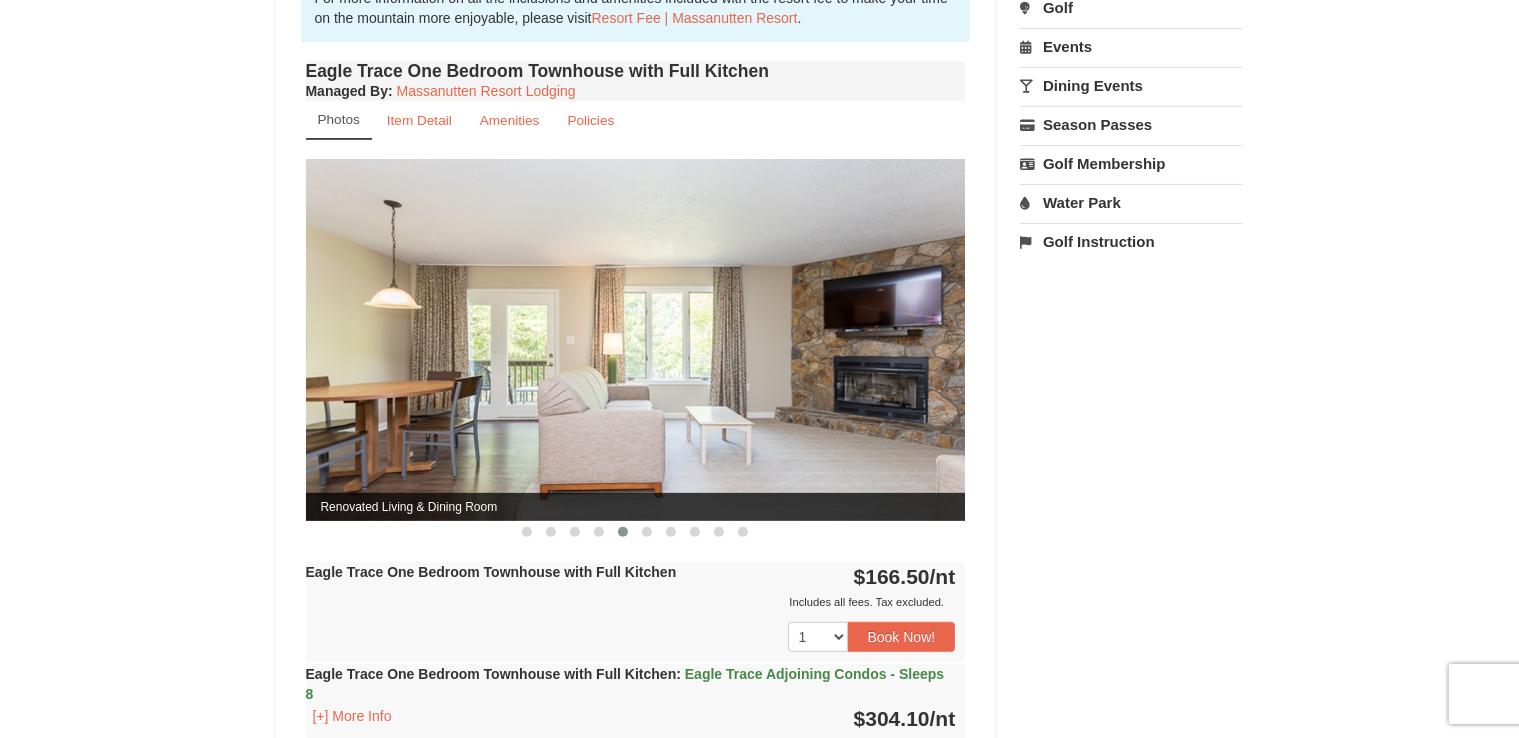 click at bounding box center [636, 339] 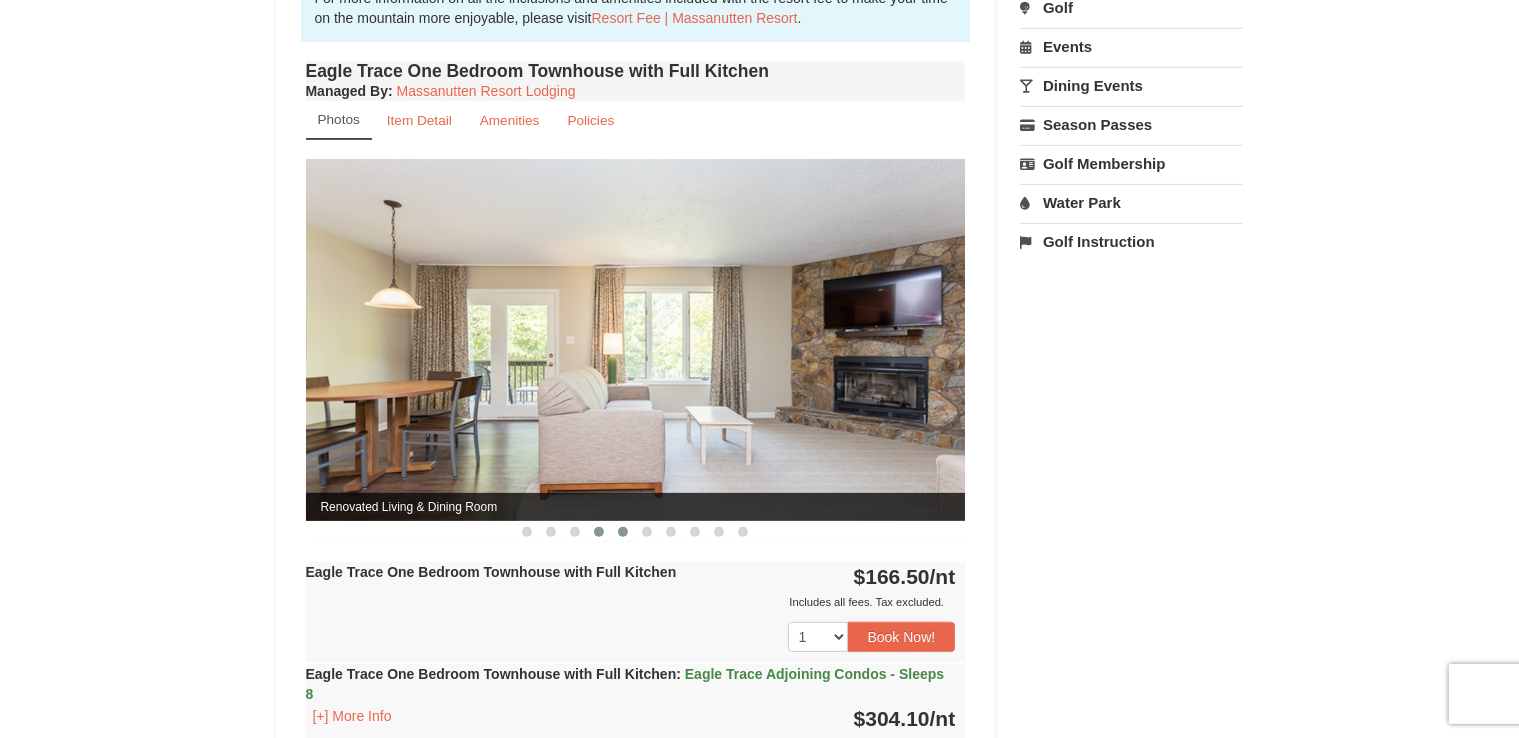 click at bounding box center [599, 532] 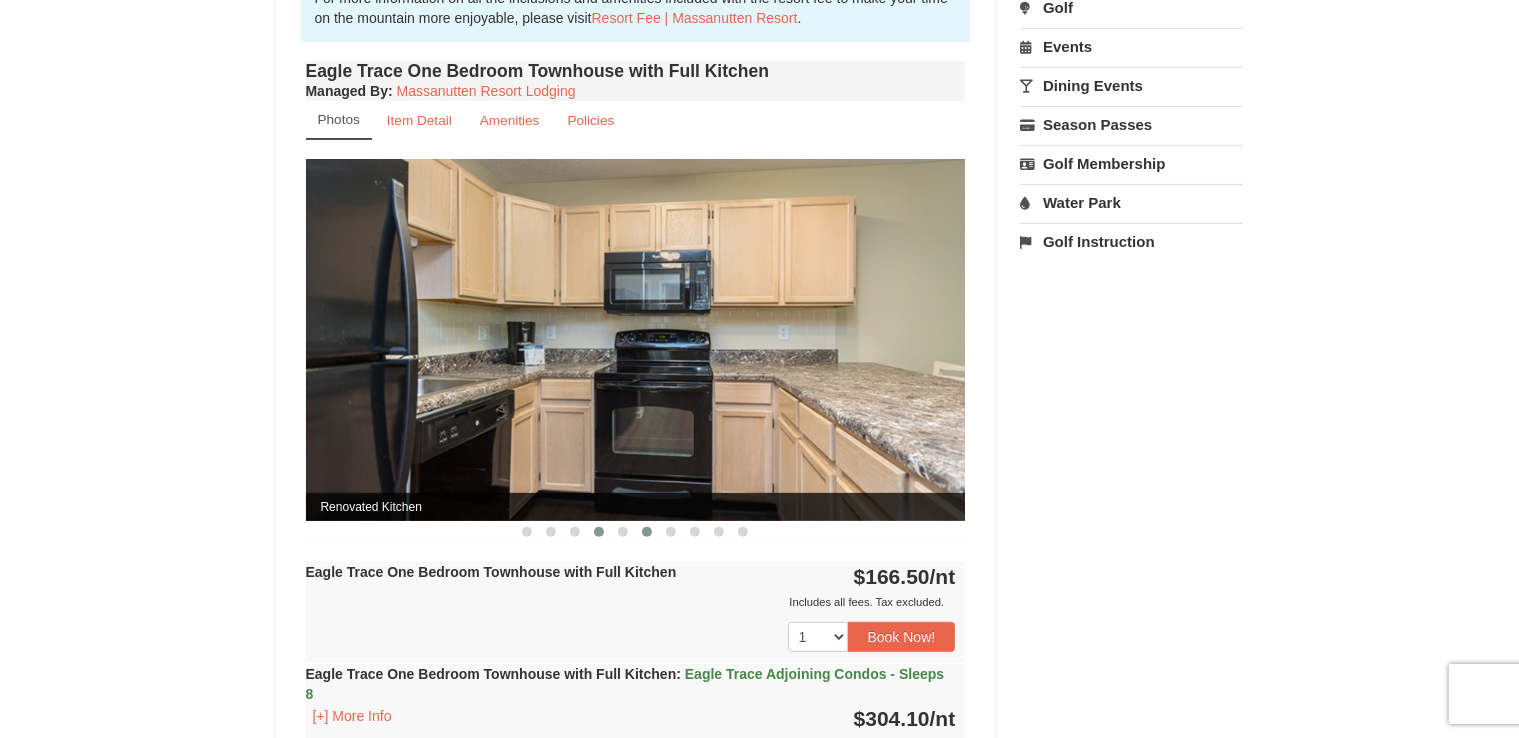 click at bounding box center [647, 532] 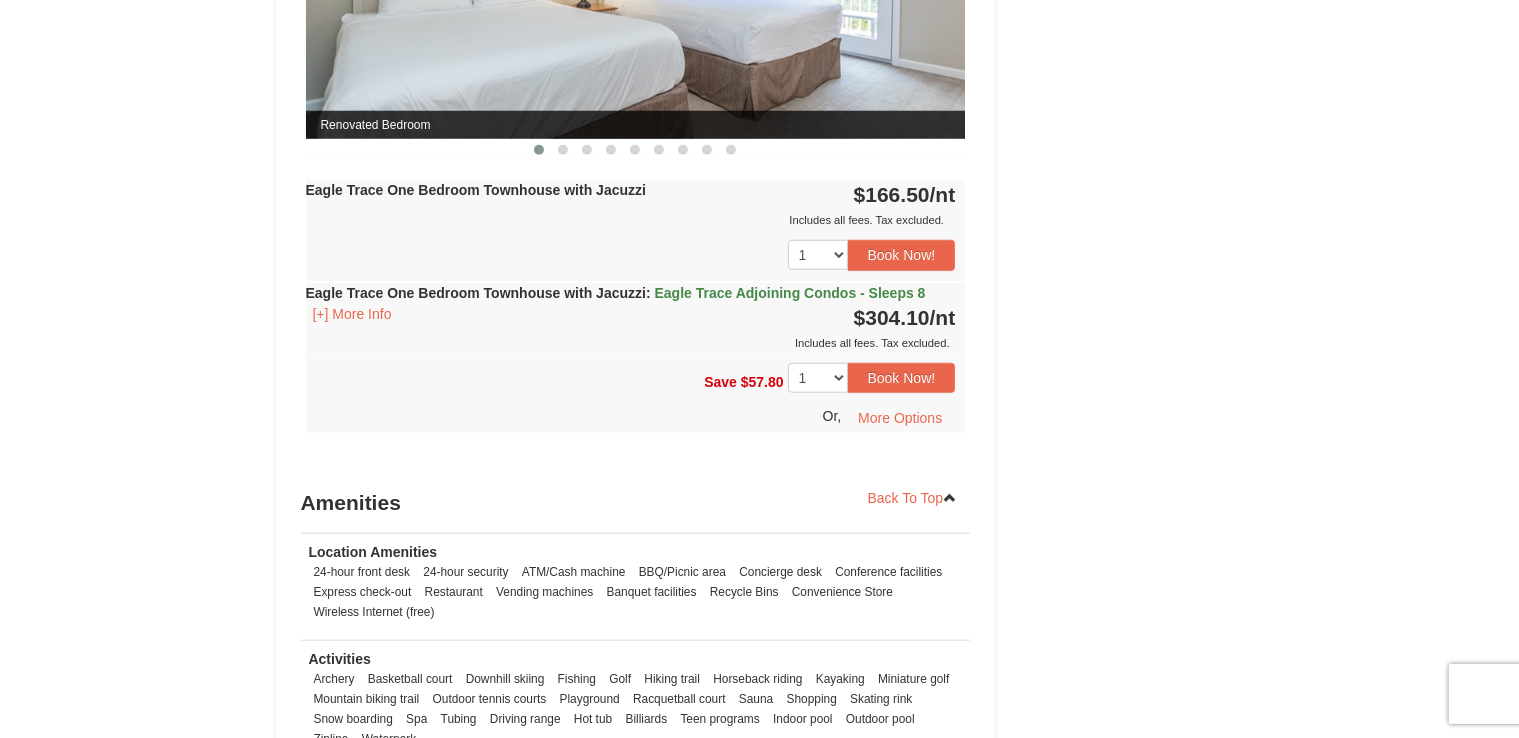 scroll, scrollTop: 1400, scrollLeft: 0, axis: vertical 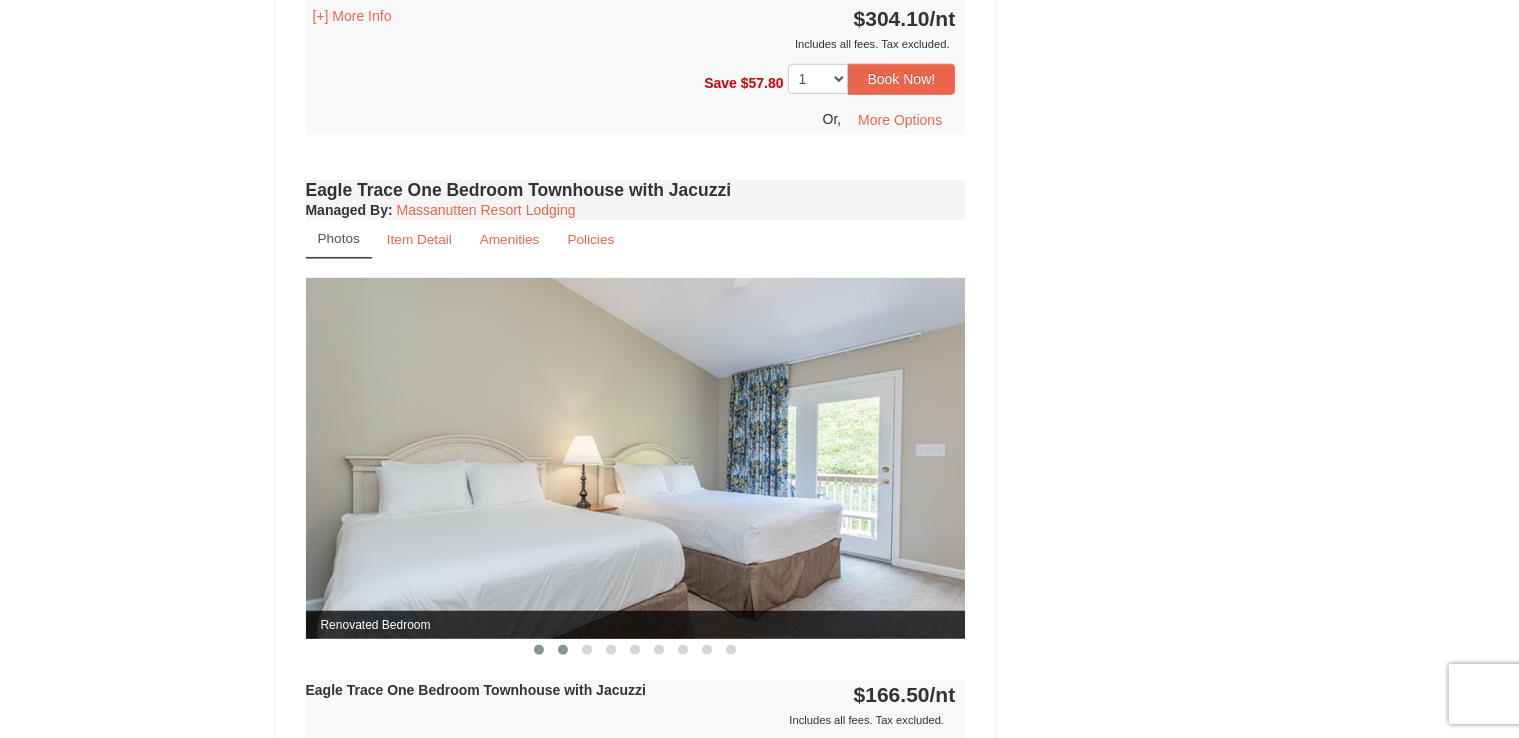click at bounding box center [563, 650] 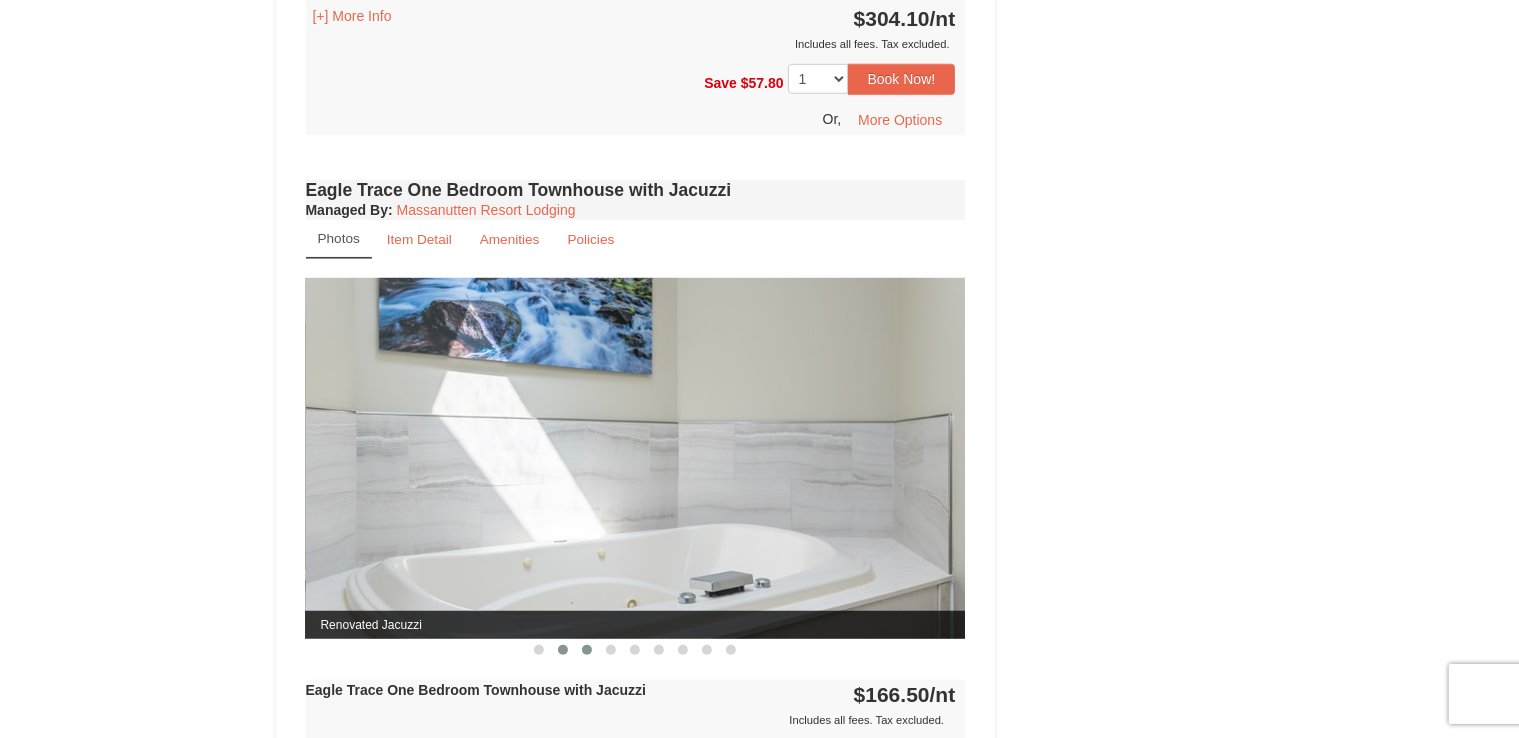 click at bounding box center [587, 650] 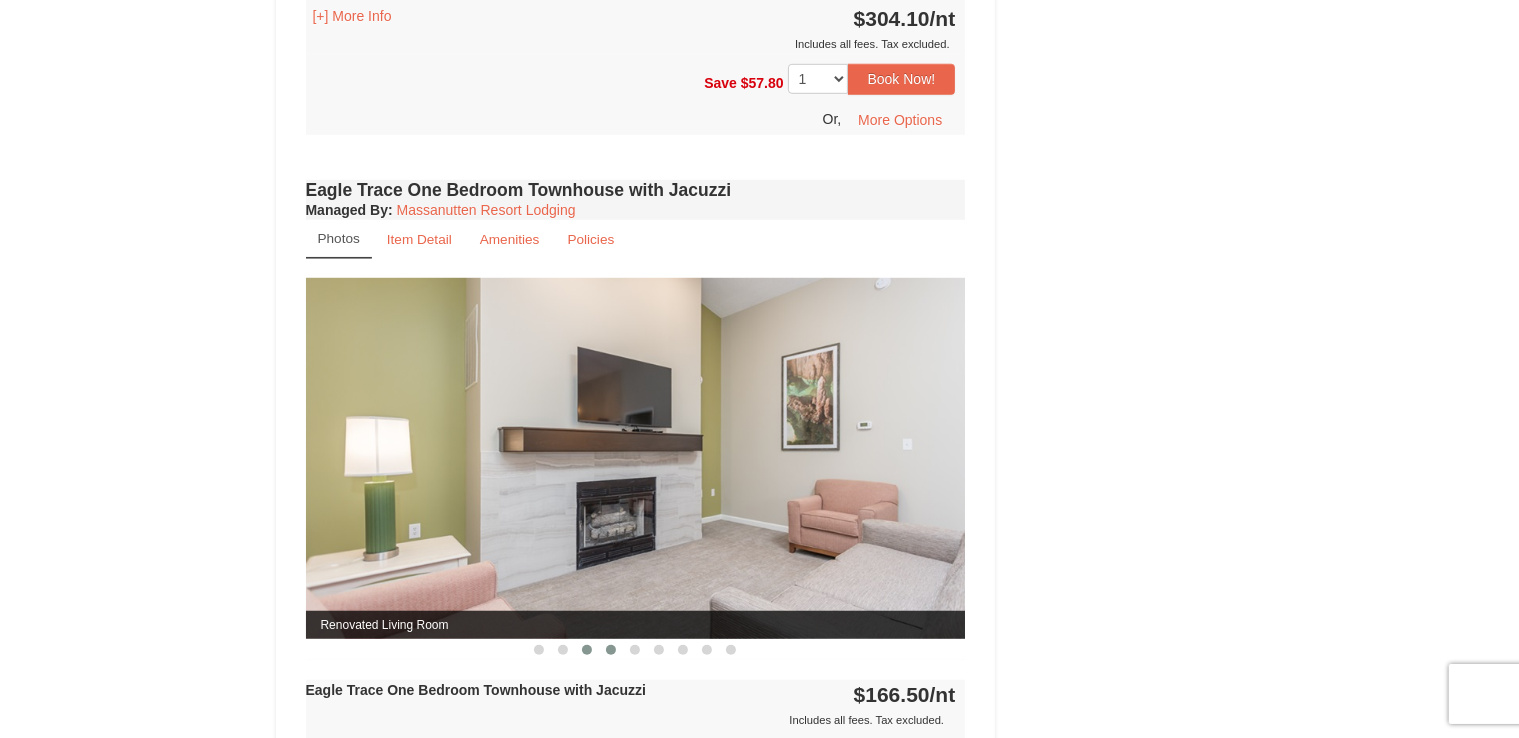 click at bounding box center [611, 650] 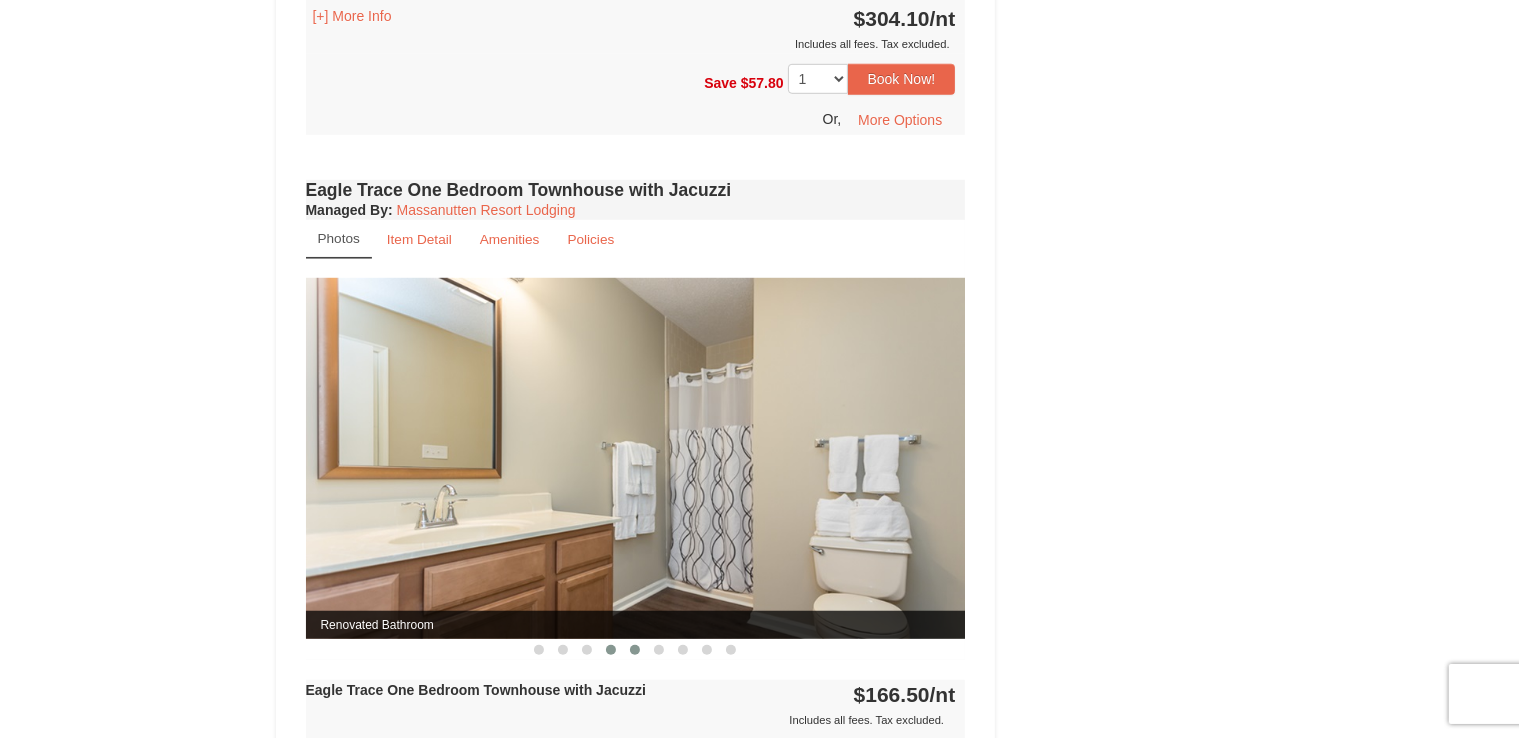 click at bounding box center (635, 650) 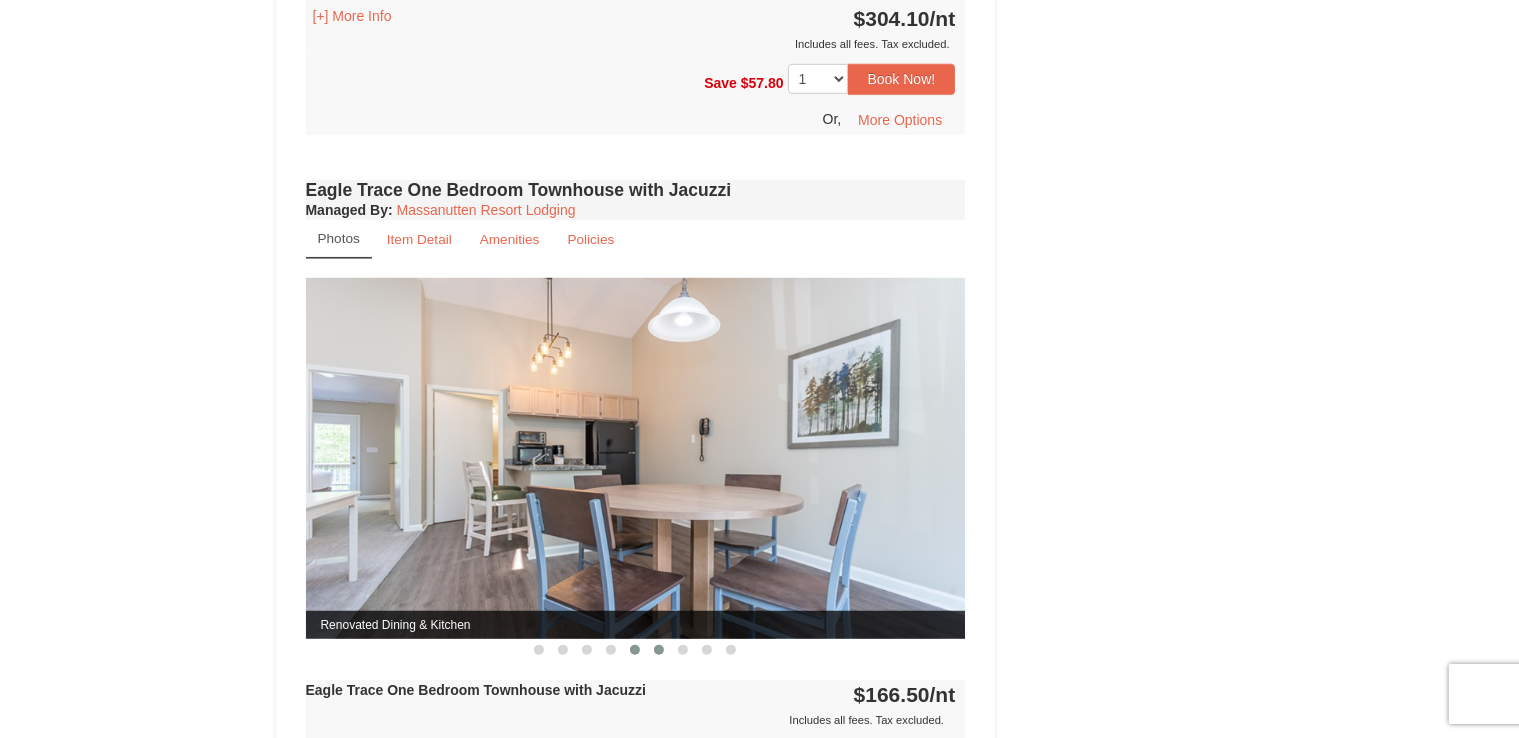 click at bounding box center [659, 650] 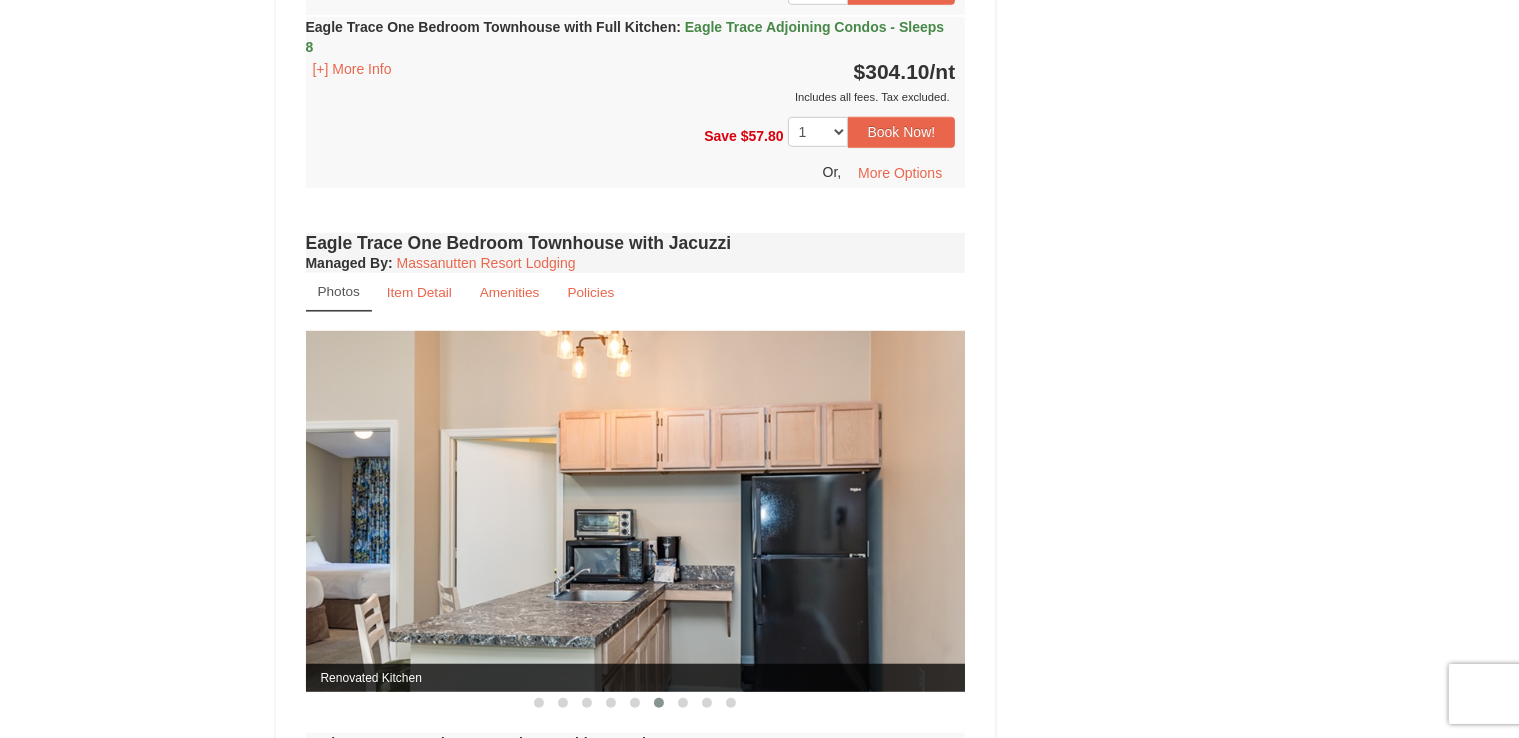 scroll, scrollTop: 1600, scrollLeft: 0, axis: vertical 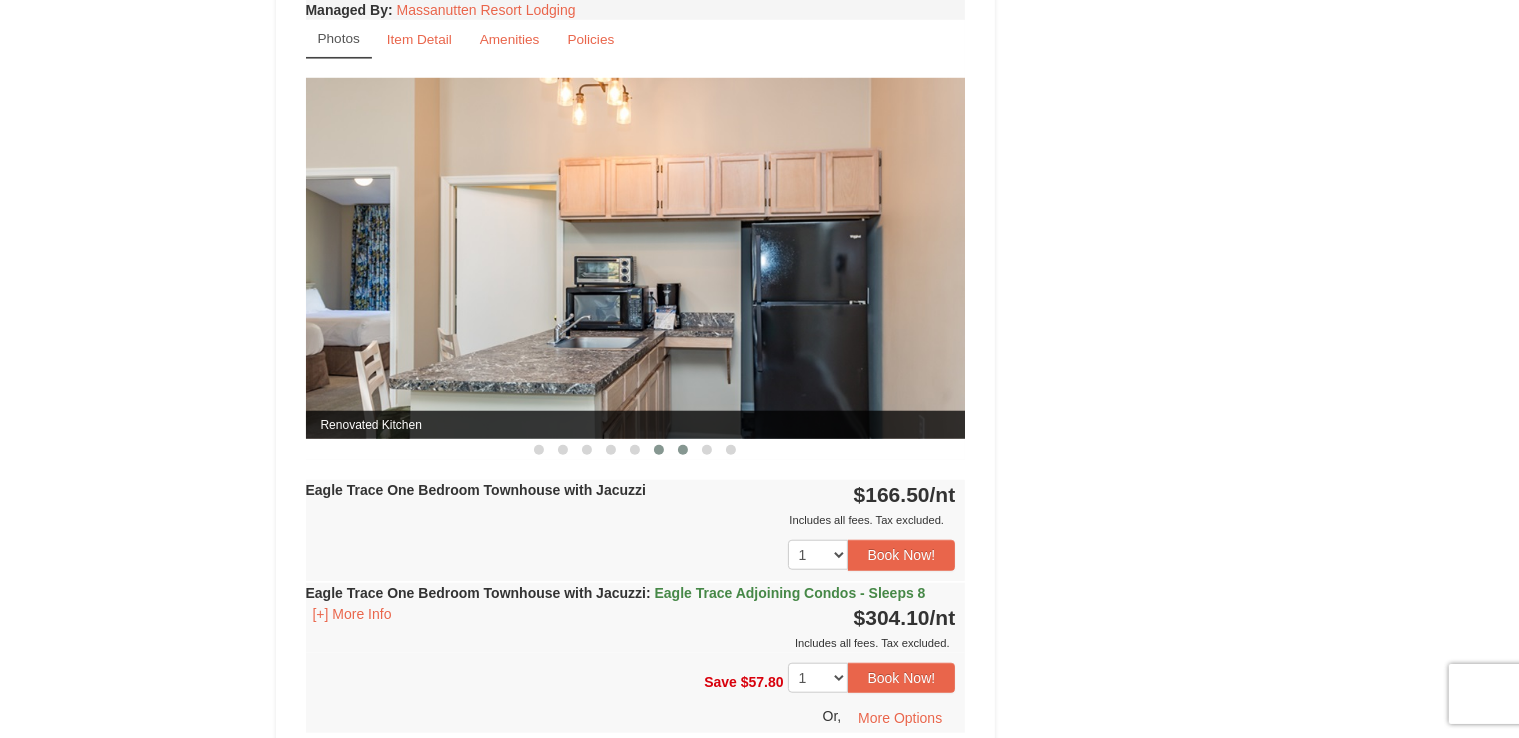 click at bounding box center [683, 450] 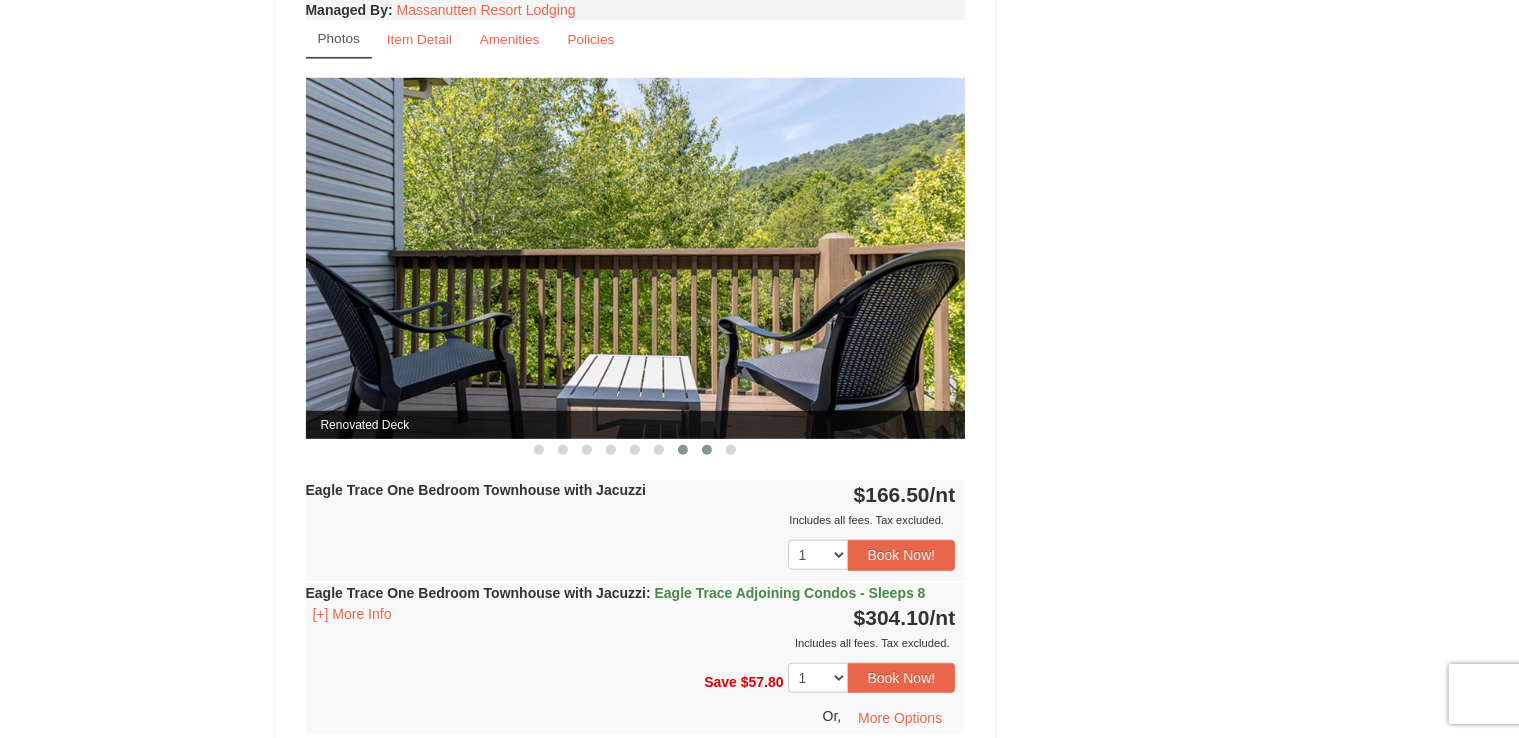 click at bounding box center [707, 450] 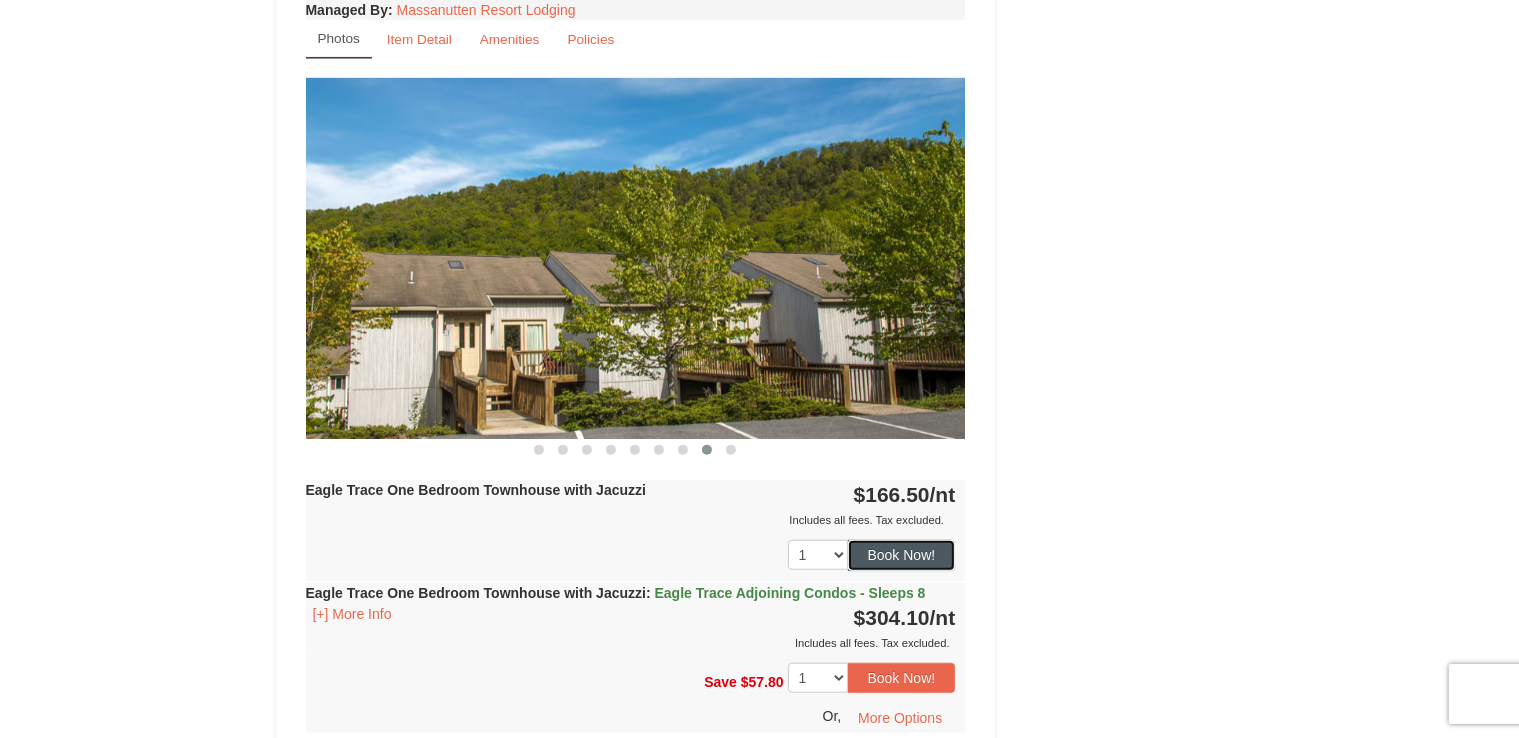 click on "Book Now!" at bounding box center (902, 555) 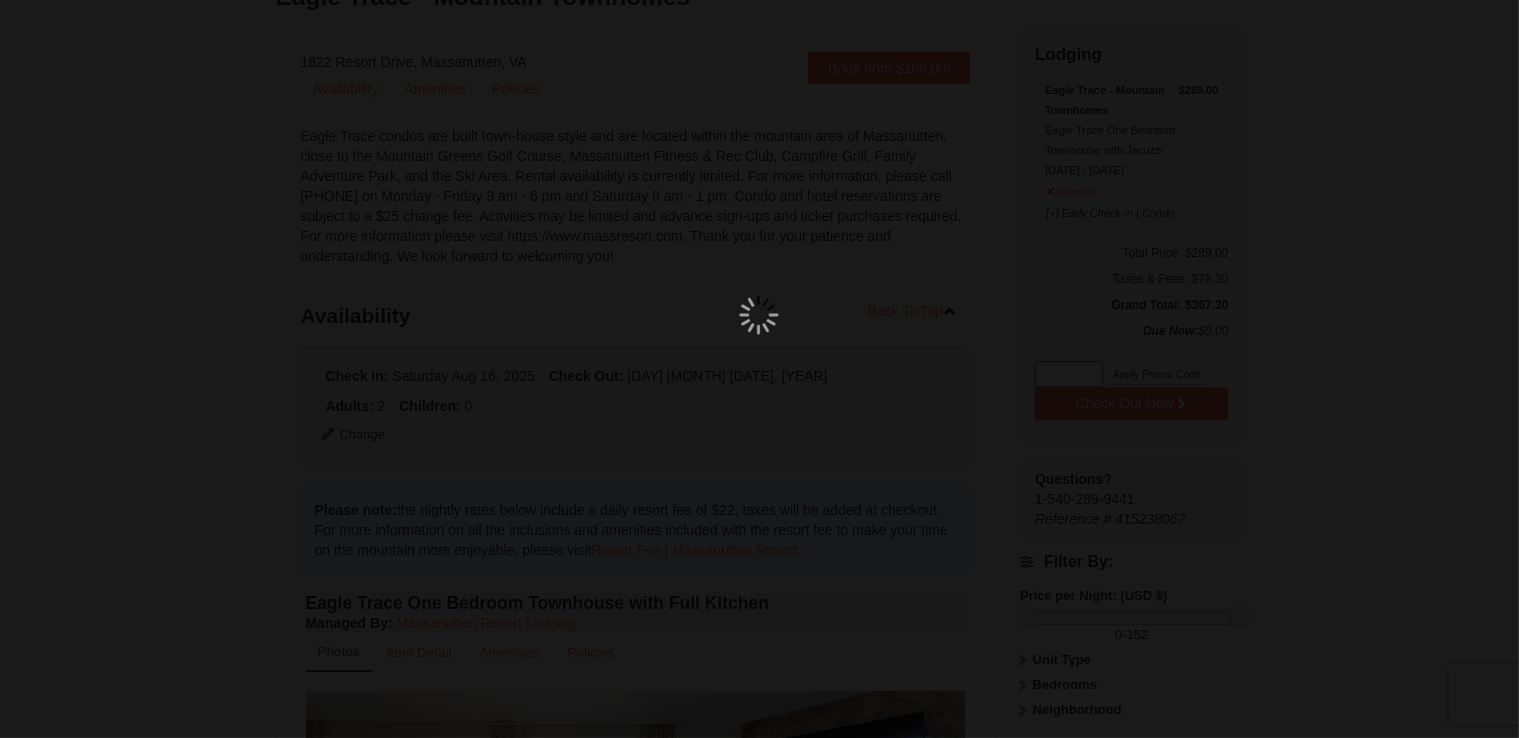 scroll, scrollTop: 194, scrollLeft: 0, axis: vertical 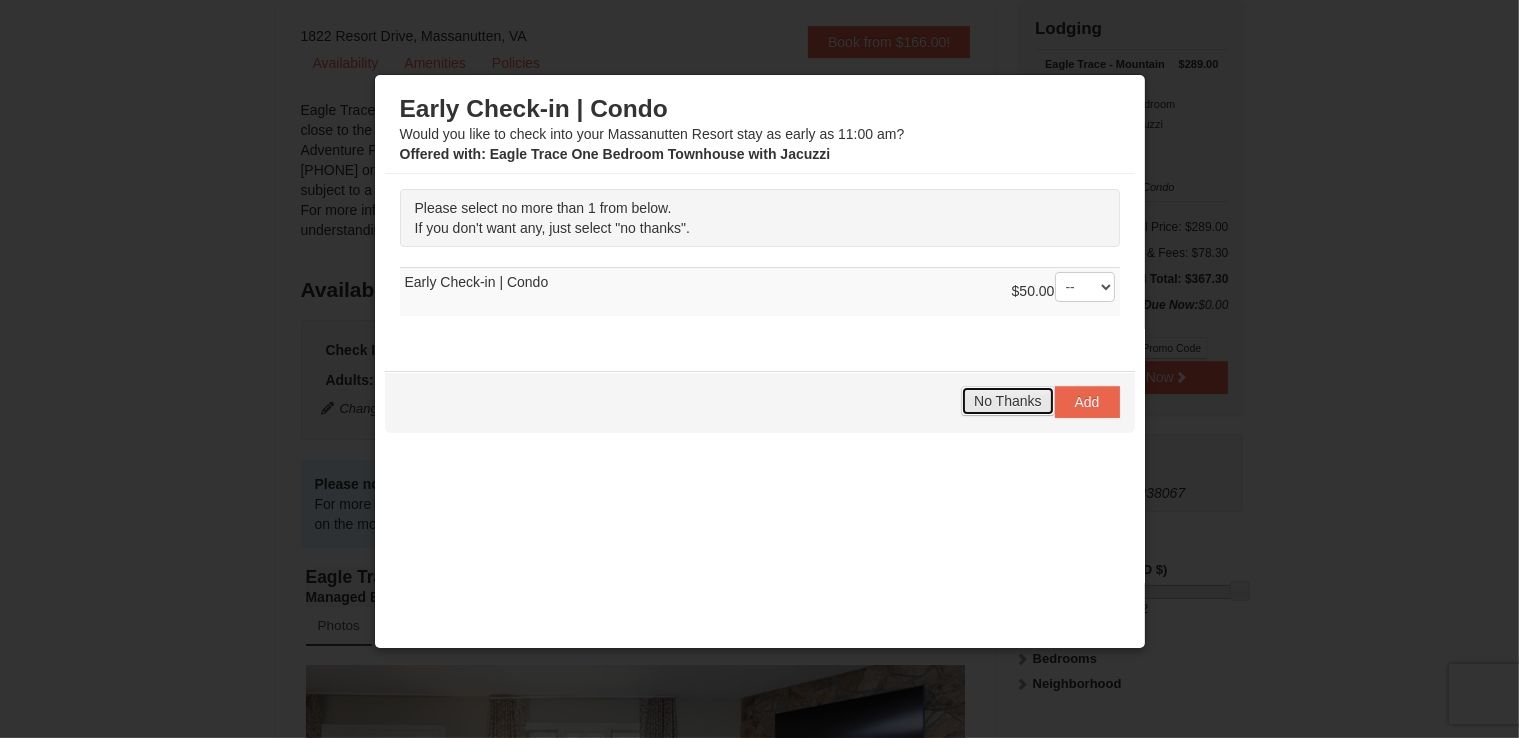click on "No Thanks" at bounding box center (1007, 401) 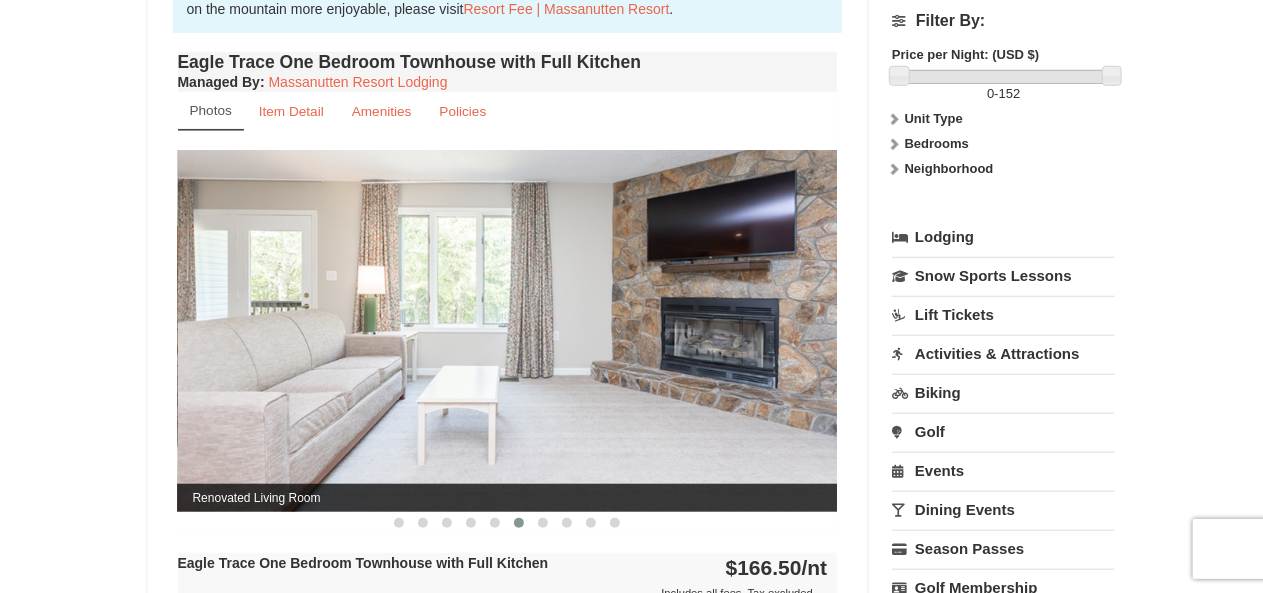scroll, scrollTop: 800, scrollLeft: 0, axis: vertical 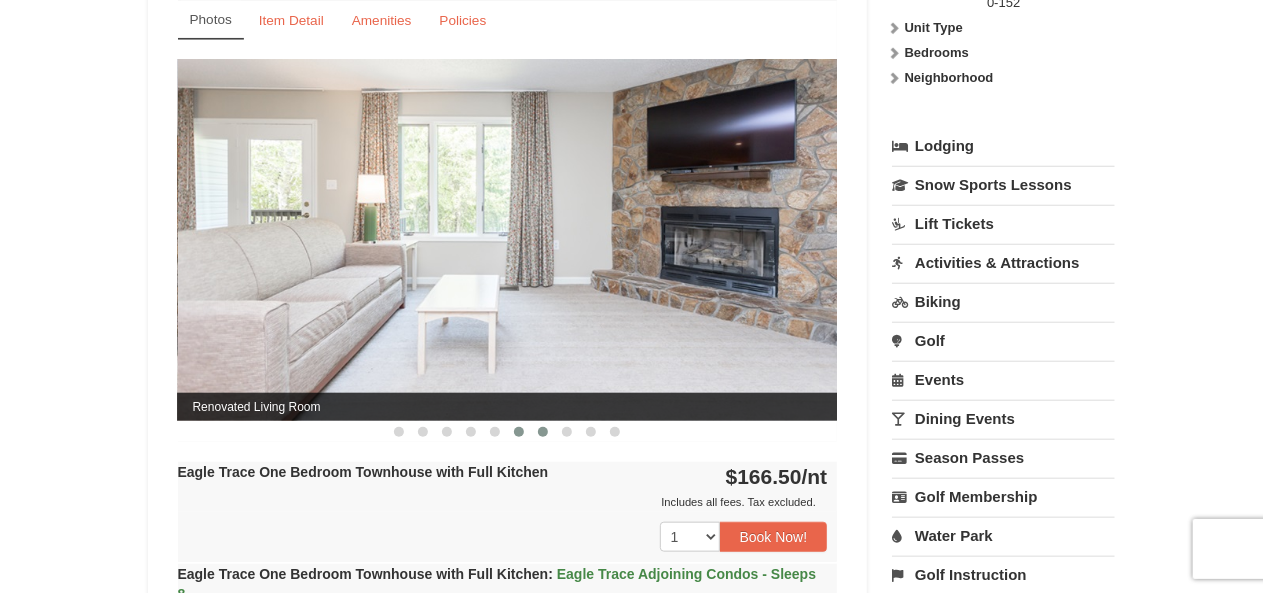 click at bounding box center (543, 432) 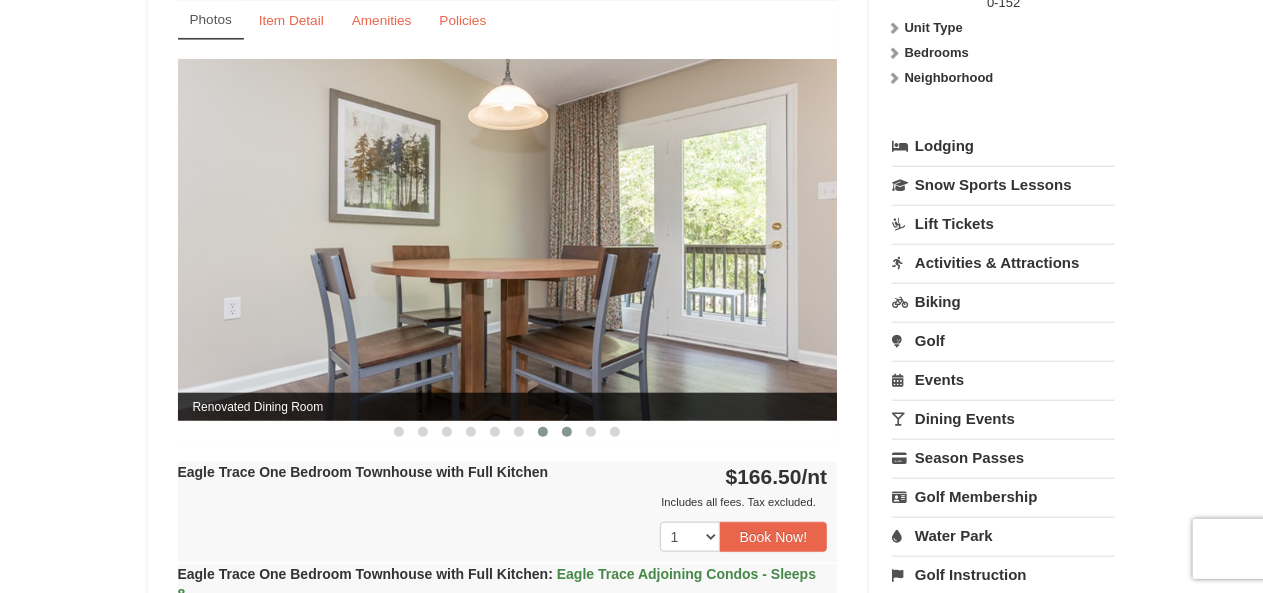 click at bounding box center [567, 432] 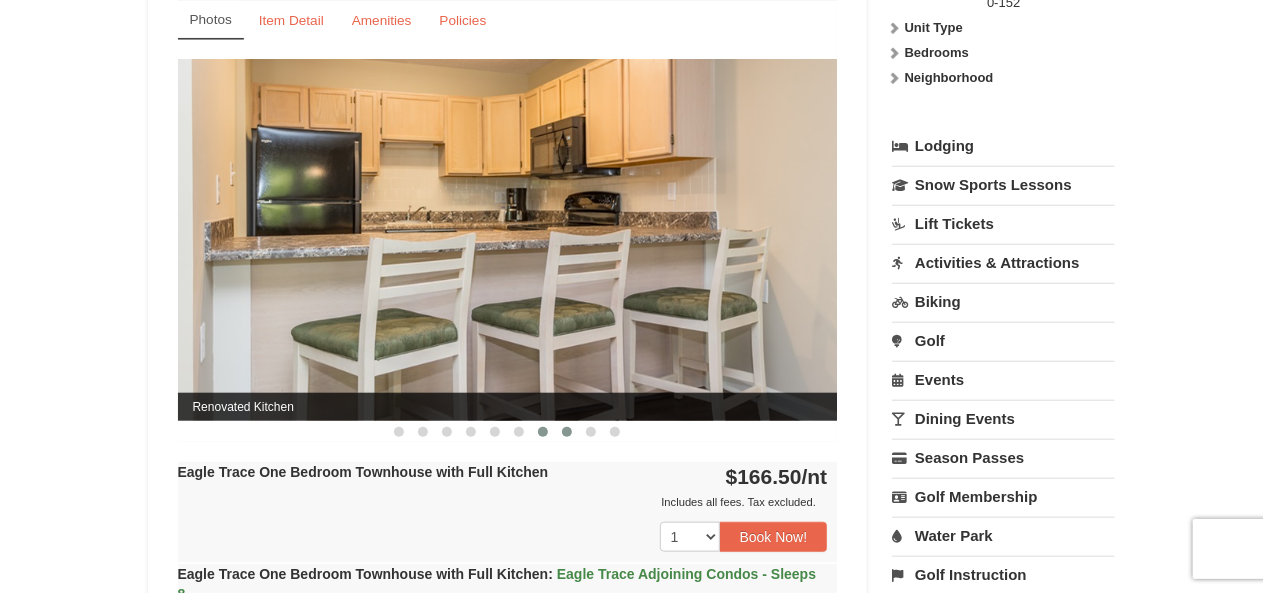 click at bounding box center [543, 432] 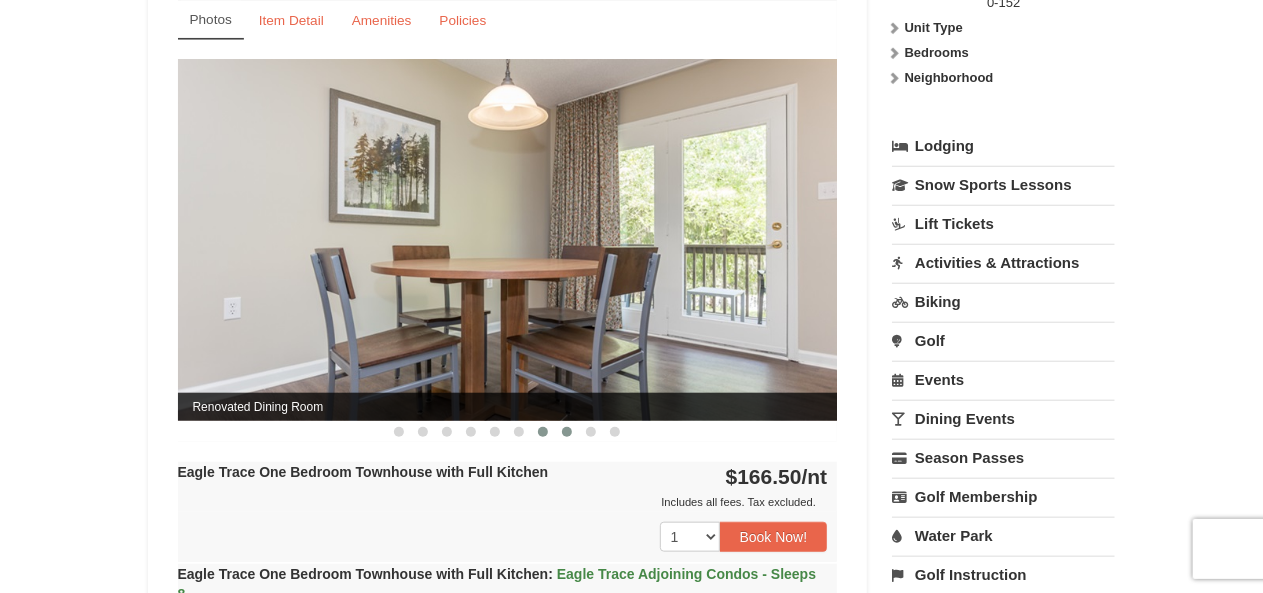 click at bounding box center [567, 432] 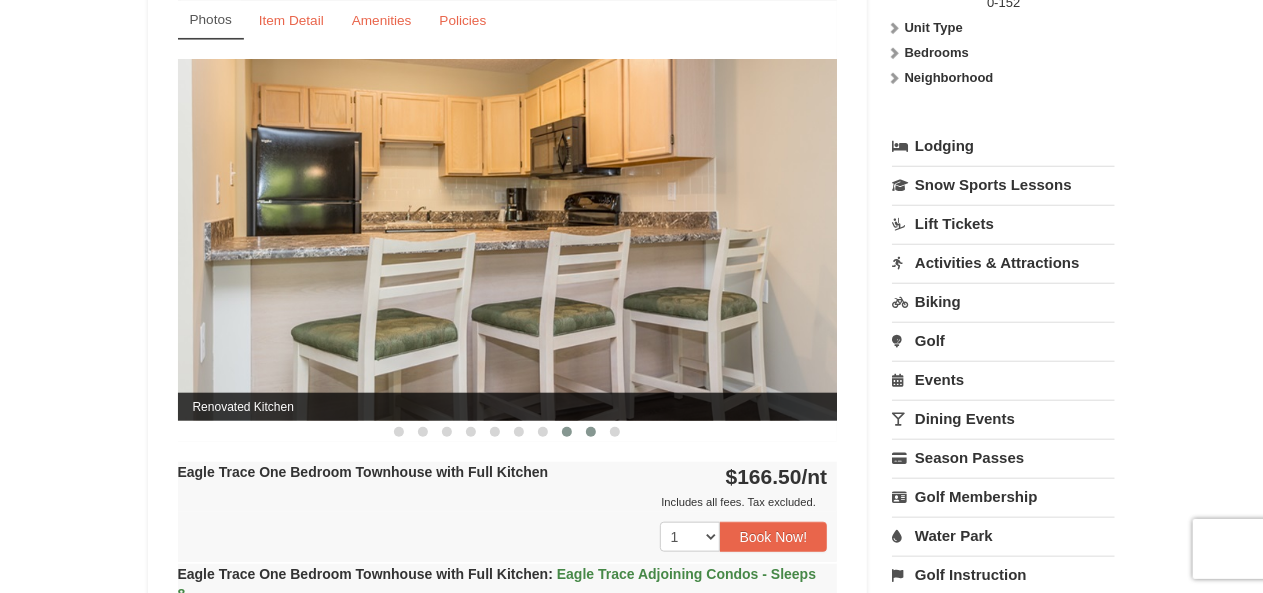 click at bounding box center [591, 432] 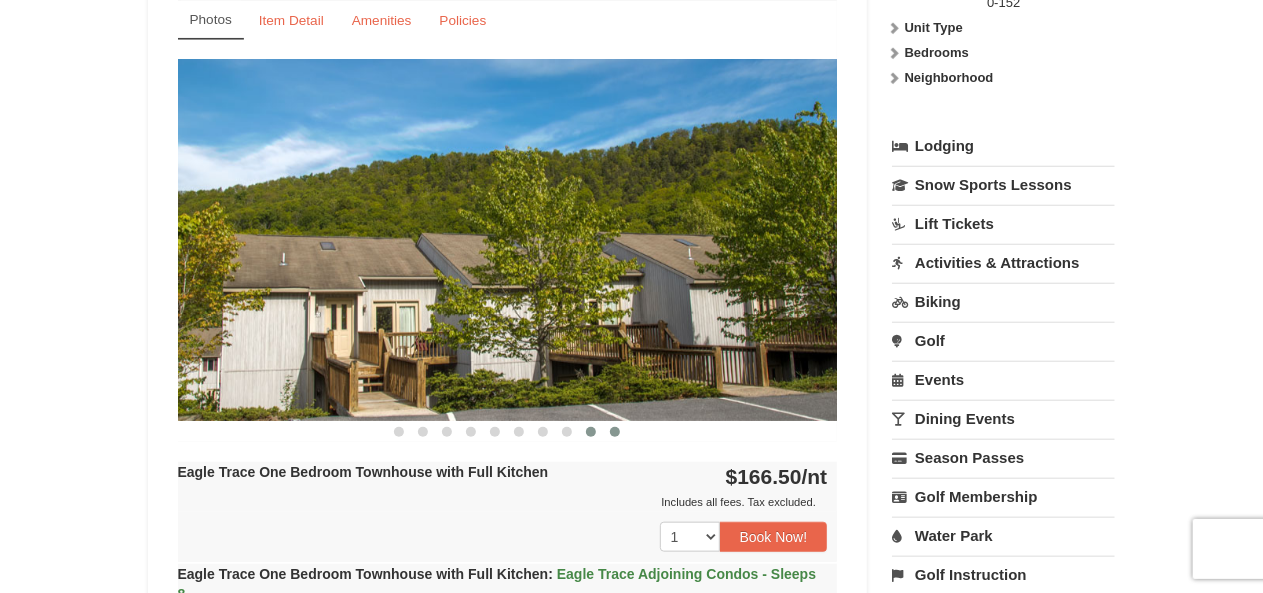 click at bounding box center (615, 432) 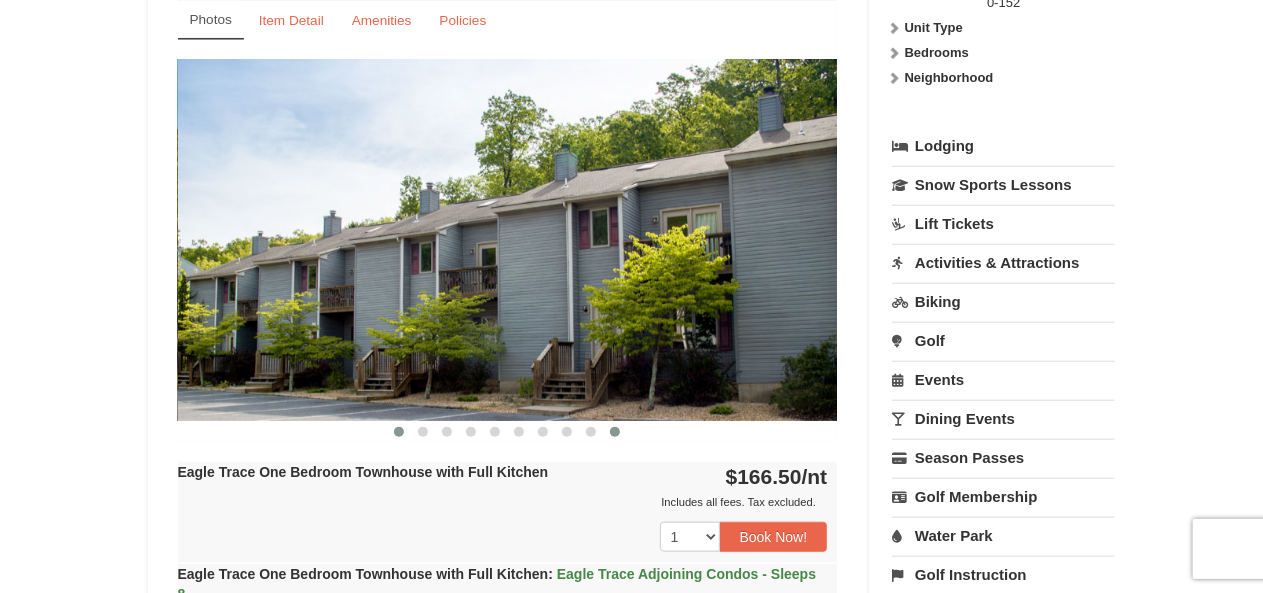 click at bounding box center [399, 432] 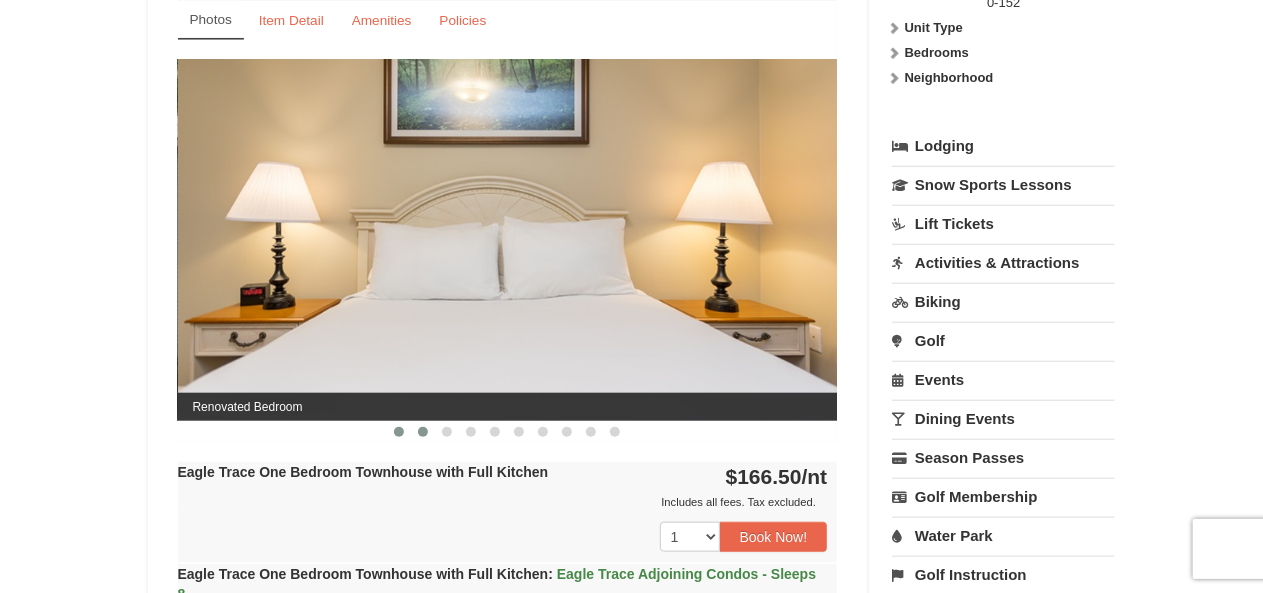 click at bounding box center [423, 432] 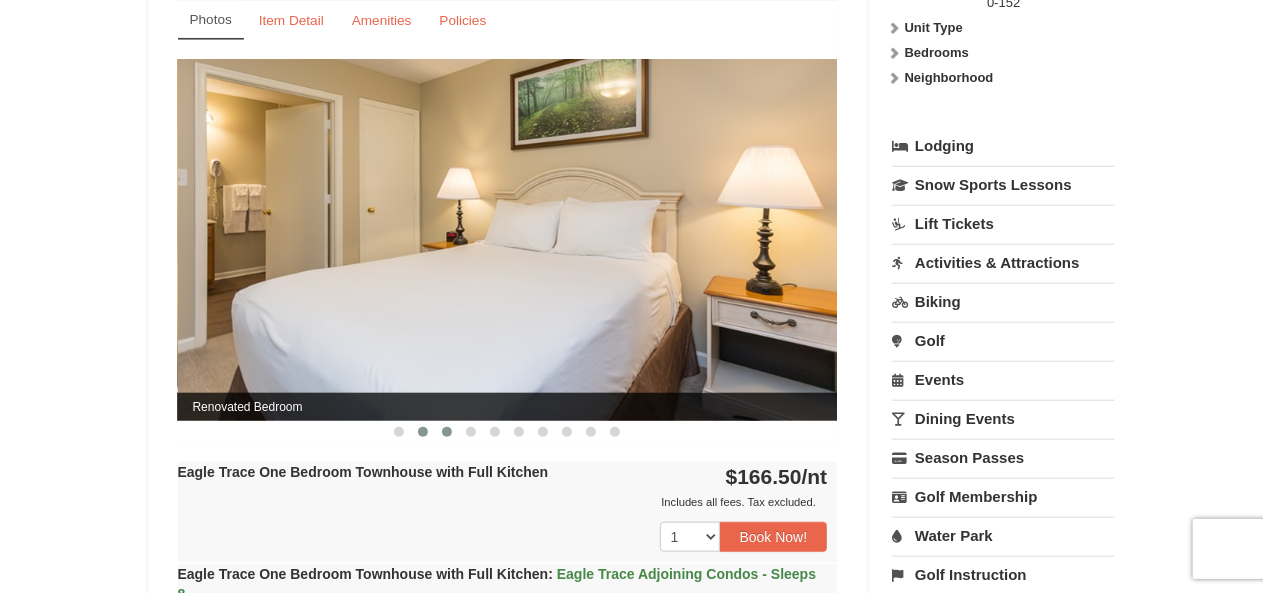 click at bounding box center [447, 432] 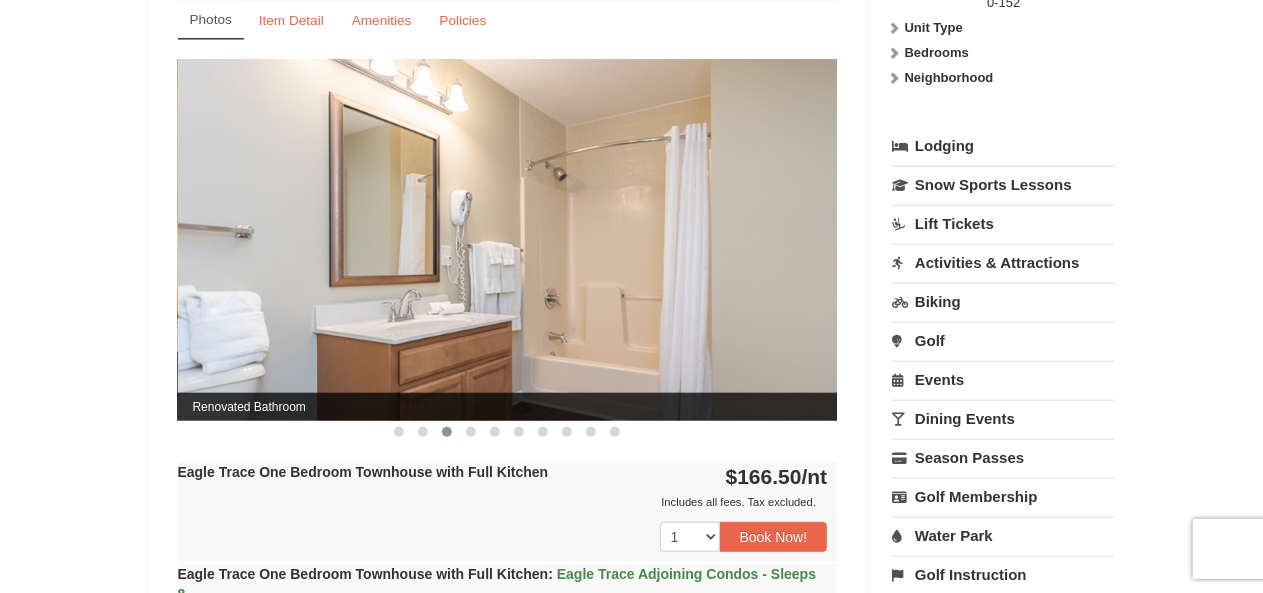 click at bounding box center [447, 432] 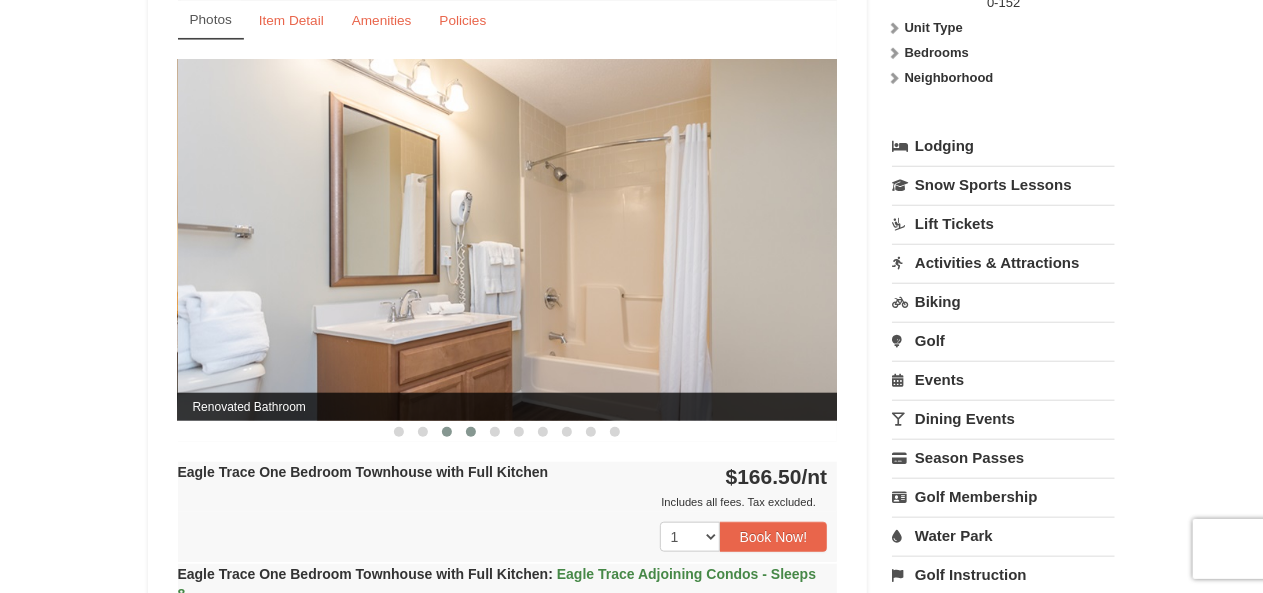 click at bounding box center [471, 432] 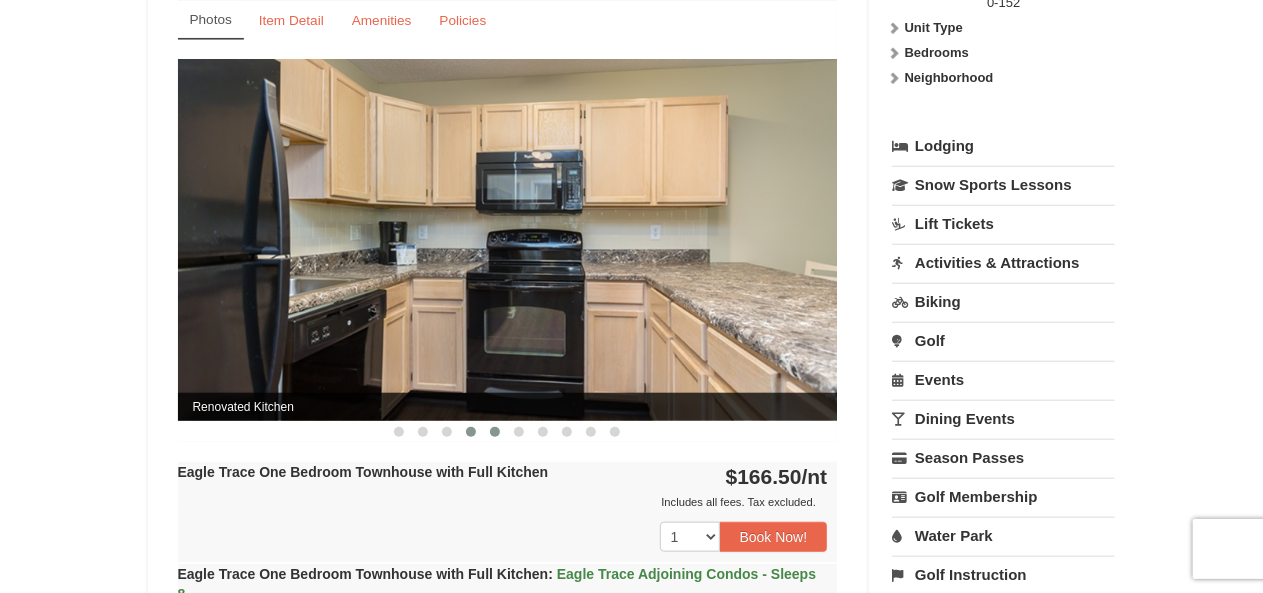 click at bounding box center [495, 432] 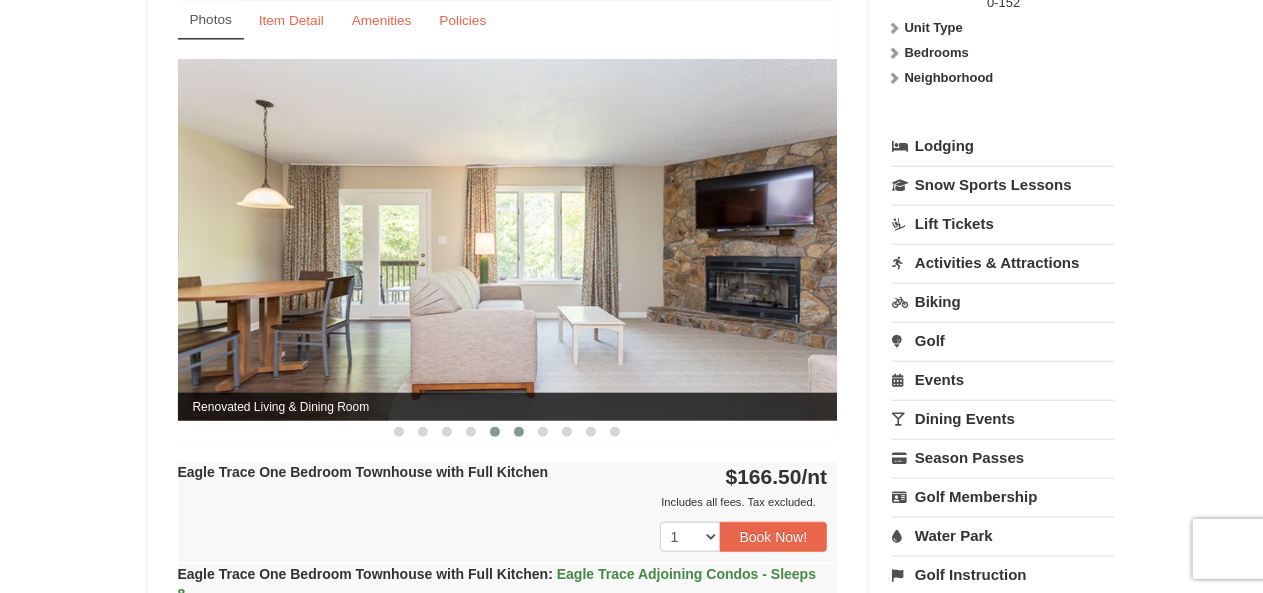 click at bounding box center (519, 432) 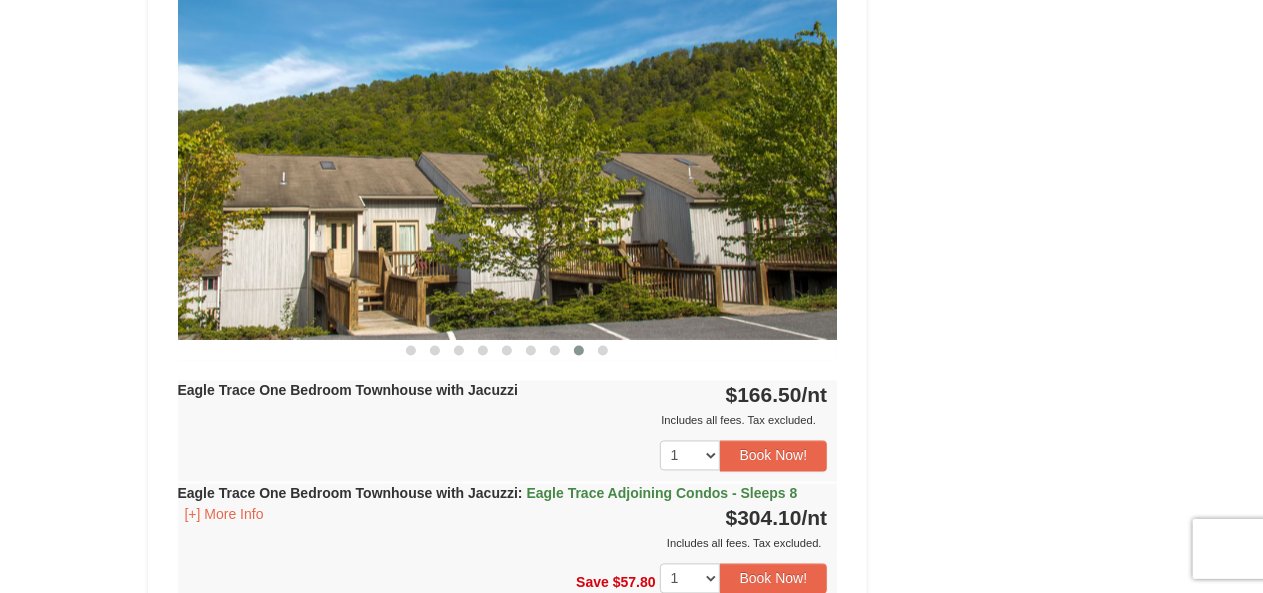 scroll, scrollTop: 1700, scrollLeft: 0, axis: vertical 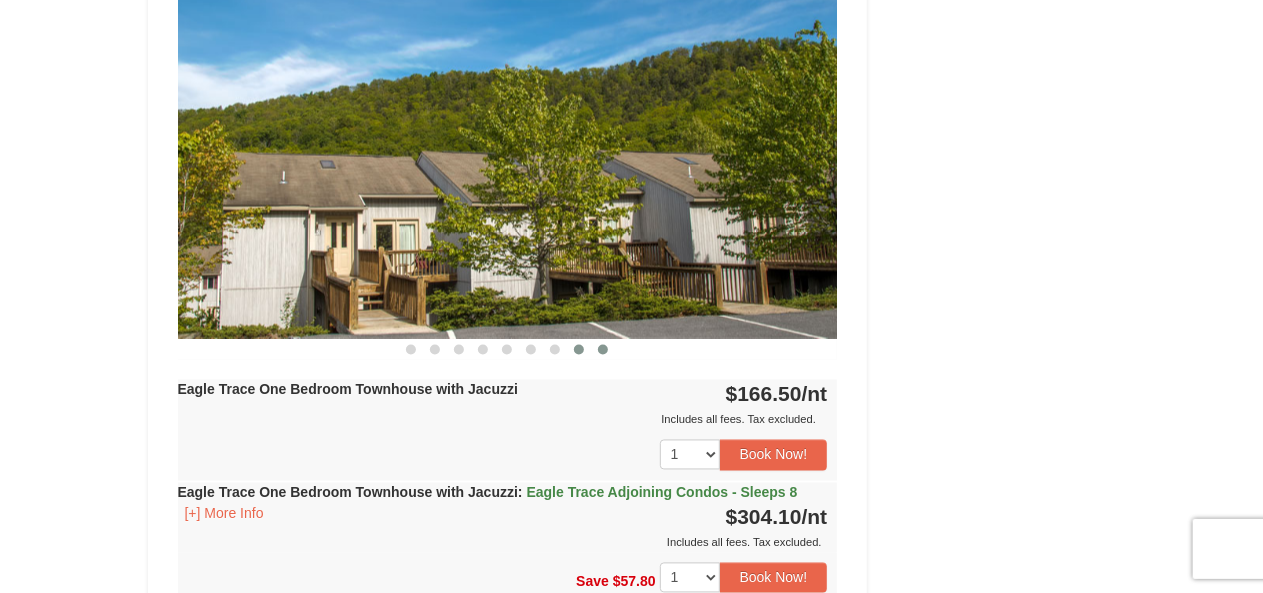 click at bounding box center (603, 350) 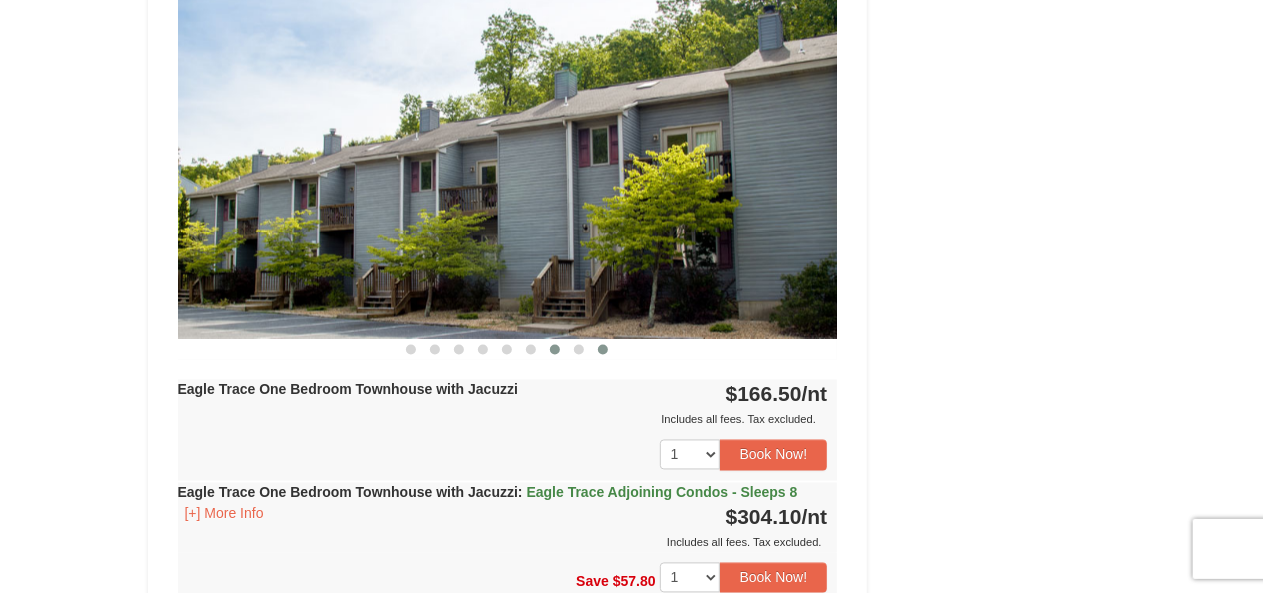 click at bounding box center (555, 350) 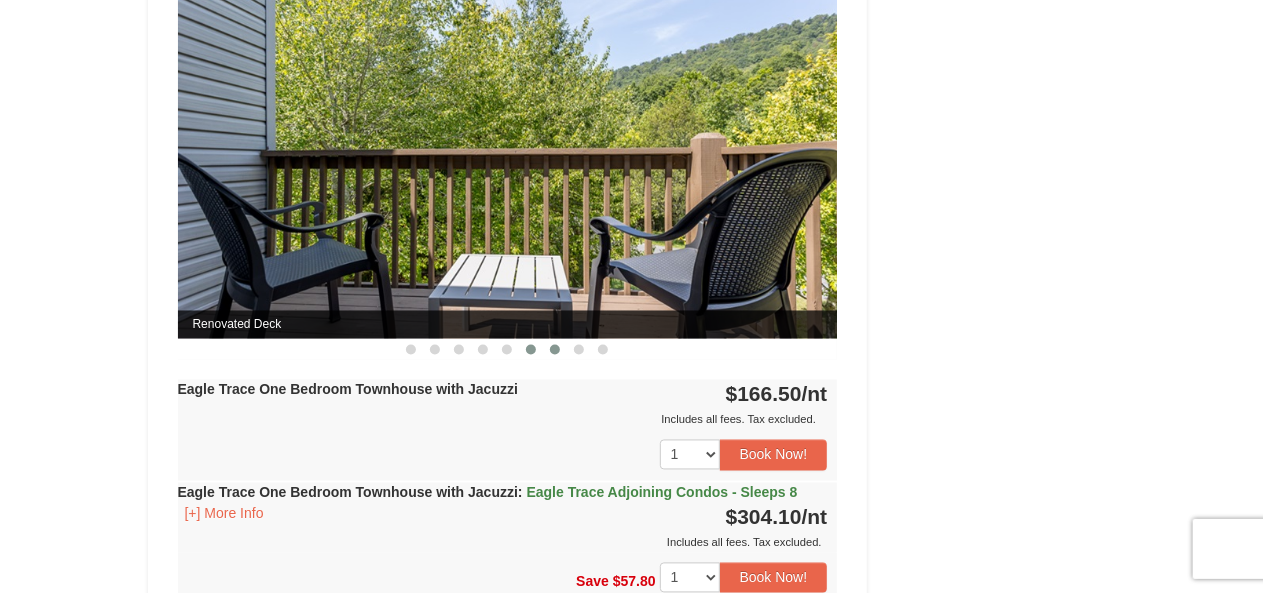 click at bounding box center [531, 350] 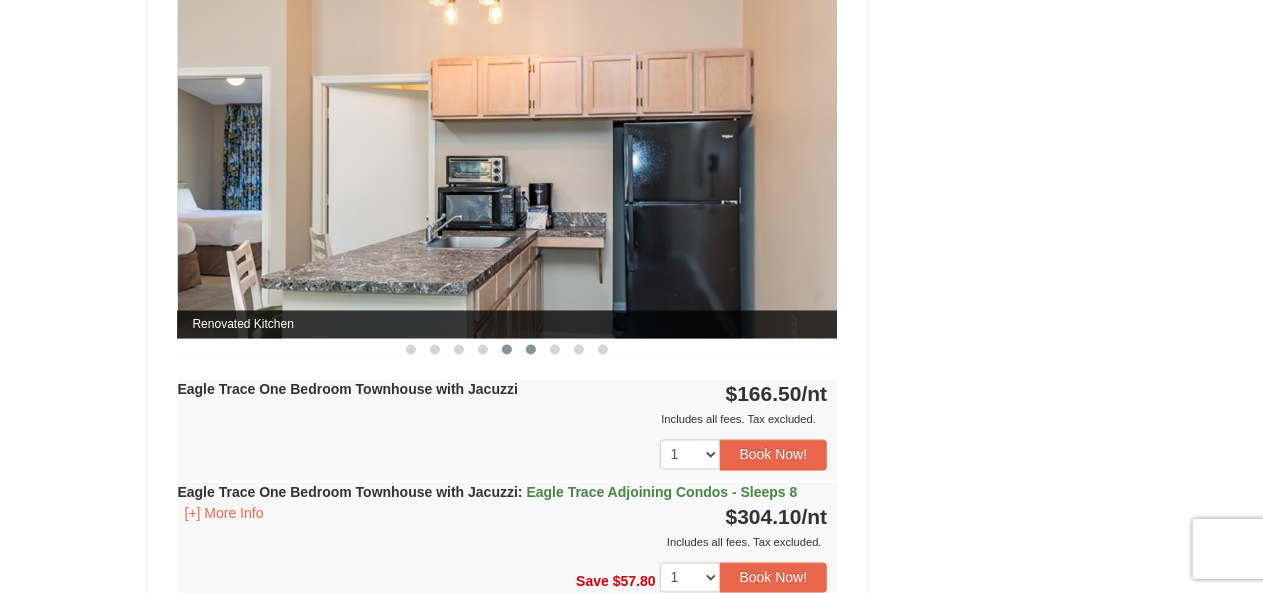 click at bounding box center (507, 350) 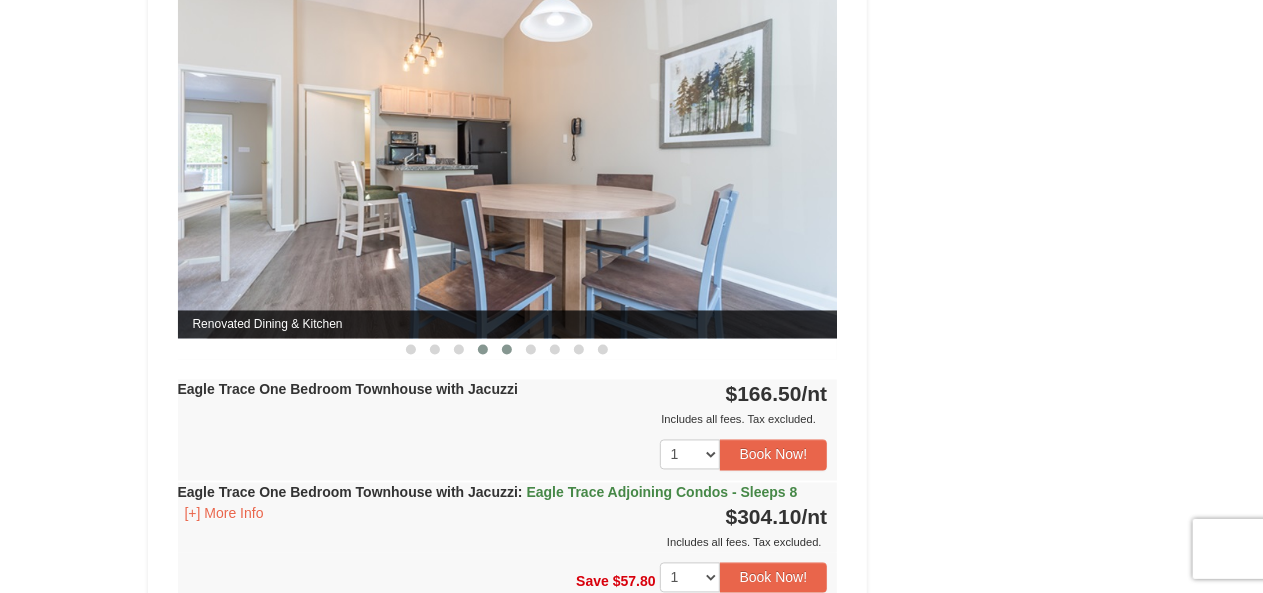 click at bounding box center [483, 350] 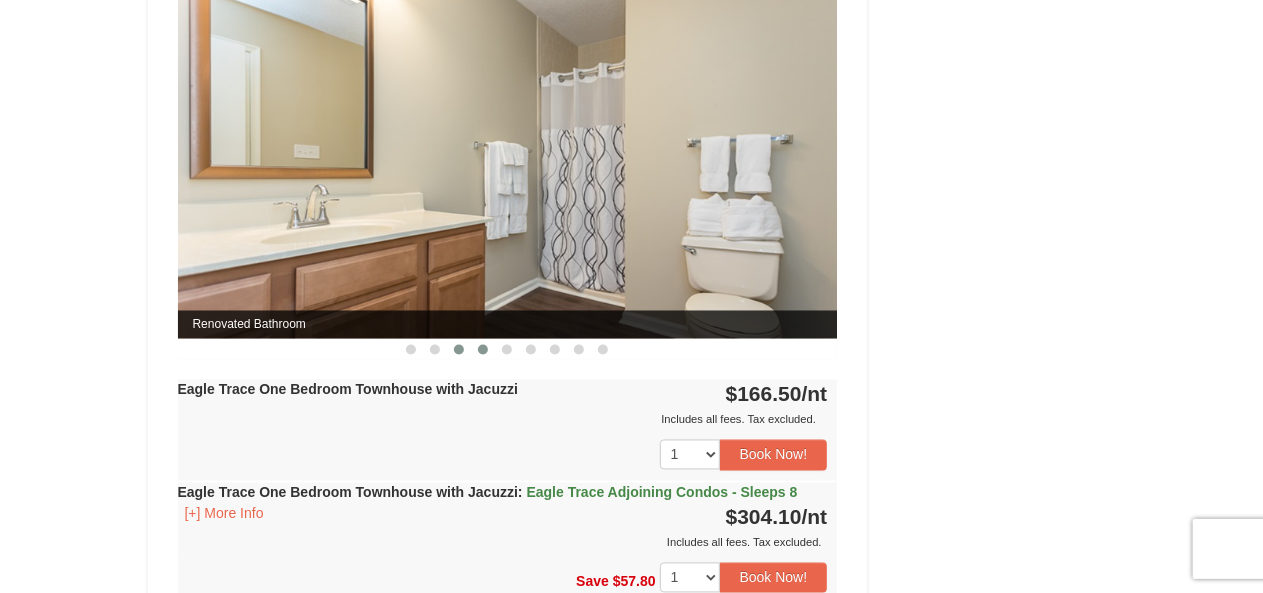 click at bounding box center [459, 350] 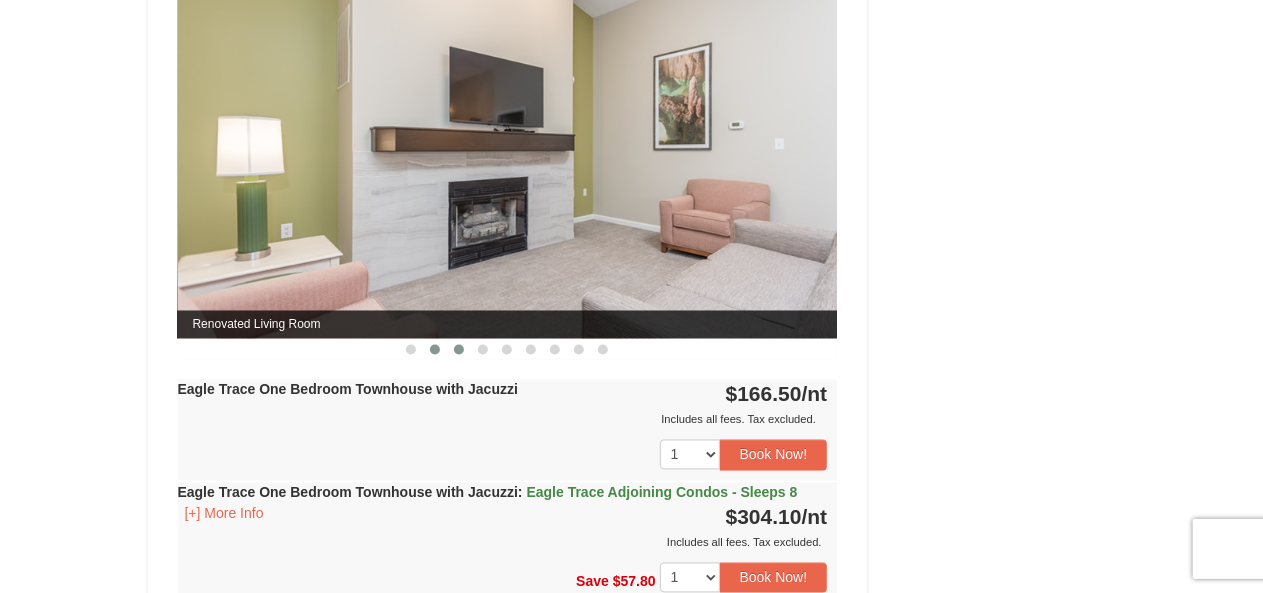 click at bounding box center (435, 350) 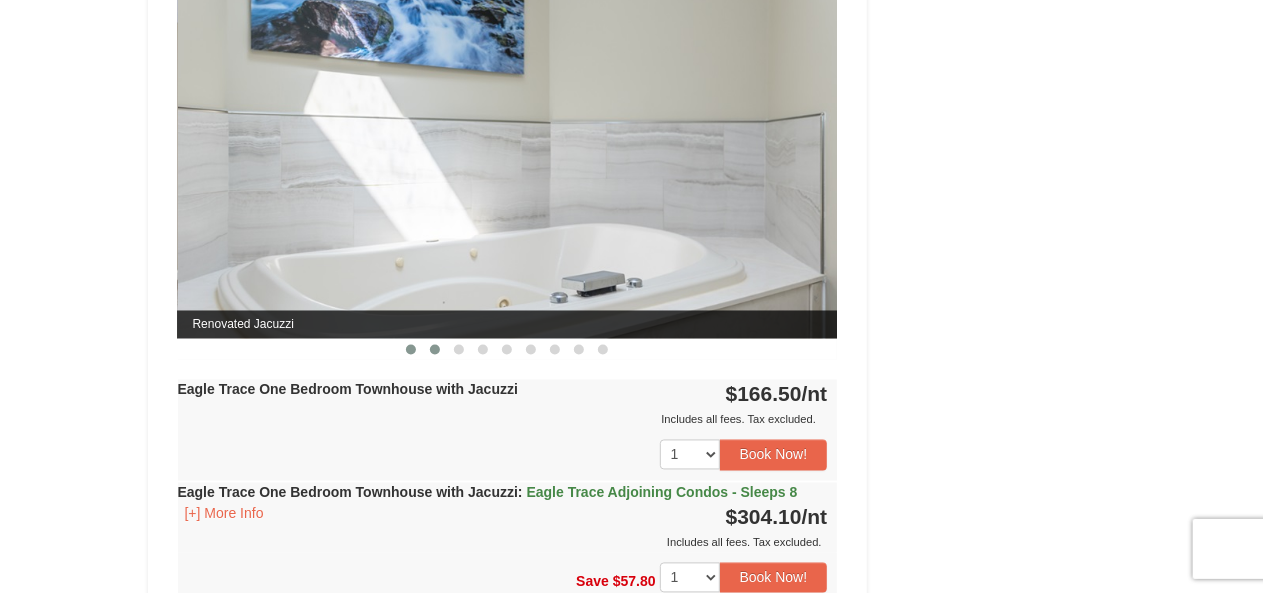 click at bounding box center [411, 350] 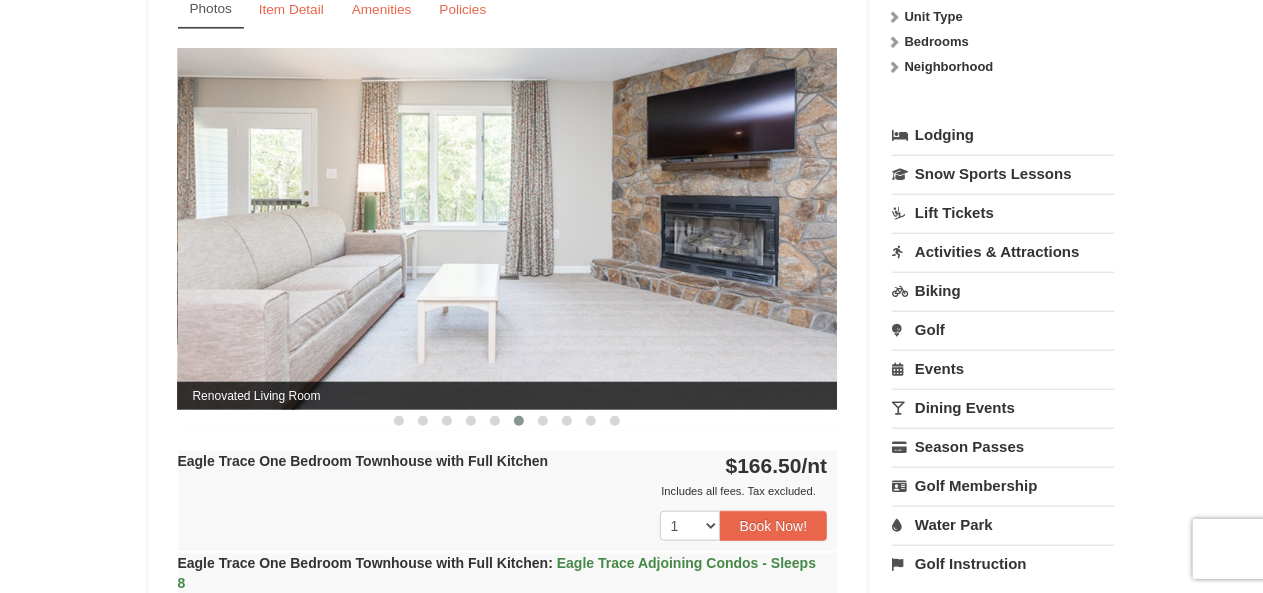 scroll, scrollTop: 800, scrollLeft: 0, axis: vertical 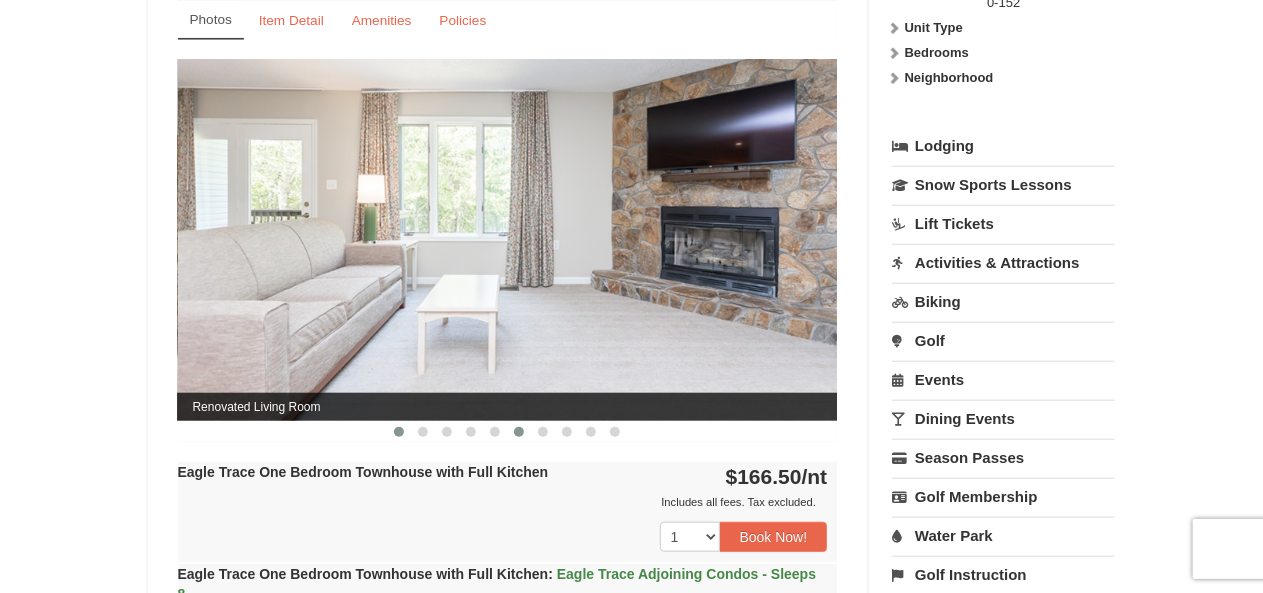 click at bounding box center (399, 432) 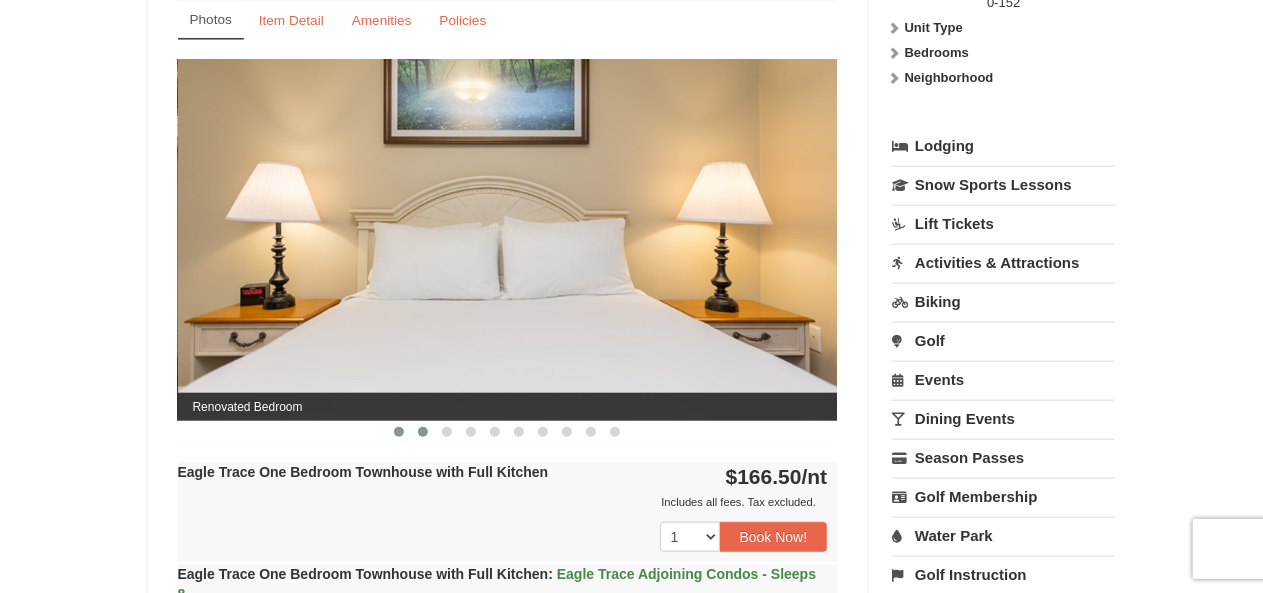click at bounding box center [423, 432] 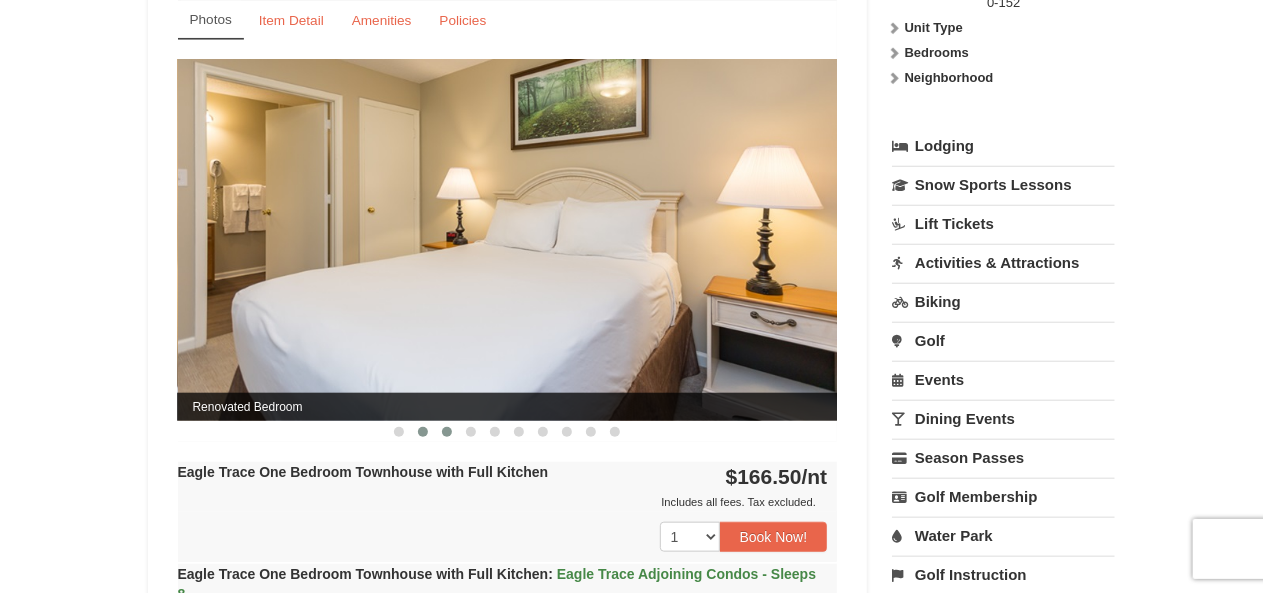 click at bounding box center (447, 432) 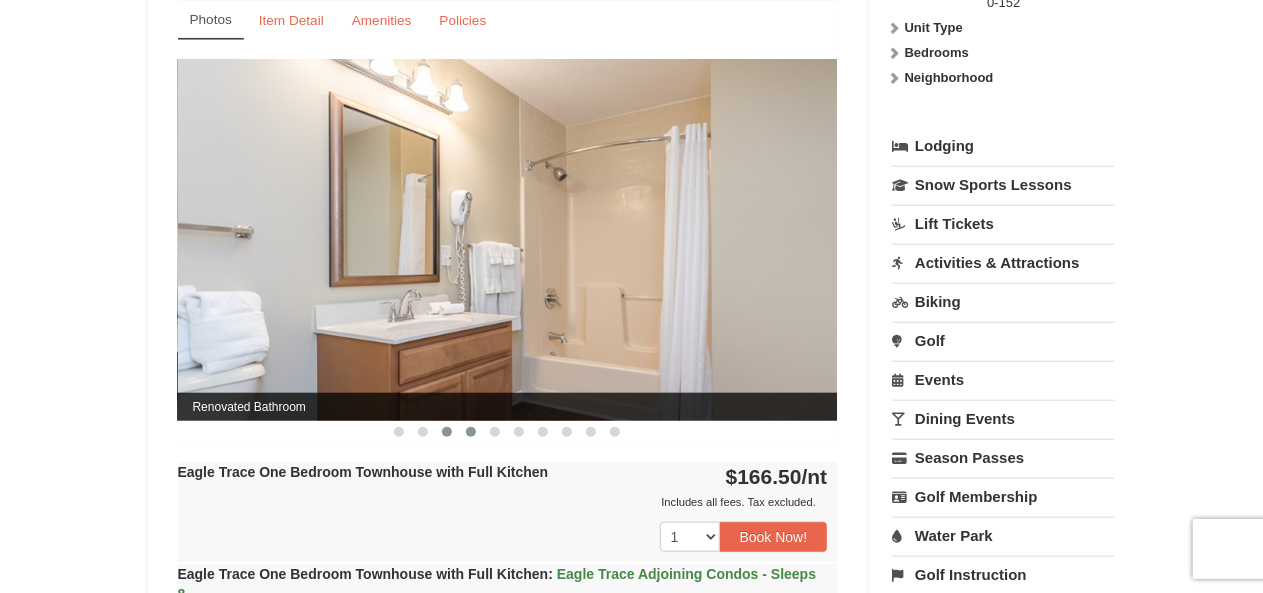 click at bounding box center (471, 432) 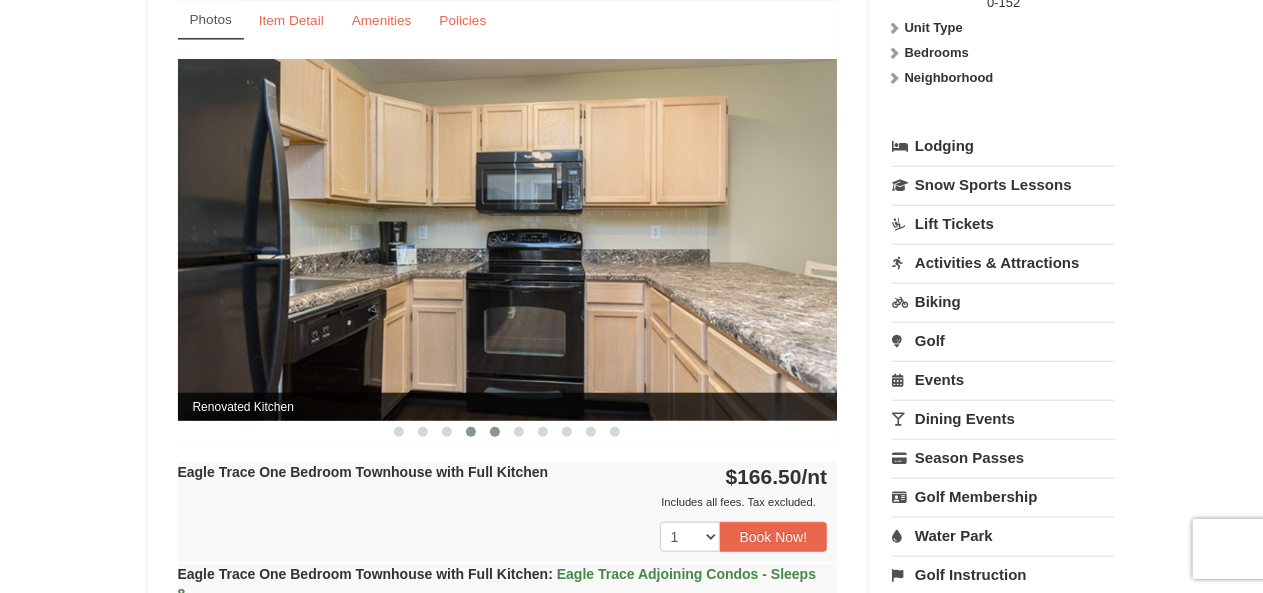 click at bounding box center [495, 432] 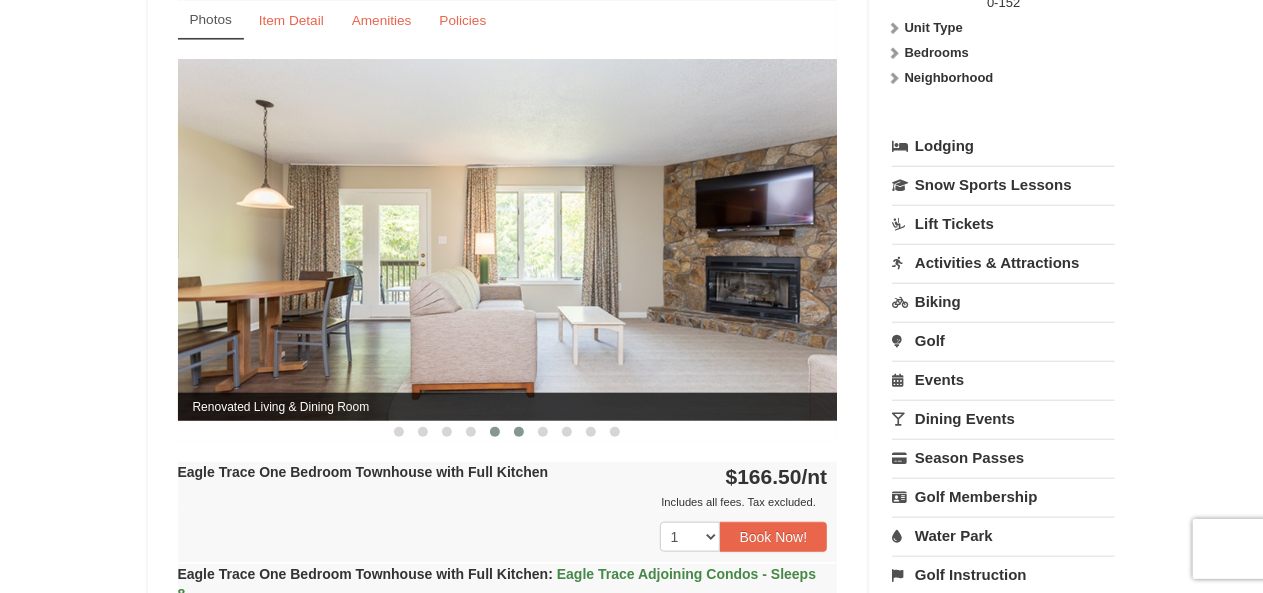 click at bounding box center [519, 432] 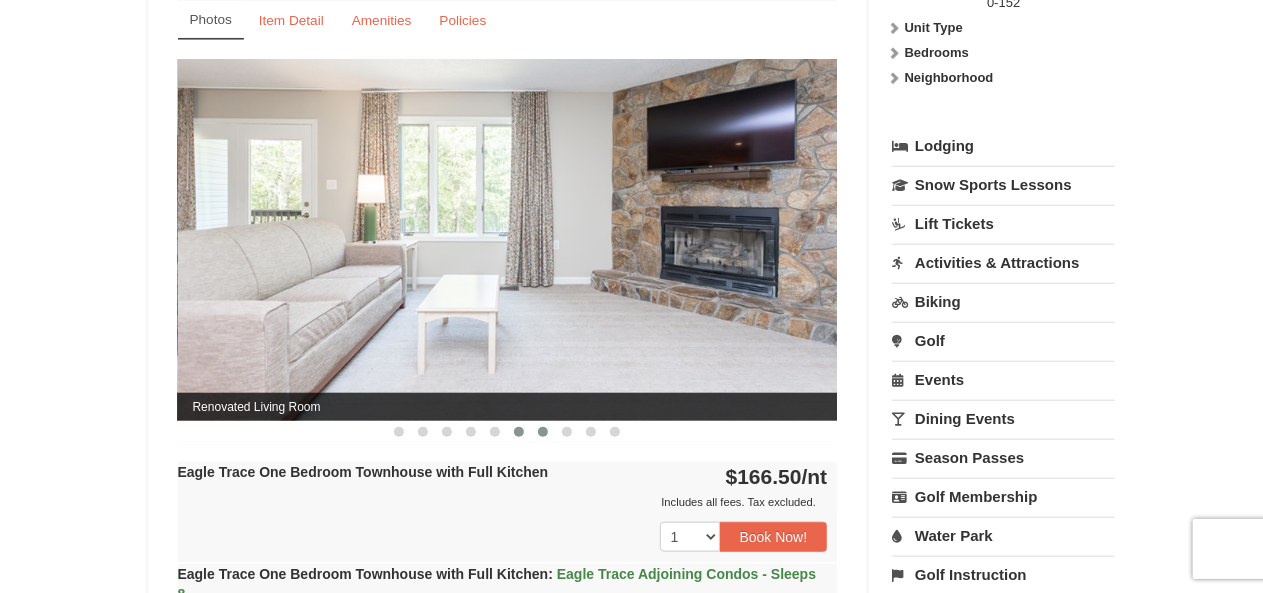 click at bounding box center [543, 432] 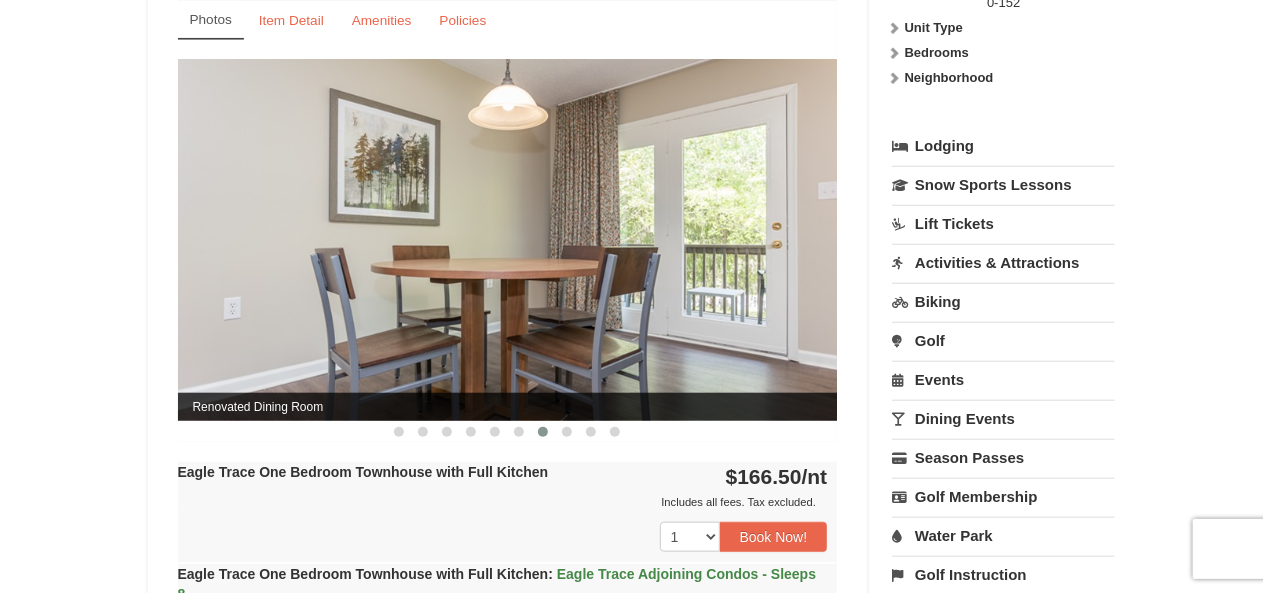 click at bounding box center (894, 53) 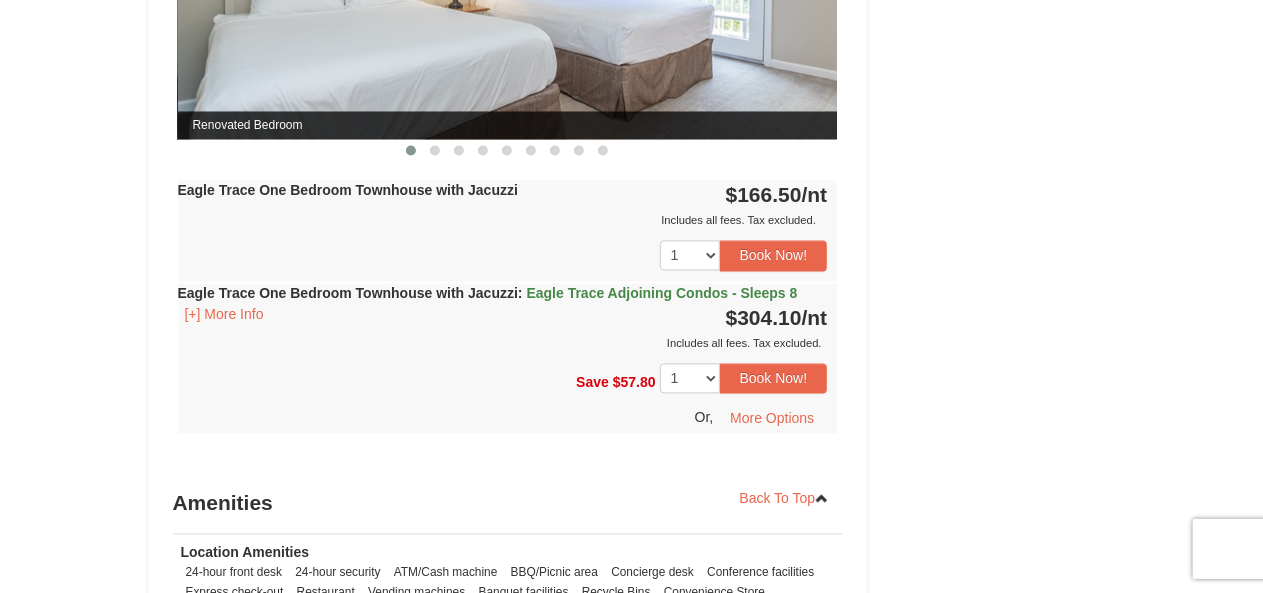 scroll, scrollTop: 1500, scrollLeft: 0, axis: vertical 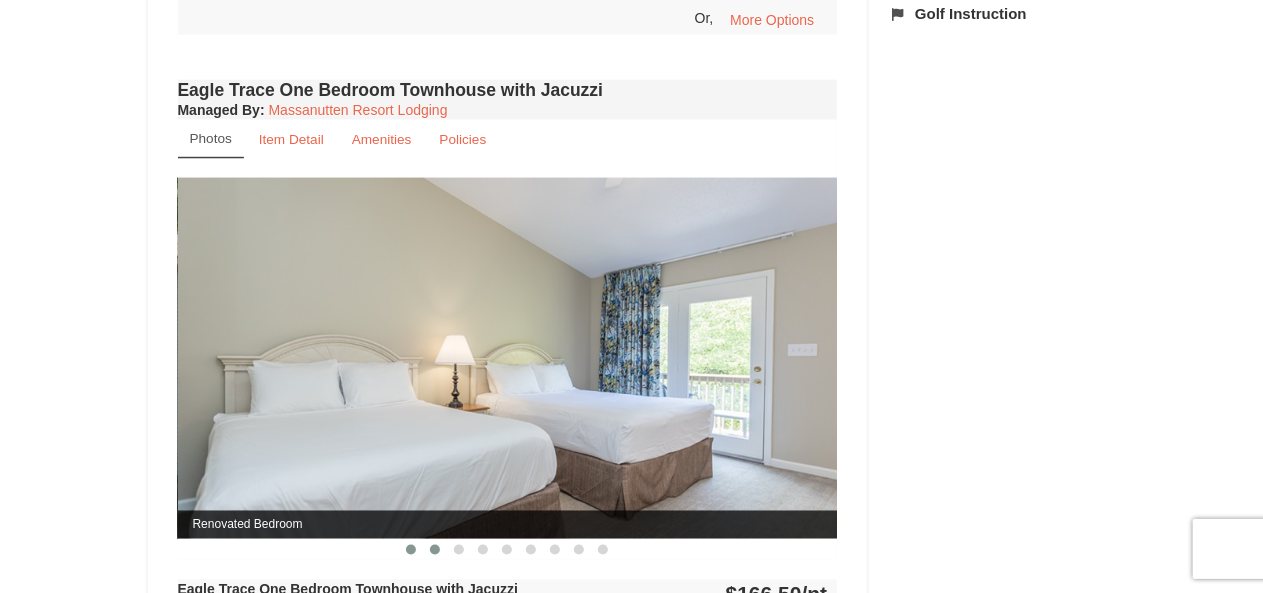 click at bounding box center (435, 550) 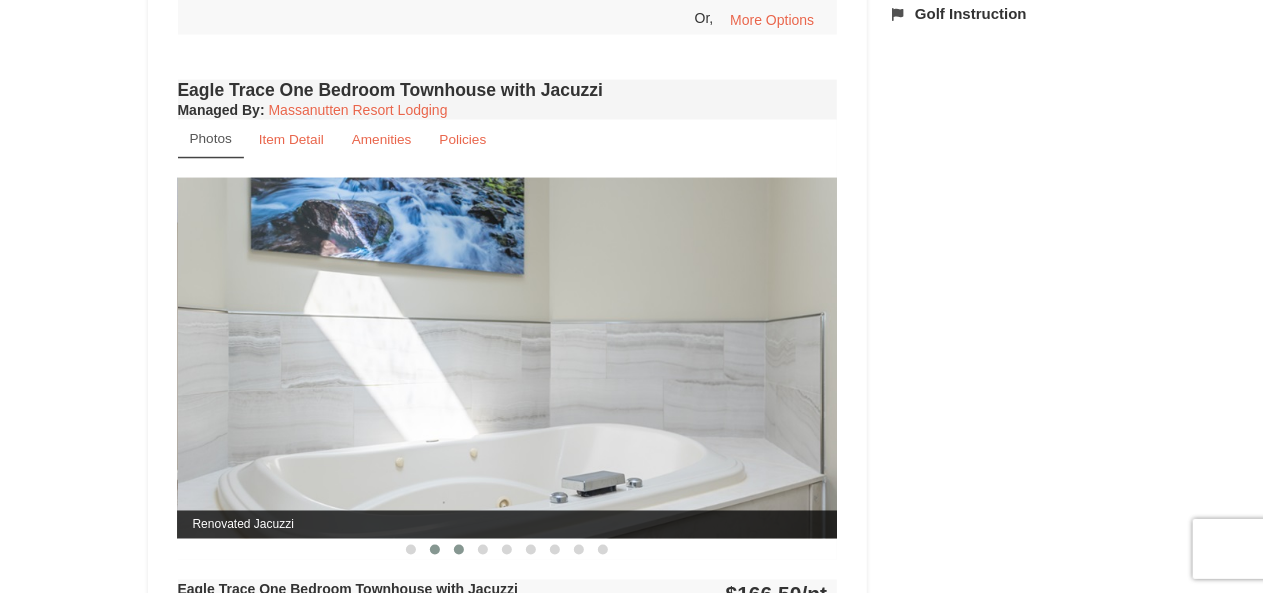 click at bounding box center (459, 550) 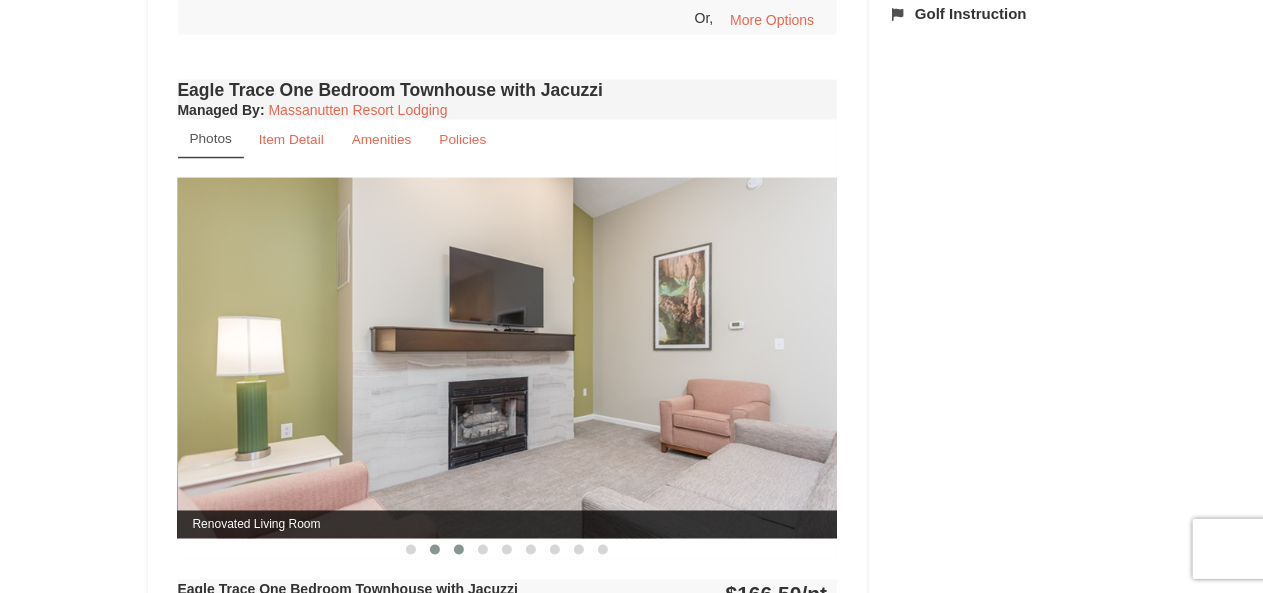 click at bounding box center [435, 550] 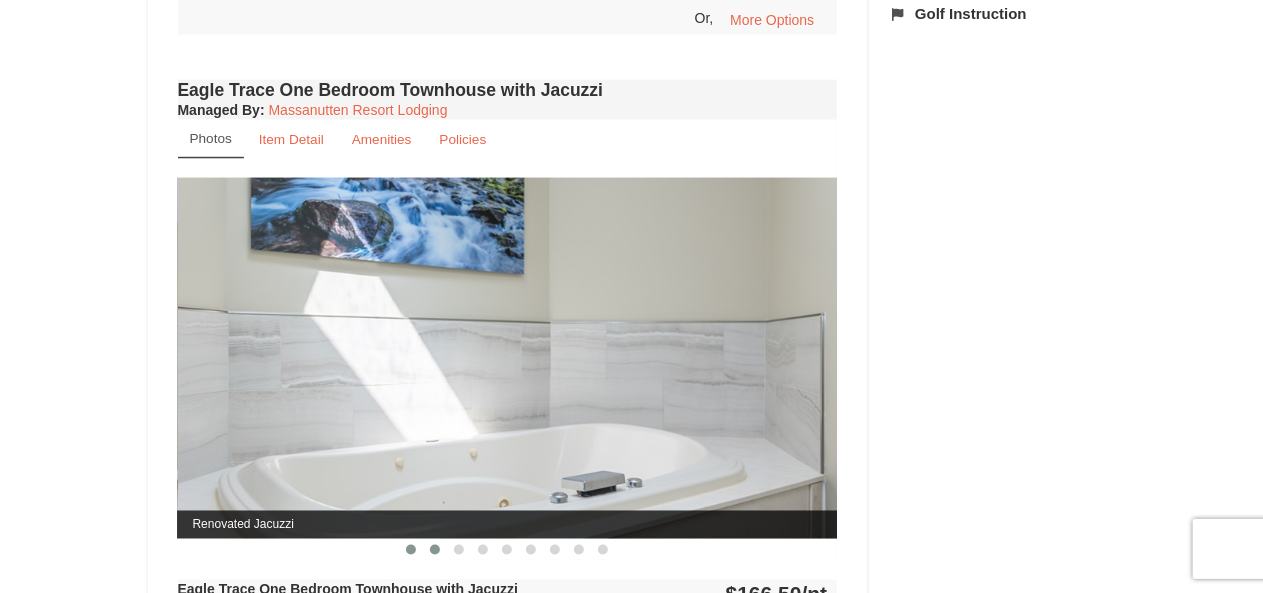 click at bounding box center (411, 550) 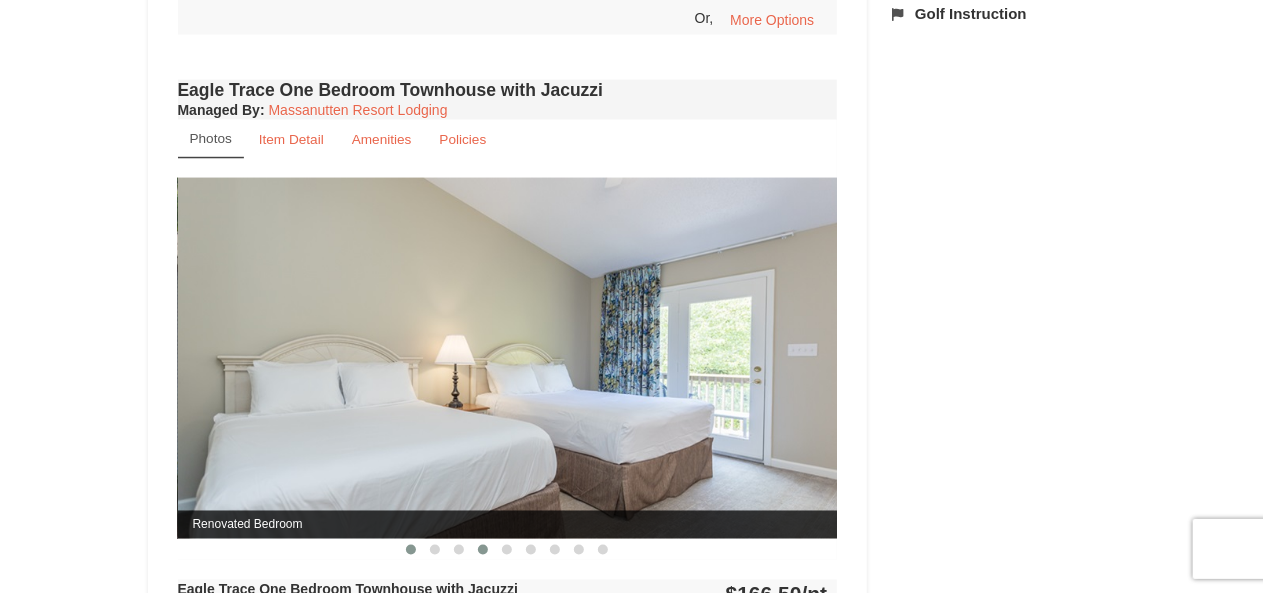 click at bounding box center (483, 550) 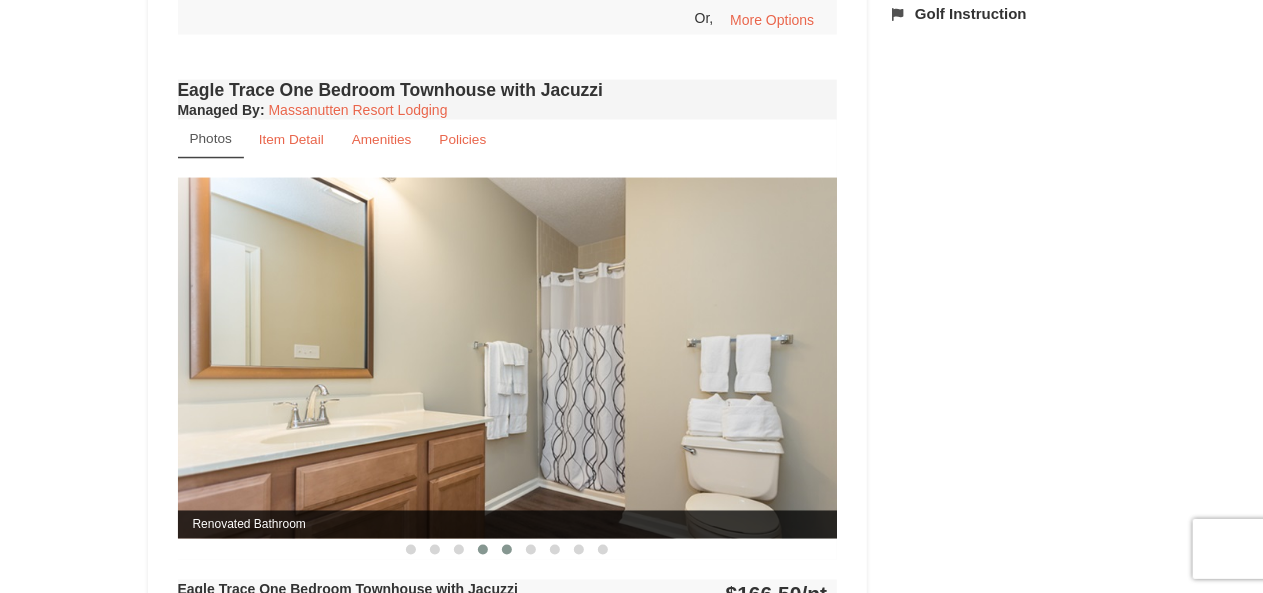 click at bounding box center (507, 550) 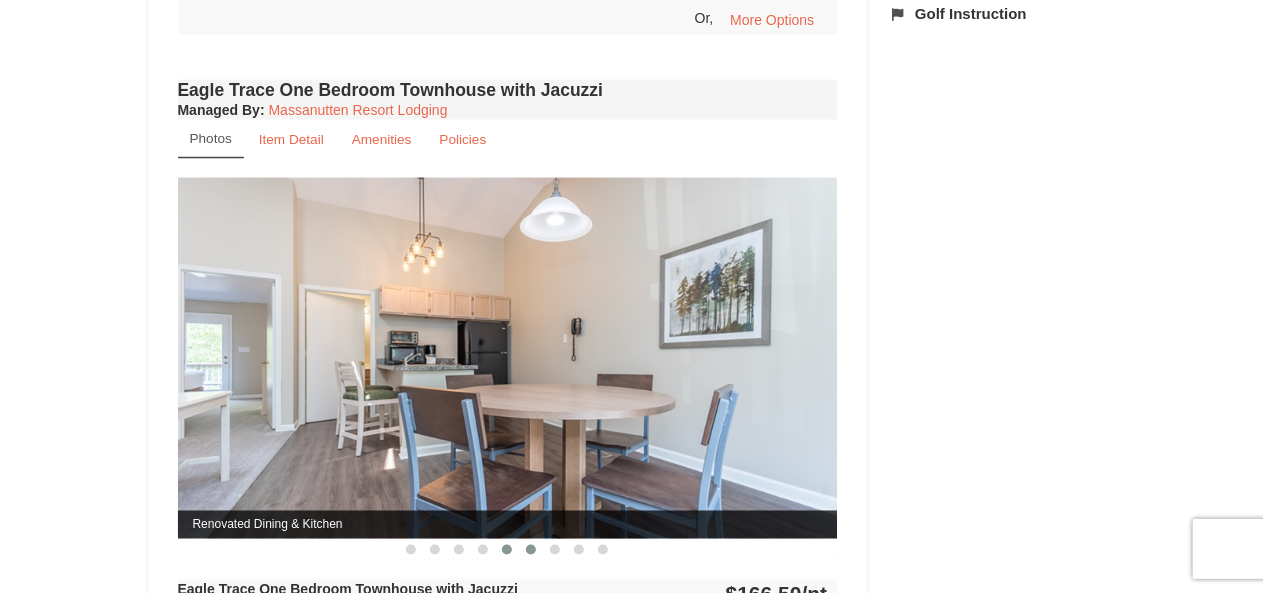 click at bounding box center [531, 550] 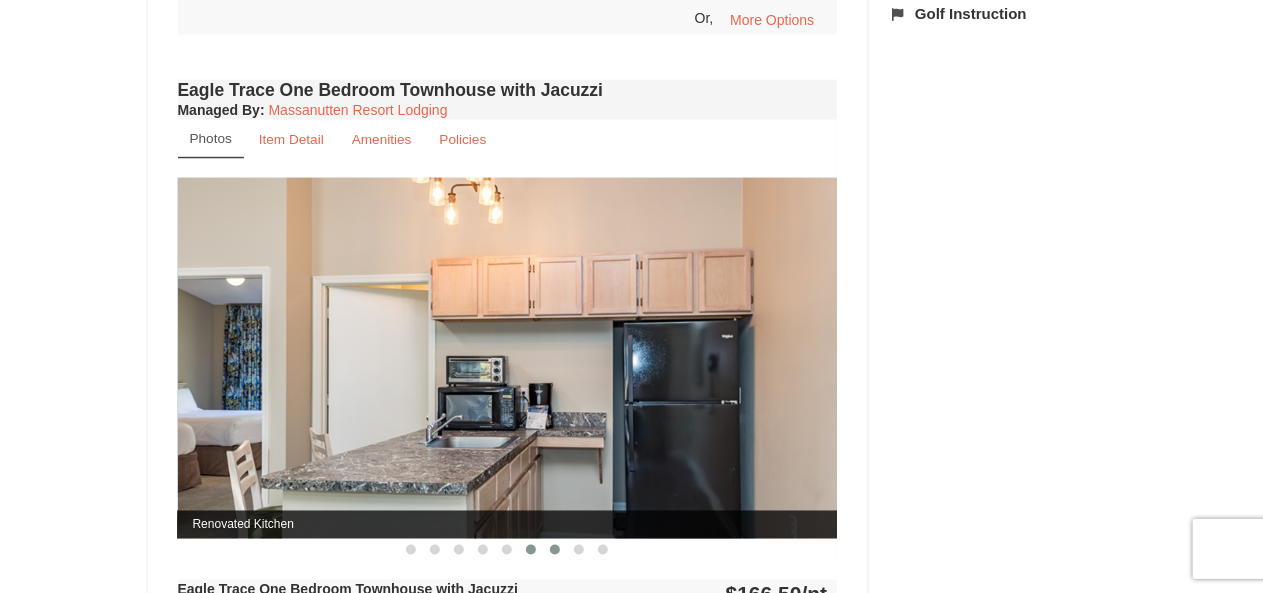 click at bounding box center [555, 550] 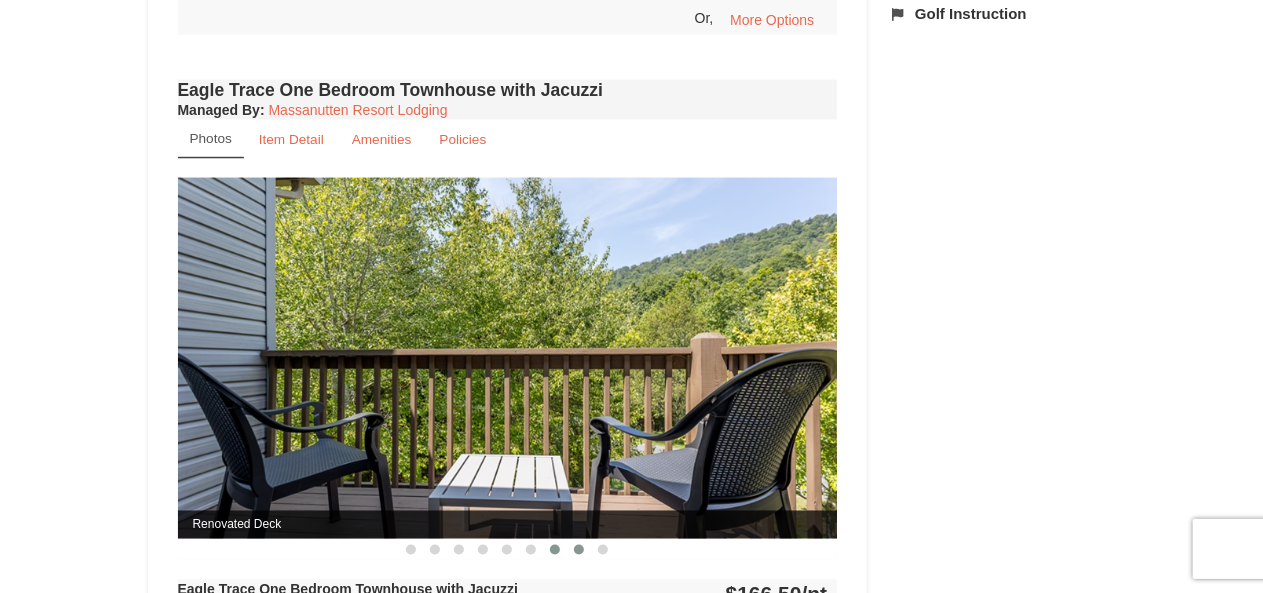click at bounding box center (579, 550) 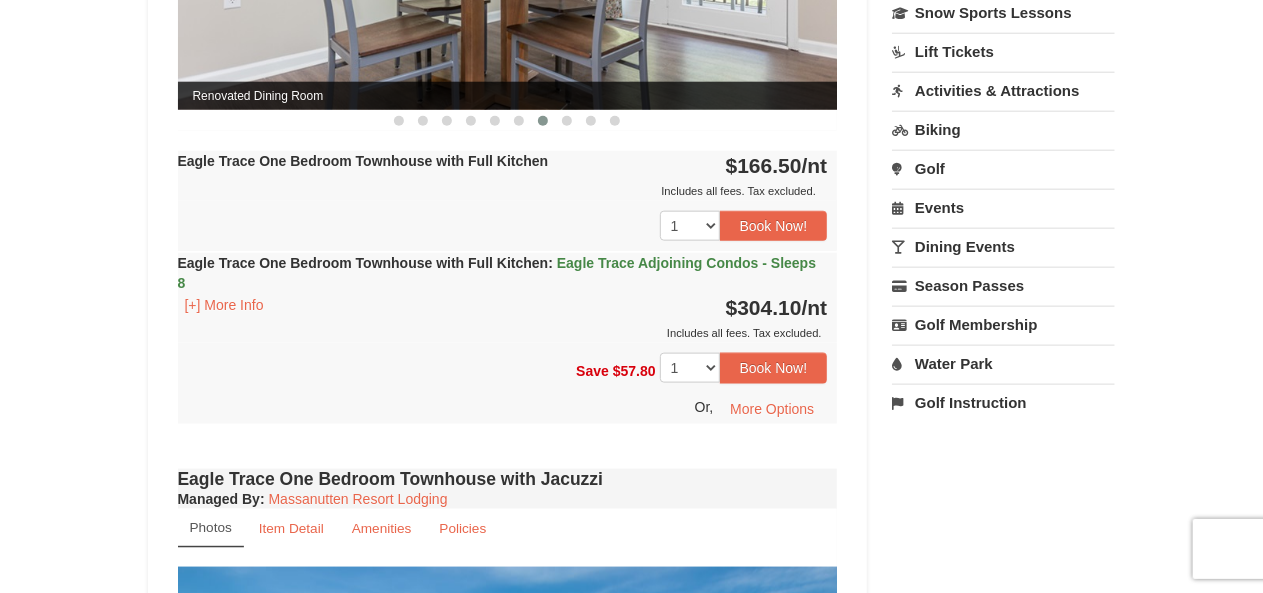 scroll, scrollTop: 800, scrollLeft: 0, axis: vertical 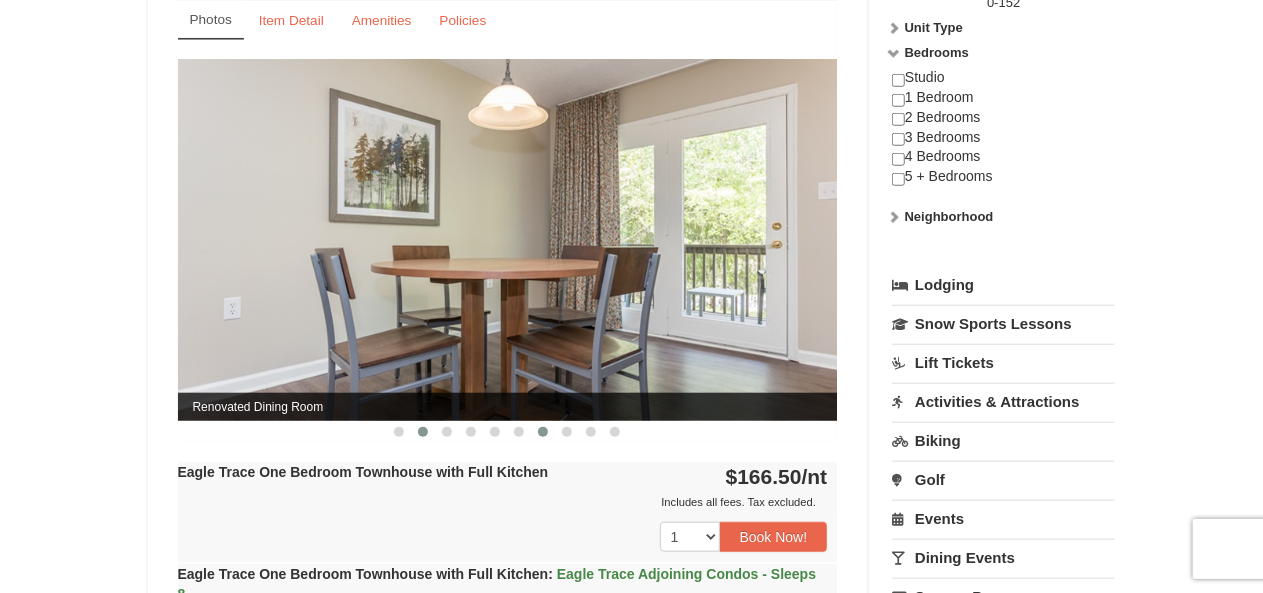 click at bounding box center (423, 432) 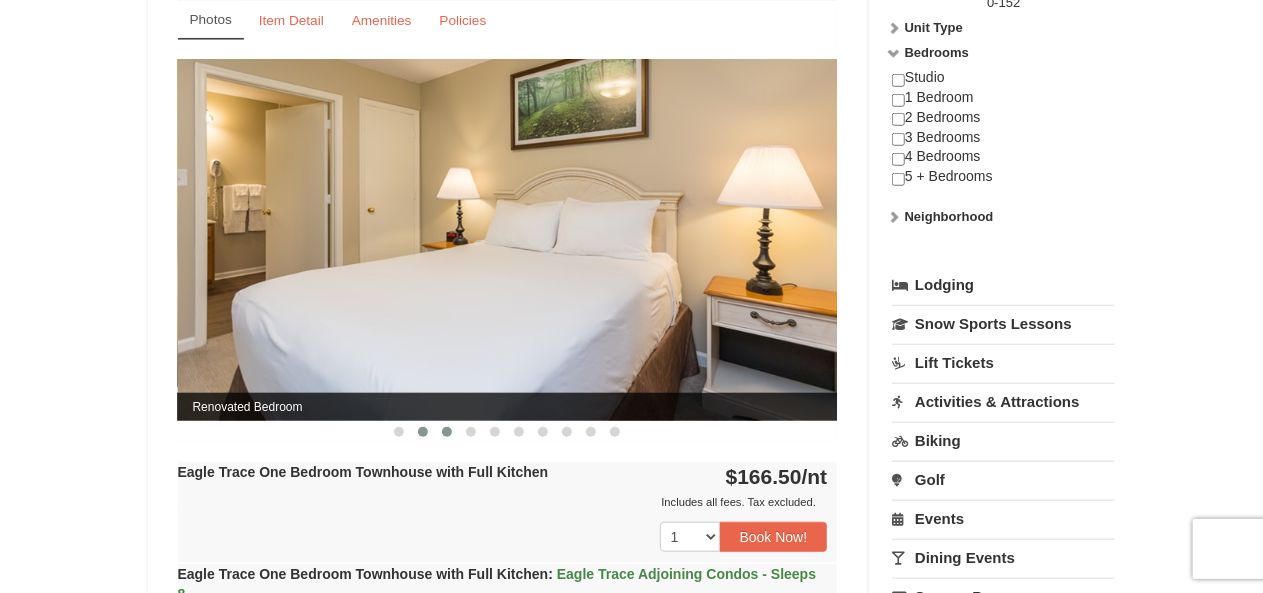 click at bounding box center [447, 432] 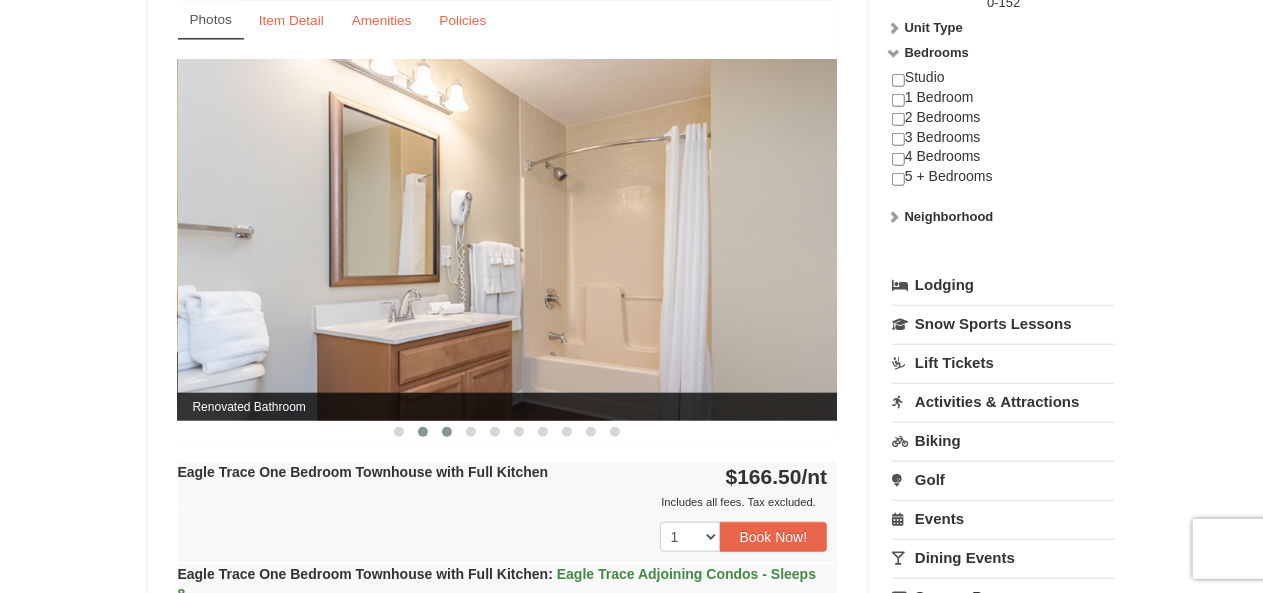 click at bounding box center (423, 432) 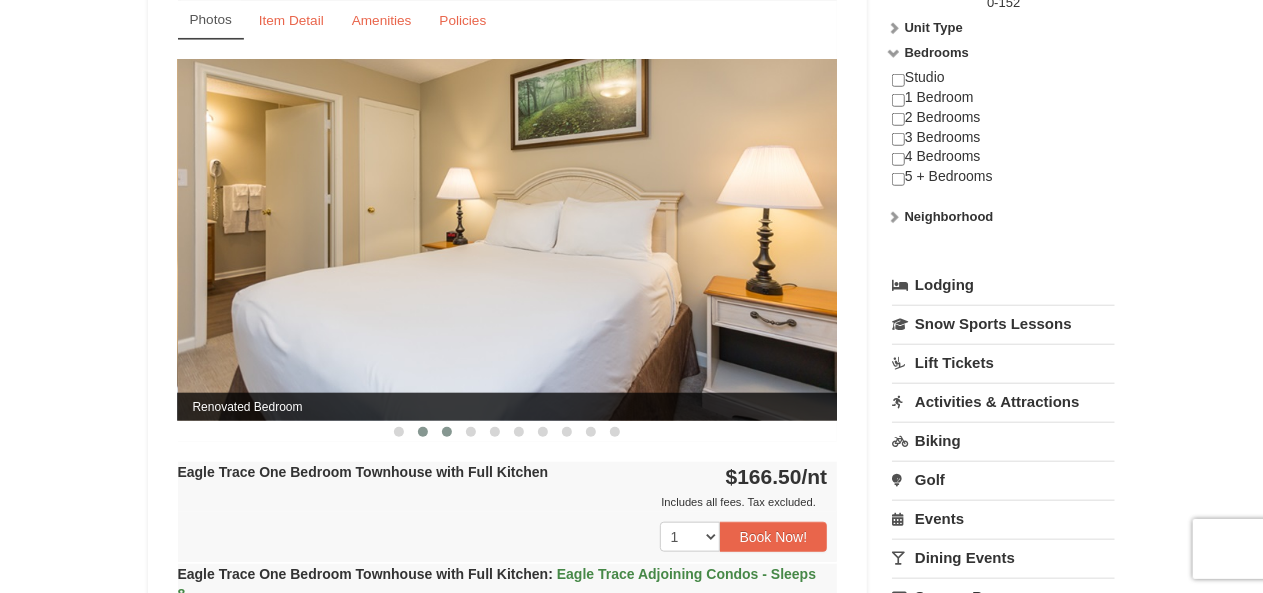 click at bounding box center [447, 432] 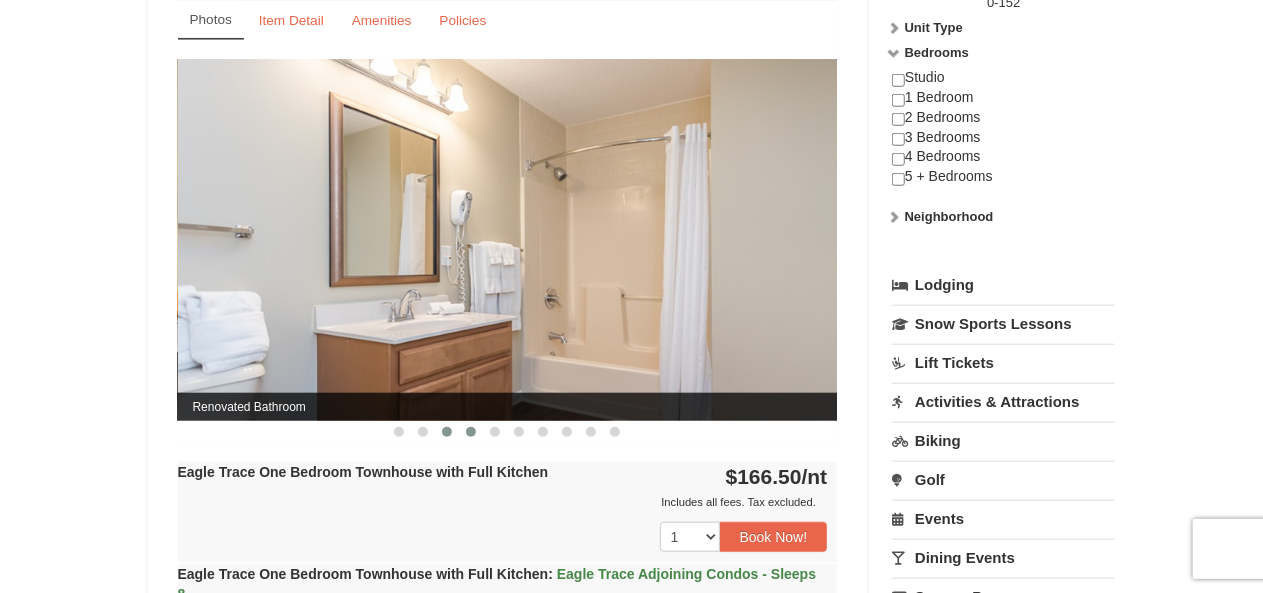 click at bounding box center (471, 432) 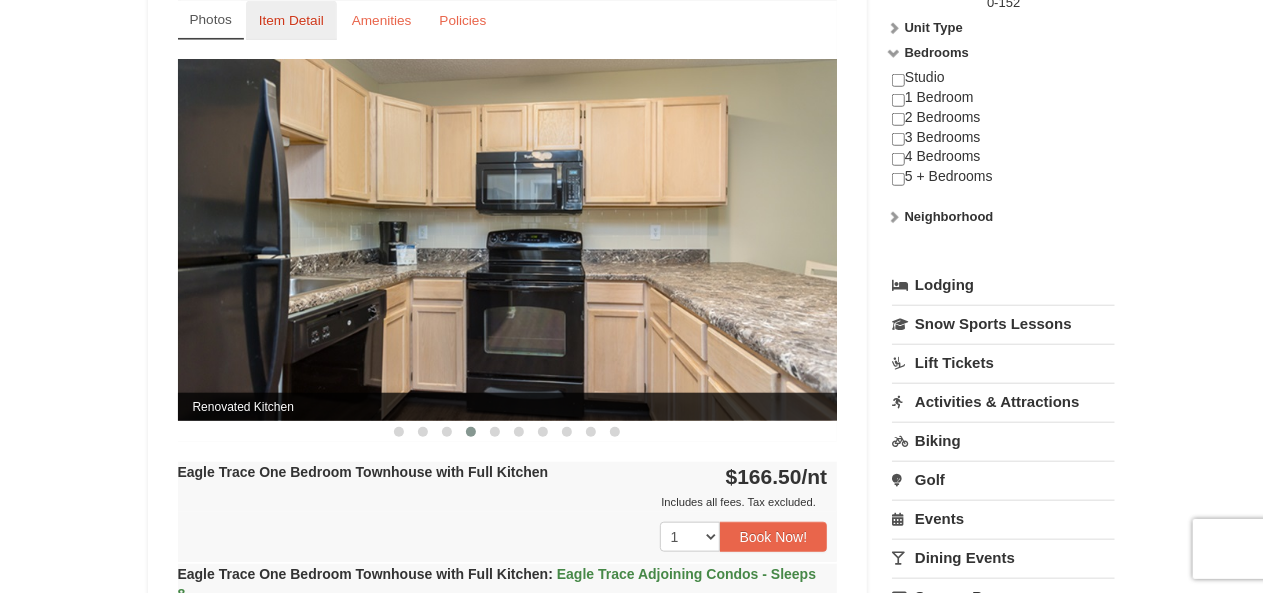click on "Item Detail" at bounding box center [291, 20] 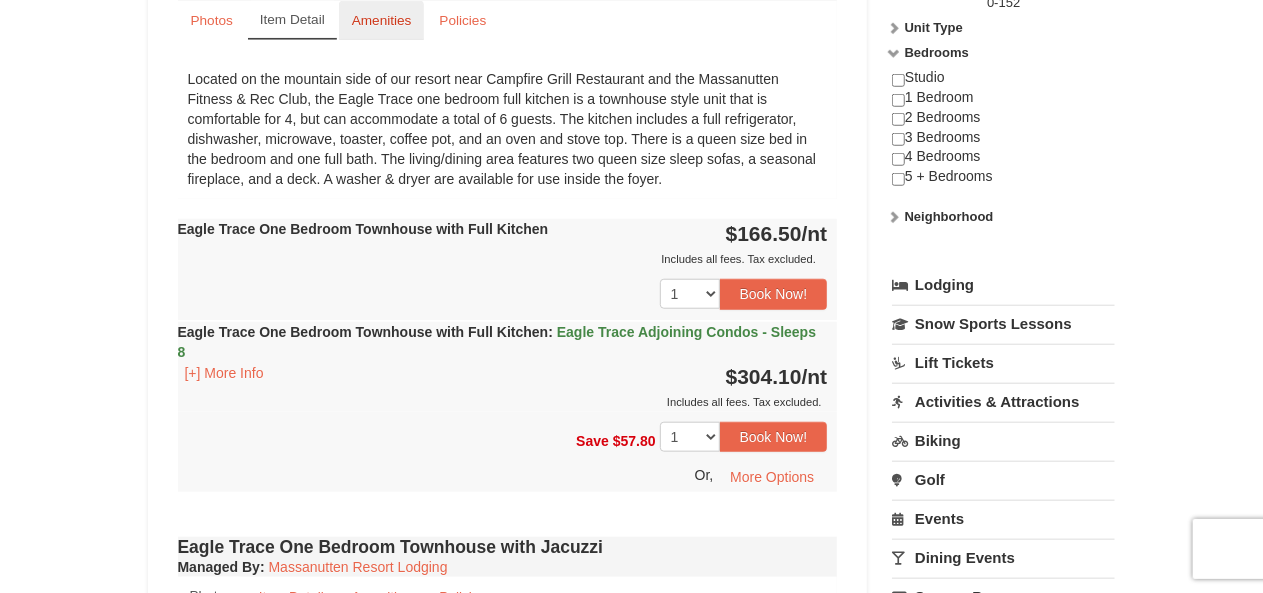 click on "Amenities" at bounding box center [382, 20] 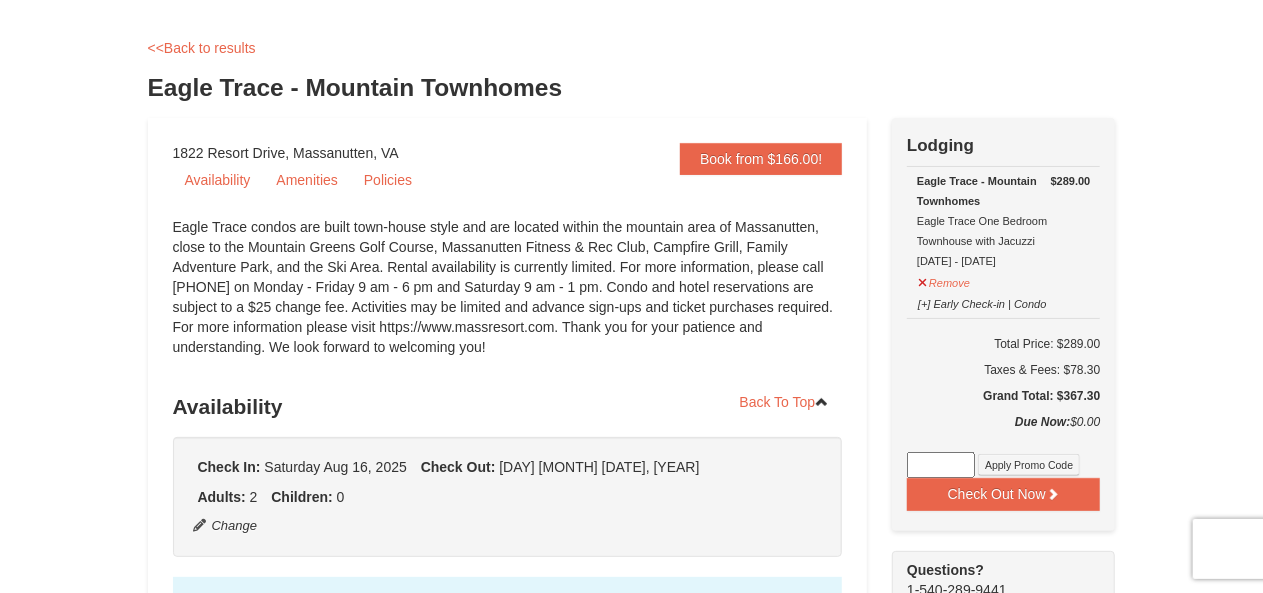 scroll, scrollTop: 0, scrollLeft: 0, axis: both 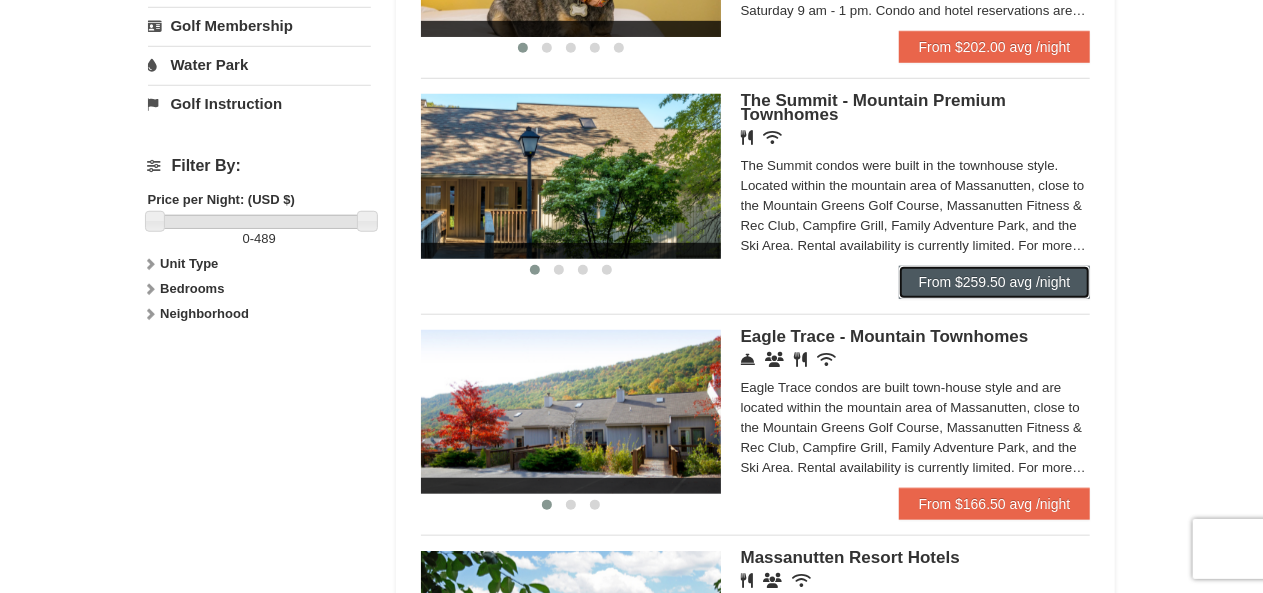 click on "From $259.50 avg /night" at bounding box center (995, 282) 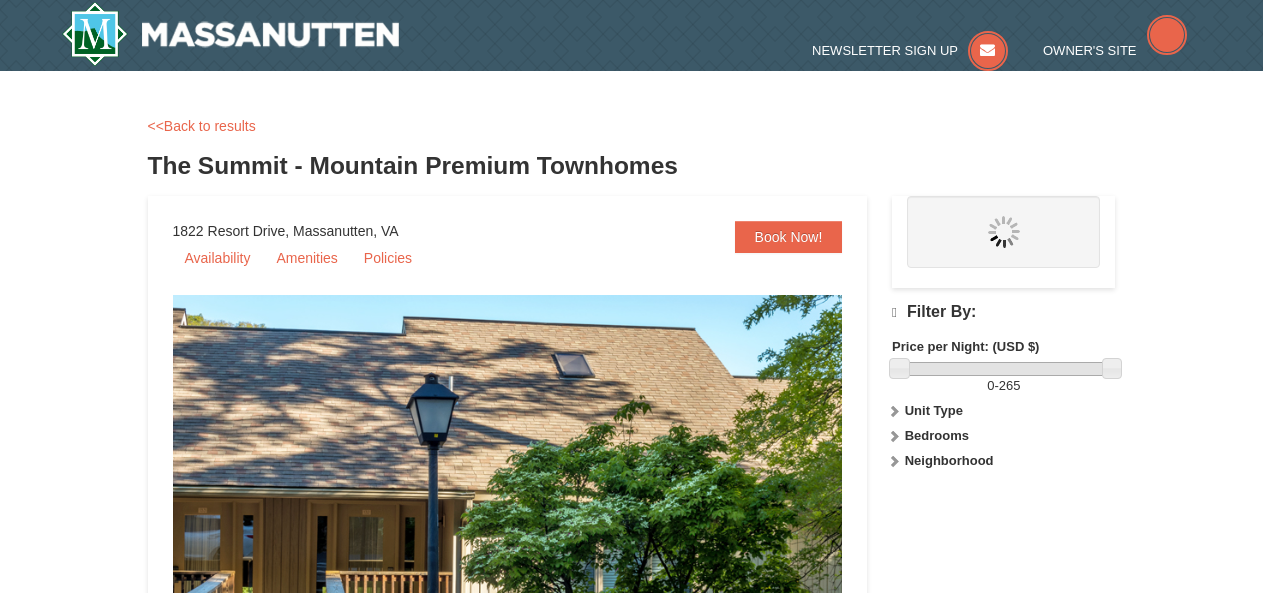 scroll, scrollTop: 17, scrollLeft: 0, axis: vertical 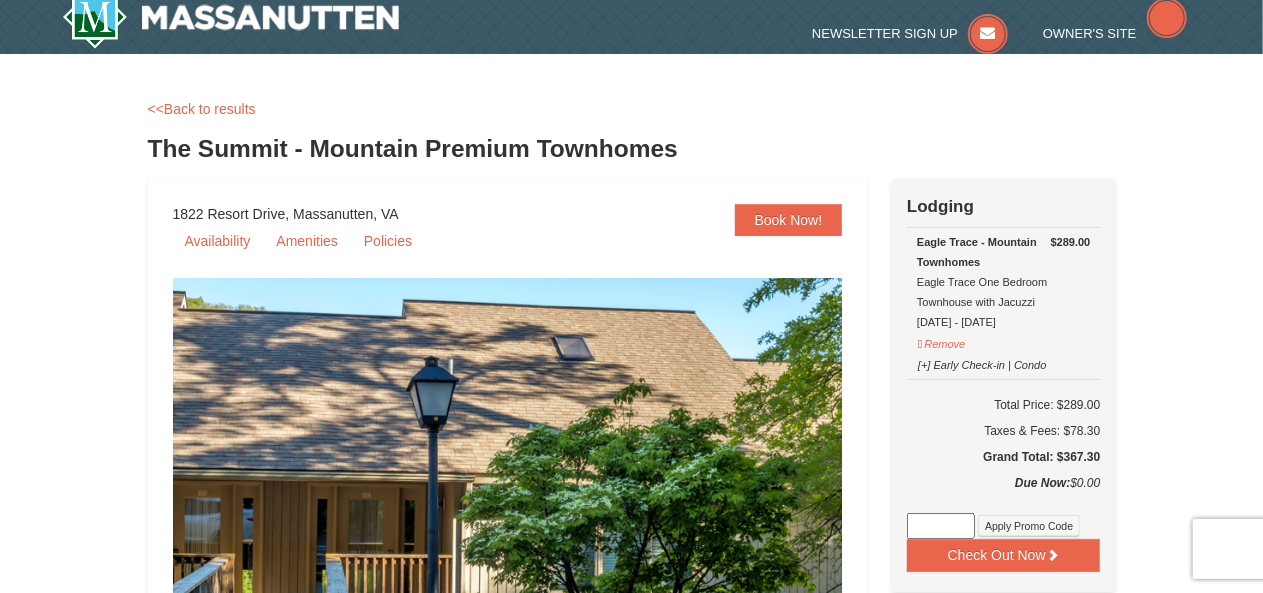 select on "8" 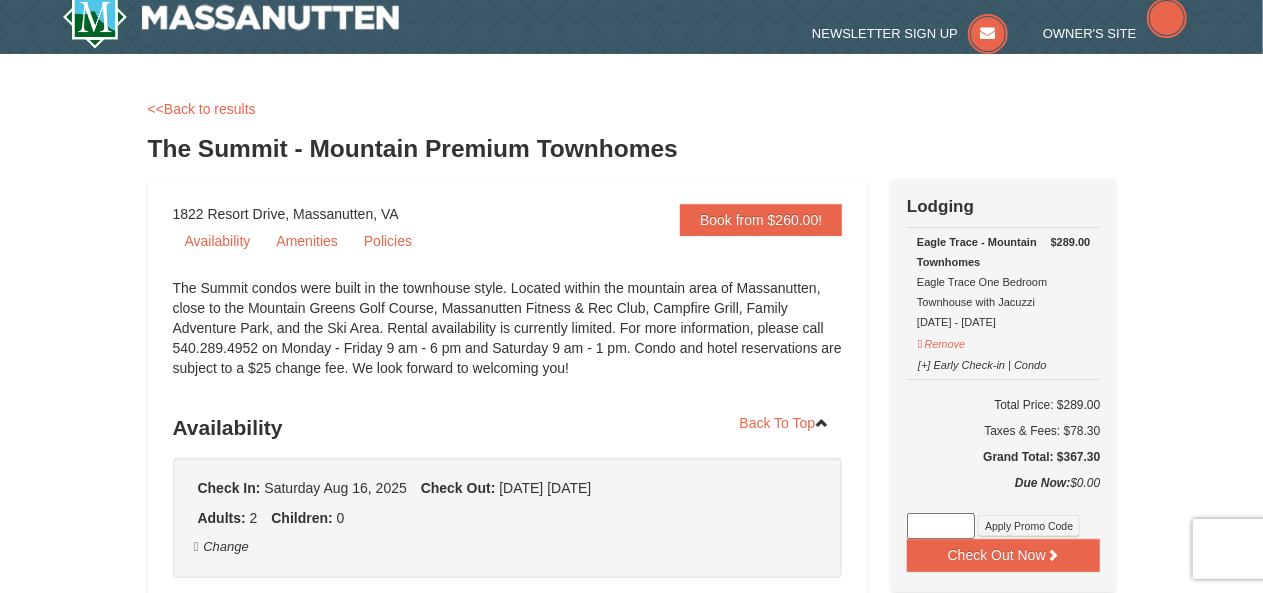scroll, scrollTop: 0, scrollLeft: 0, axis: both 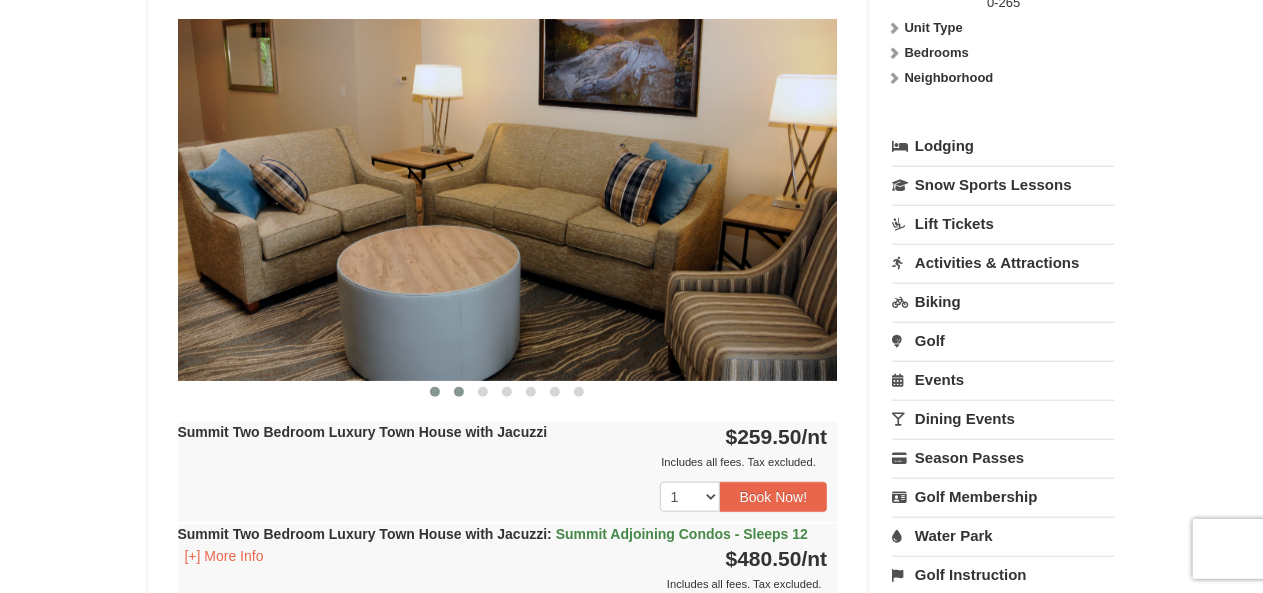 click at bounding box center [459, 392] 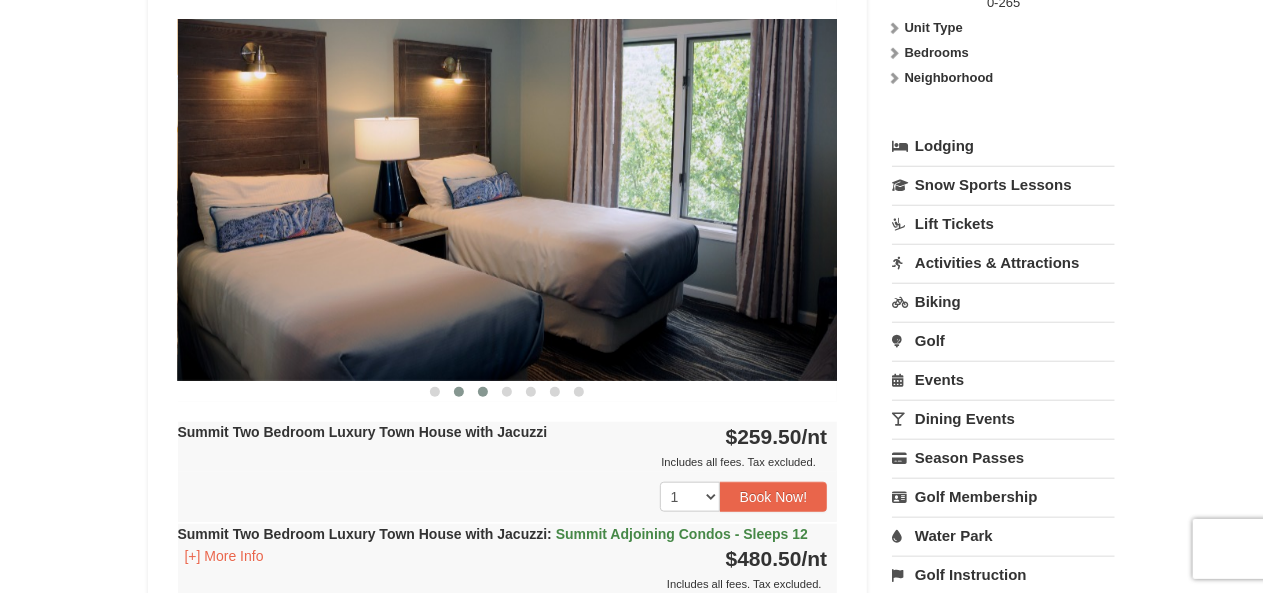 click at bounding box center [483, 392] 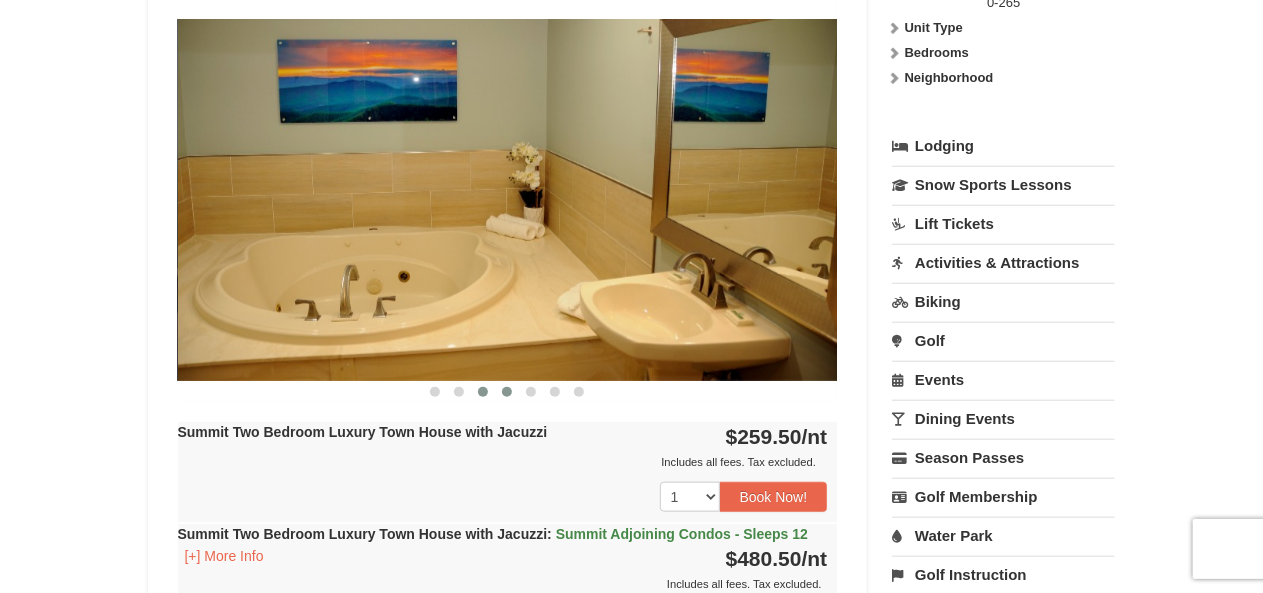 click at bounding box center [507, 392] 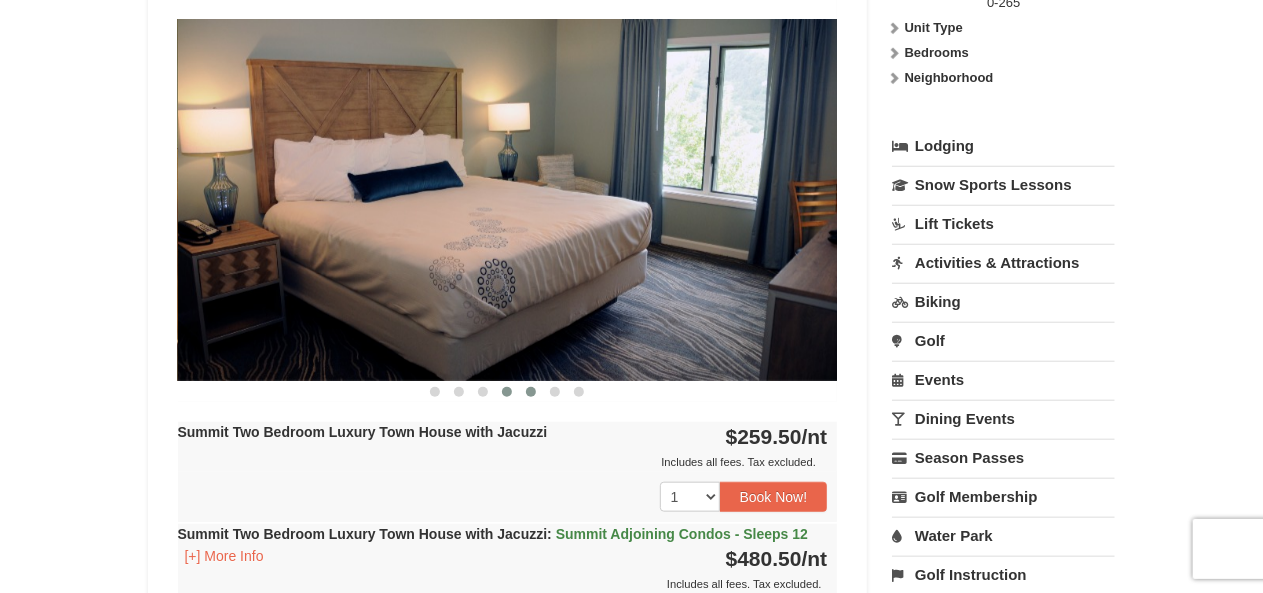click at bounding box center [531, 392] 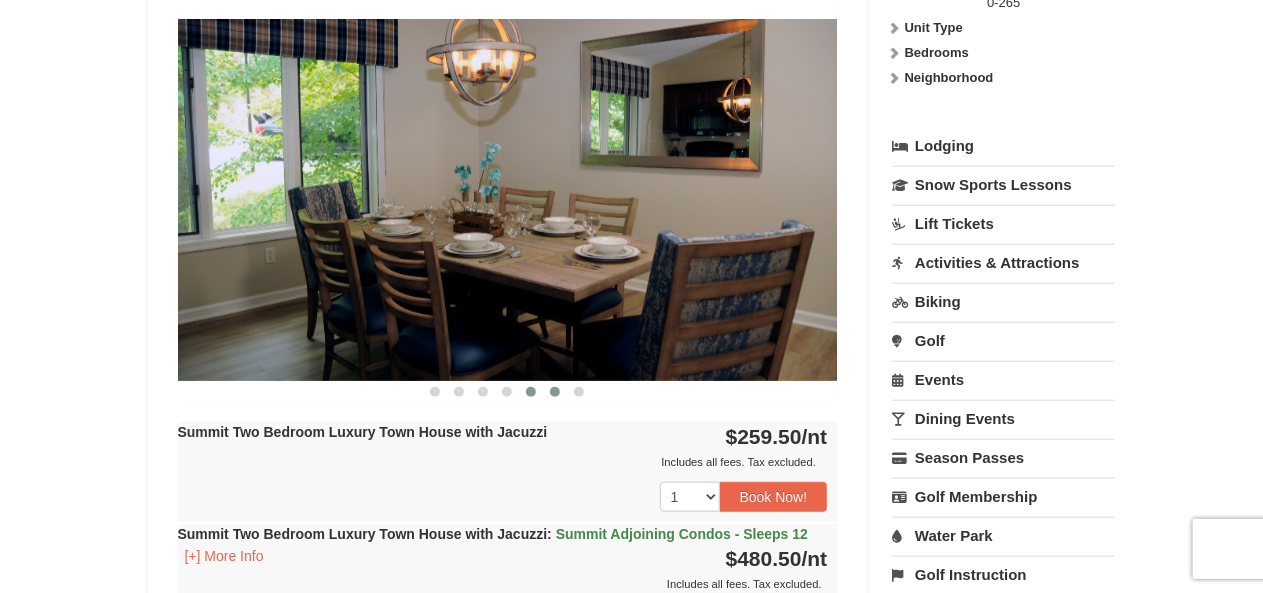 click at bounding box center [555, 392] 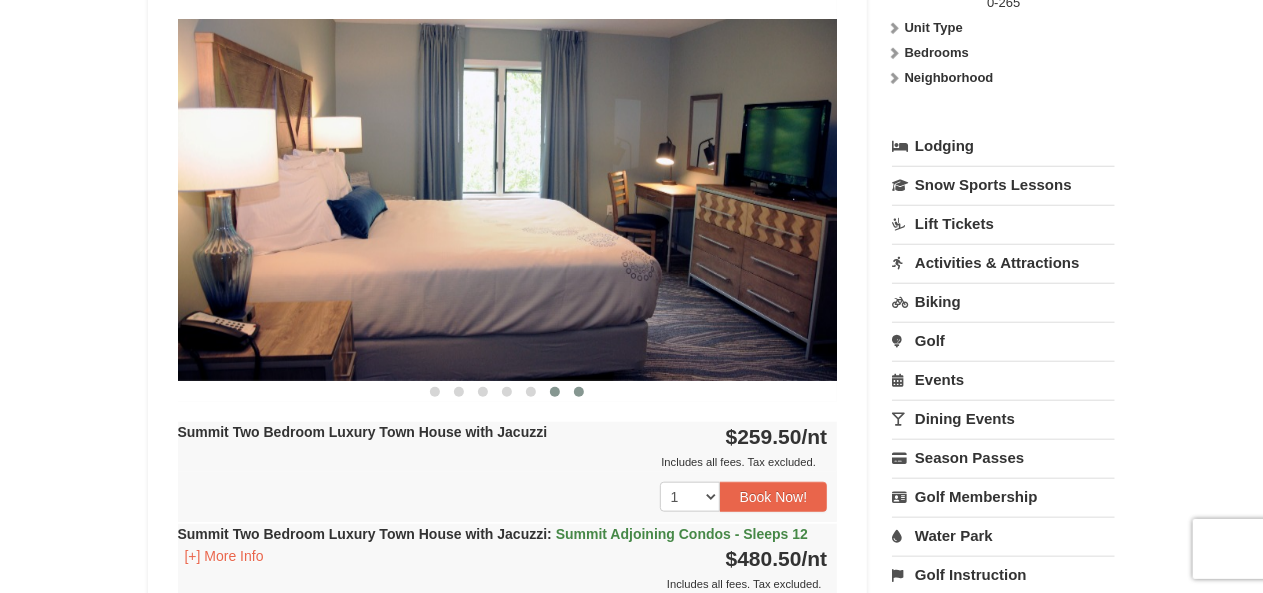 click at bounding box center [579, 392] 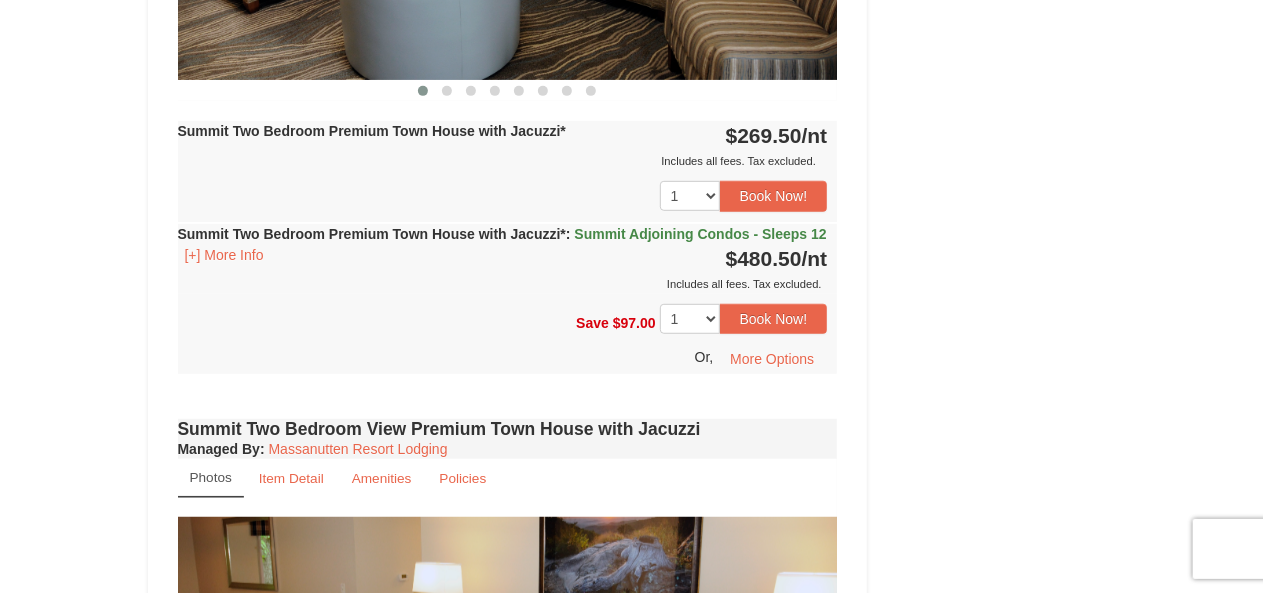 scroll, scrollTop: 4300, scrollLeft: 0, axis: vertical 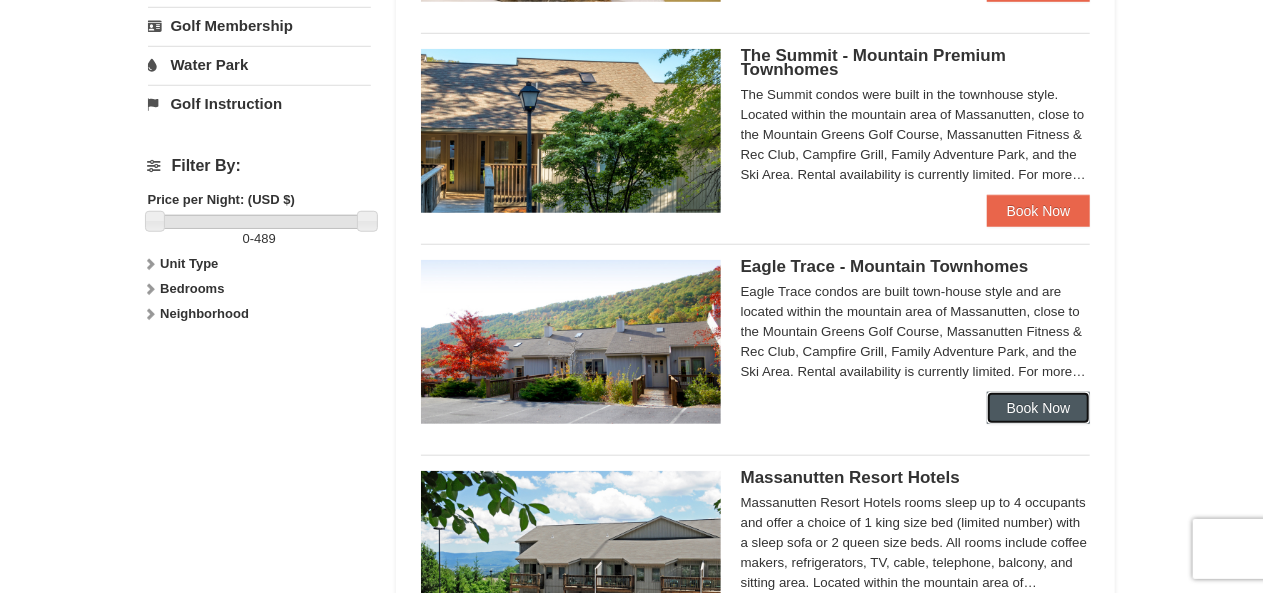 click on "Book Now" at bounding box center (1039, 408) 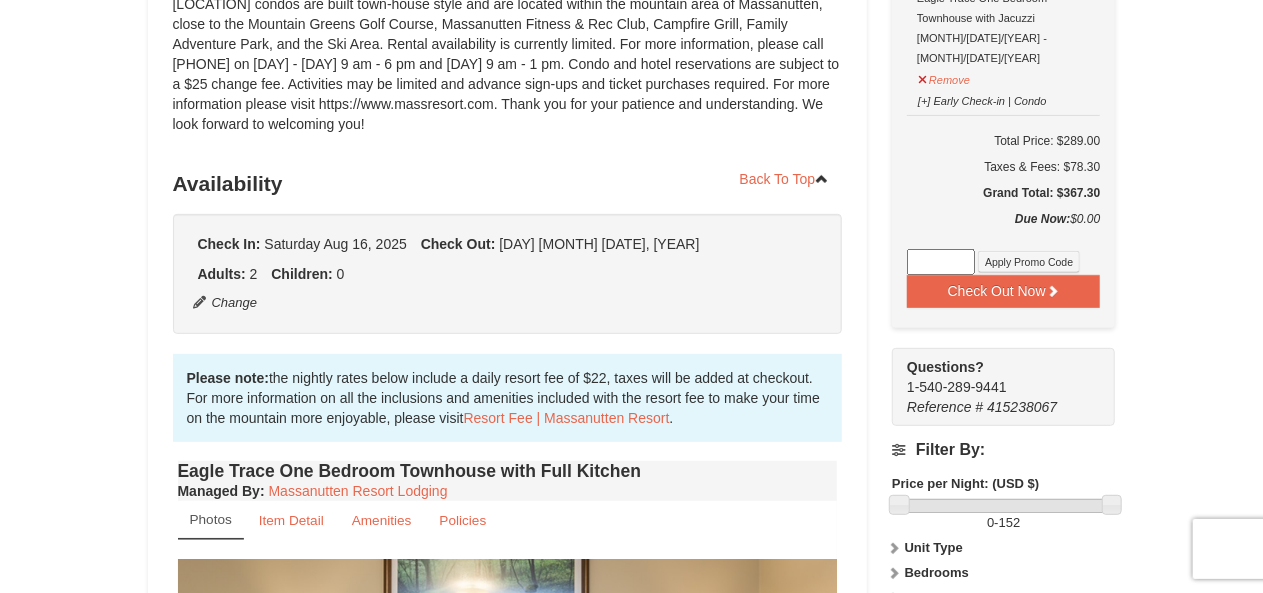 scroll, scrollTop: 299, scrollLeft: 0, axis: vertical 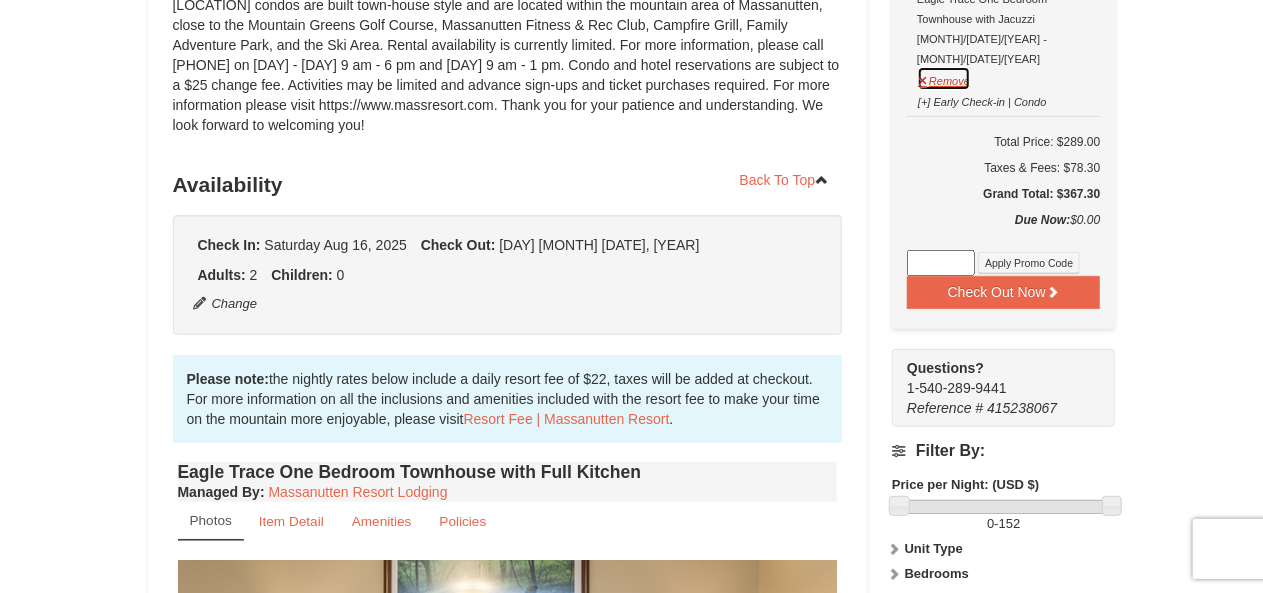 click on "Remove" at bounding box center (944, 78) 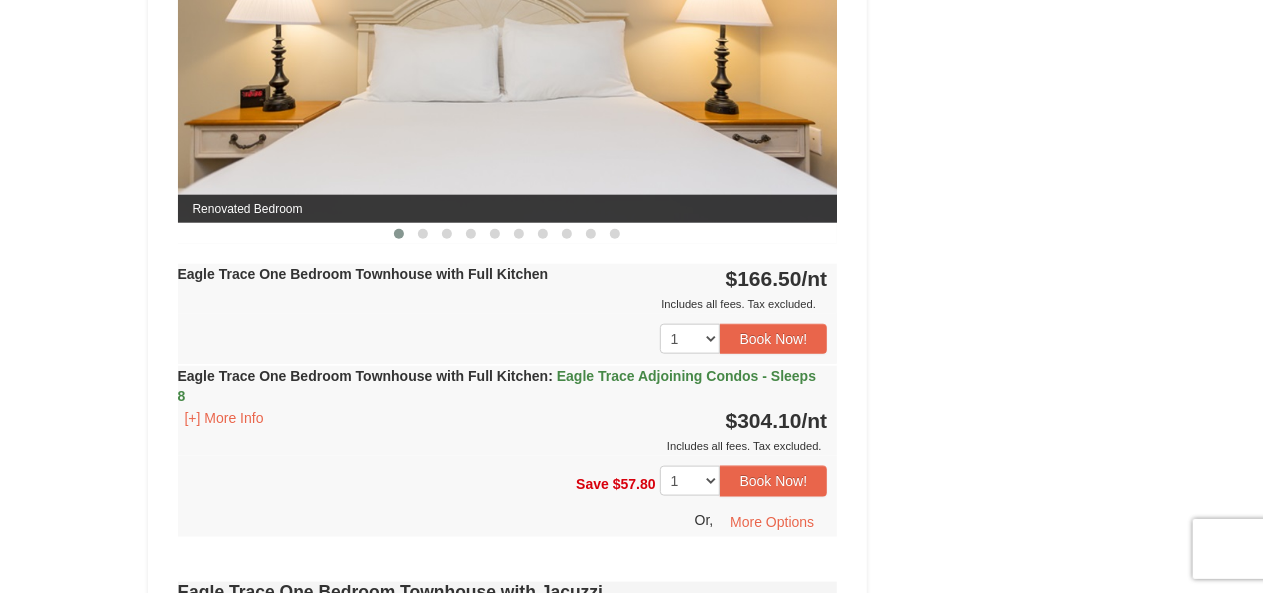 scroll, scrollTop: 999, scrollLeft: 0, axis: vertical 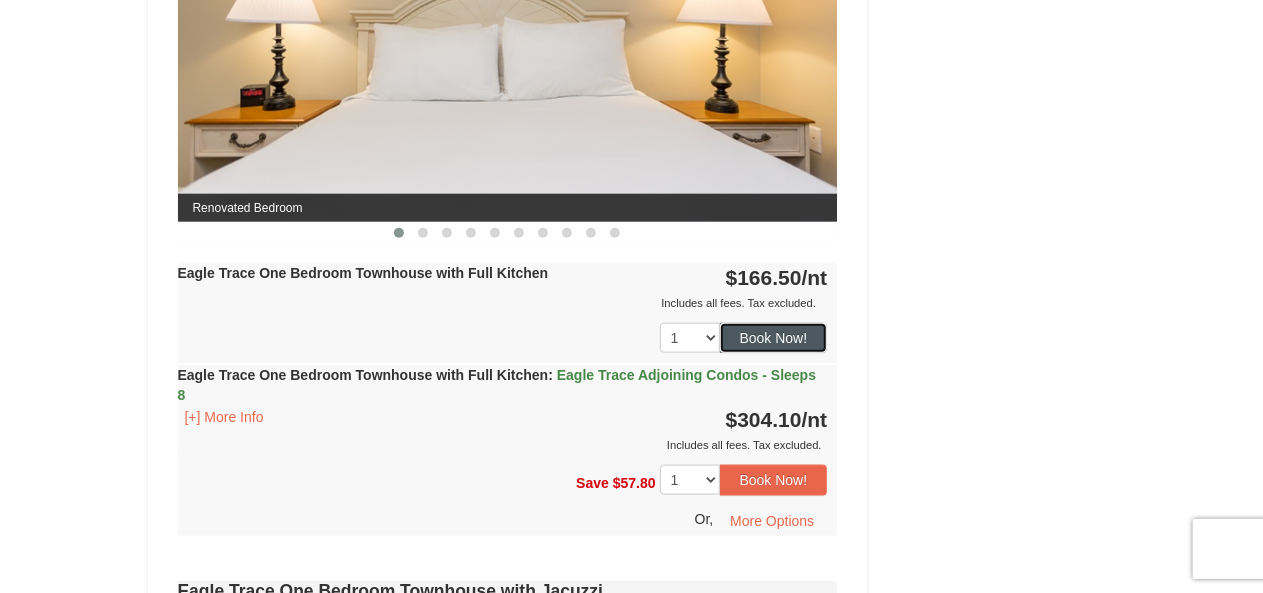 click on "Book Now!" at bounding box center [774, 338] 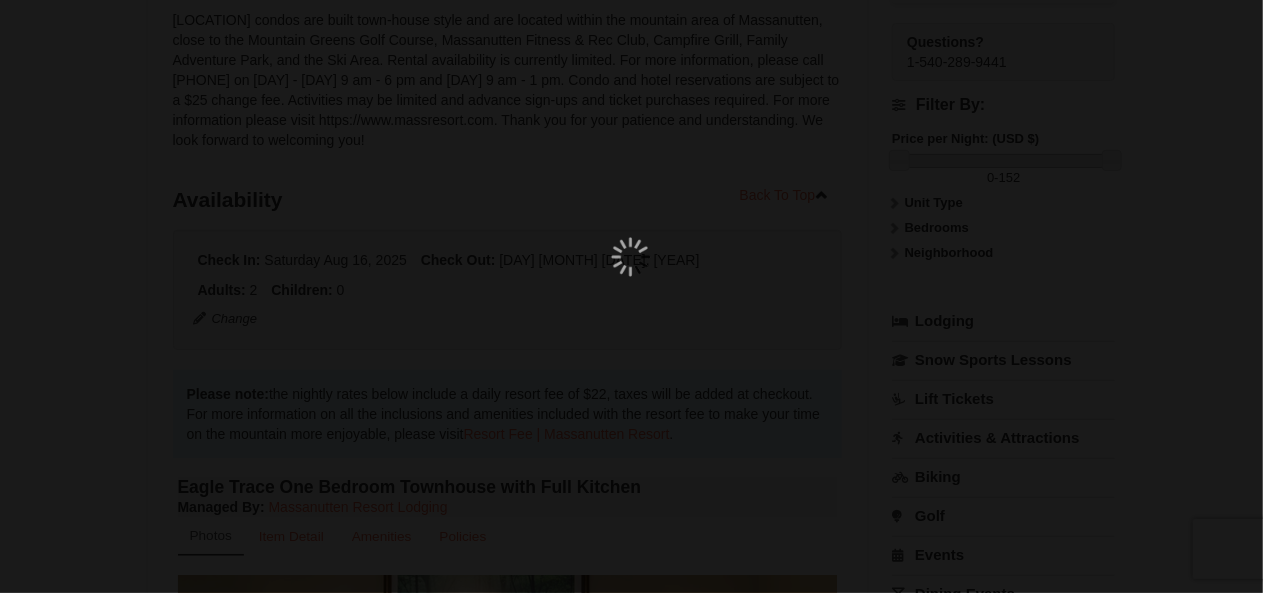 scroll, scrollTop: 194, scrollLeft: 0, axis: vertical 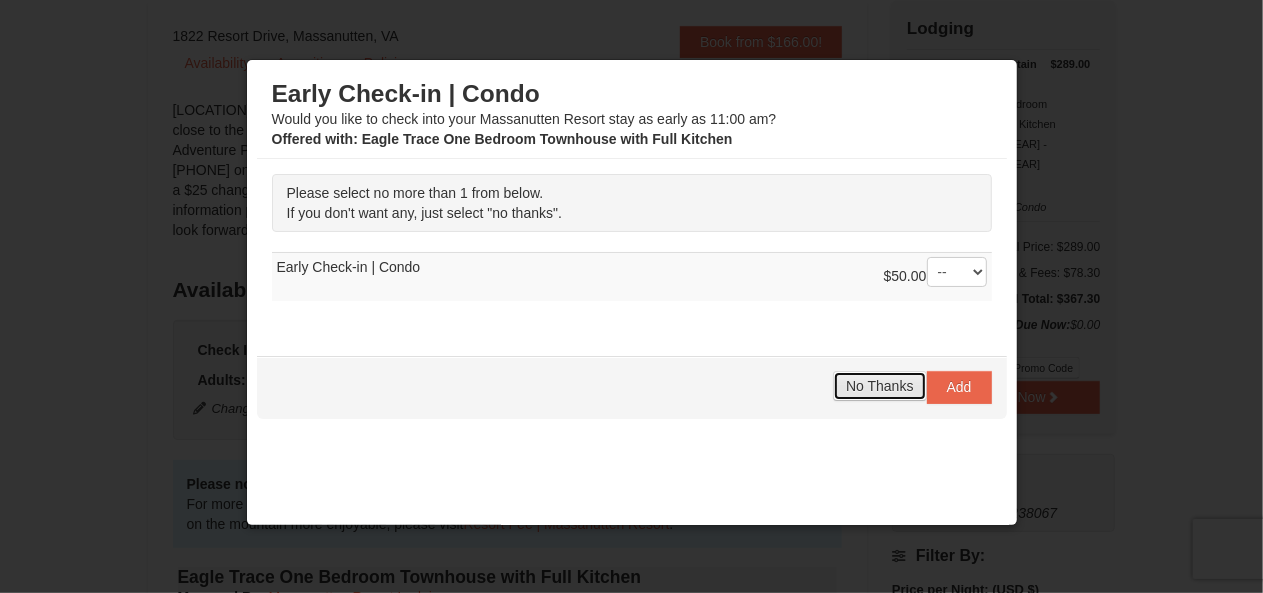 click on "No Thanks" at bounding box center (879, 386) 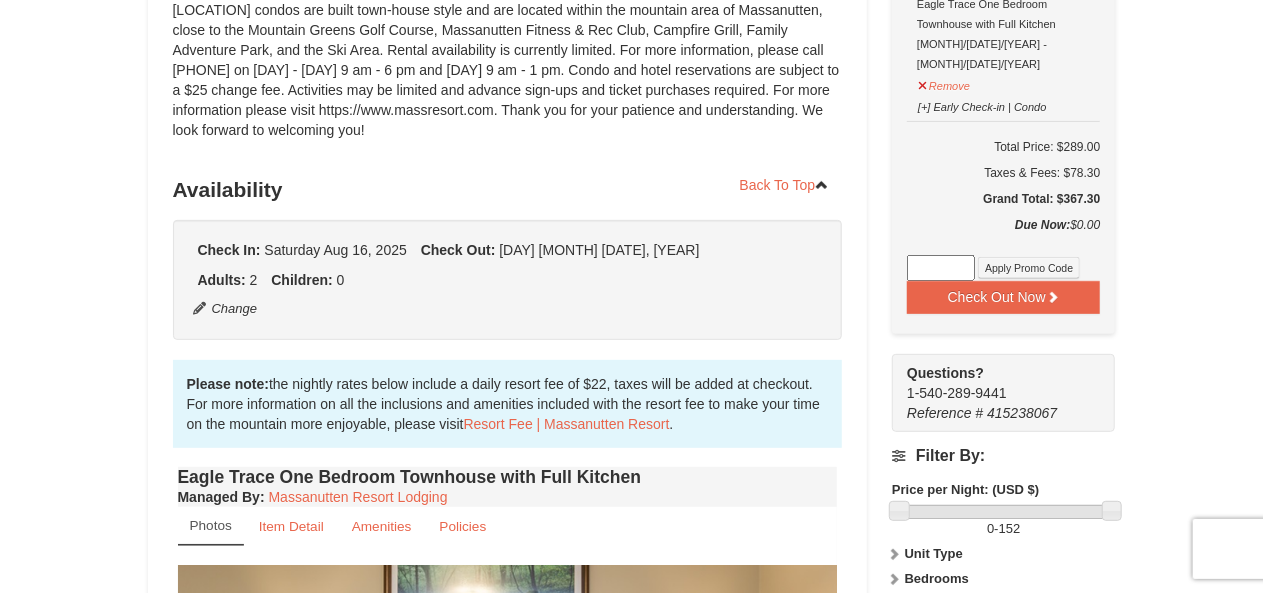 scroll, scrollTop: 394, scrollLeft: 0, axis: vertical 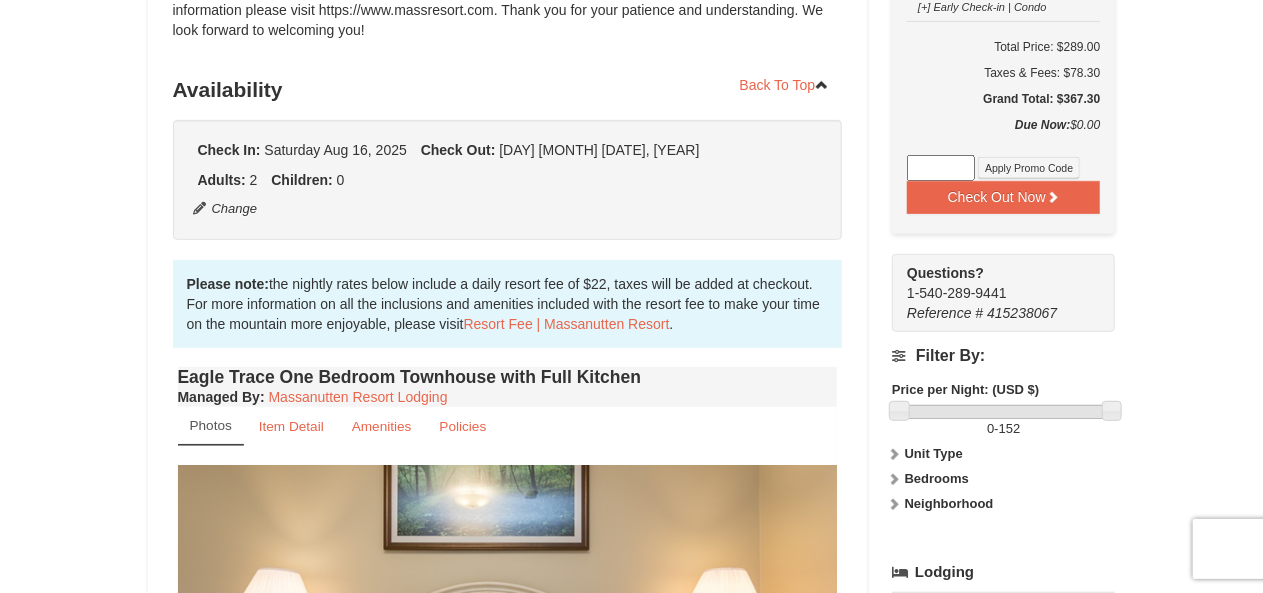 click at bounding box center [894, 454] 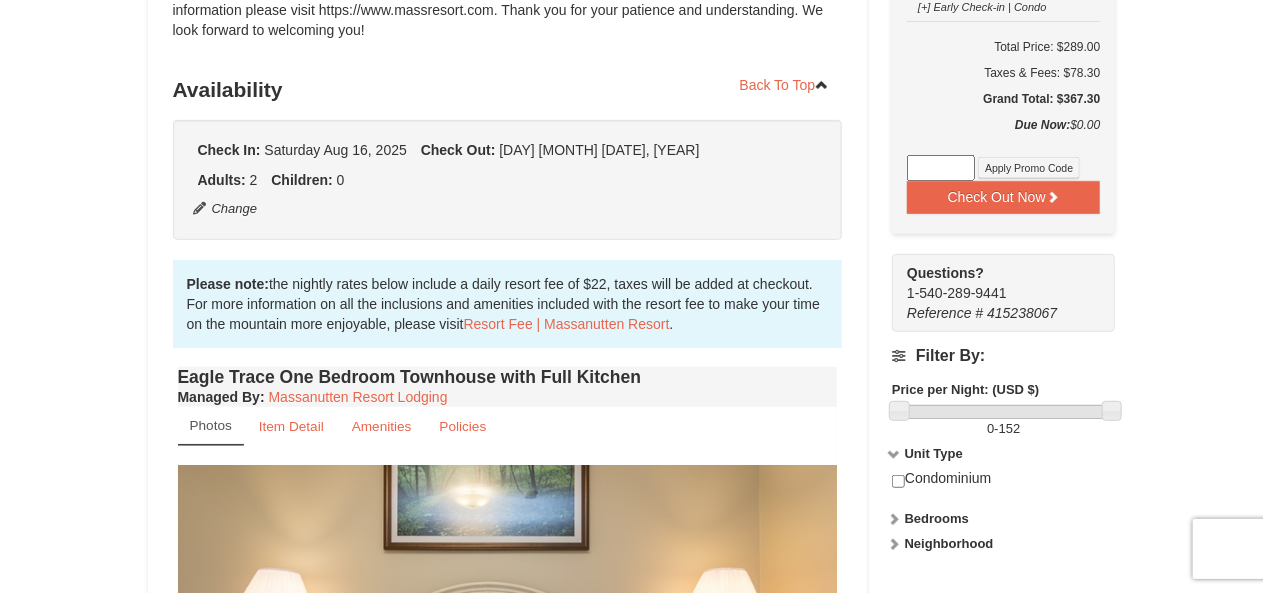 click at bounding box center (894, 454) 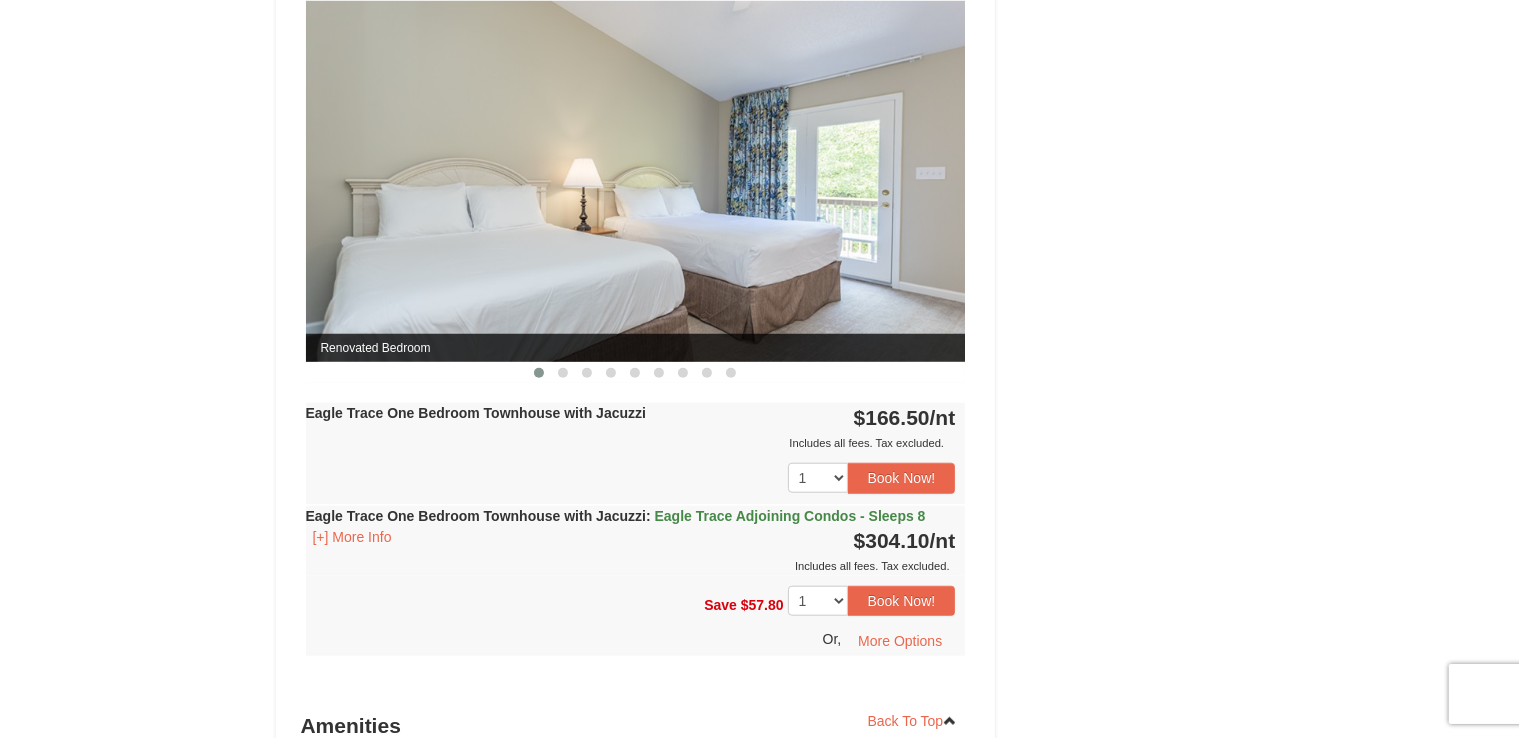scroll, scrollTop: 1494, scrollLeft: 0, axis: vertical 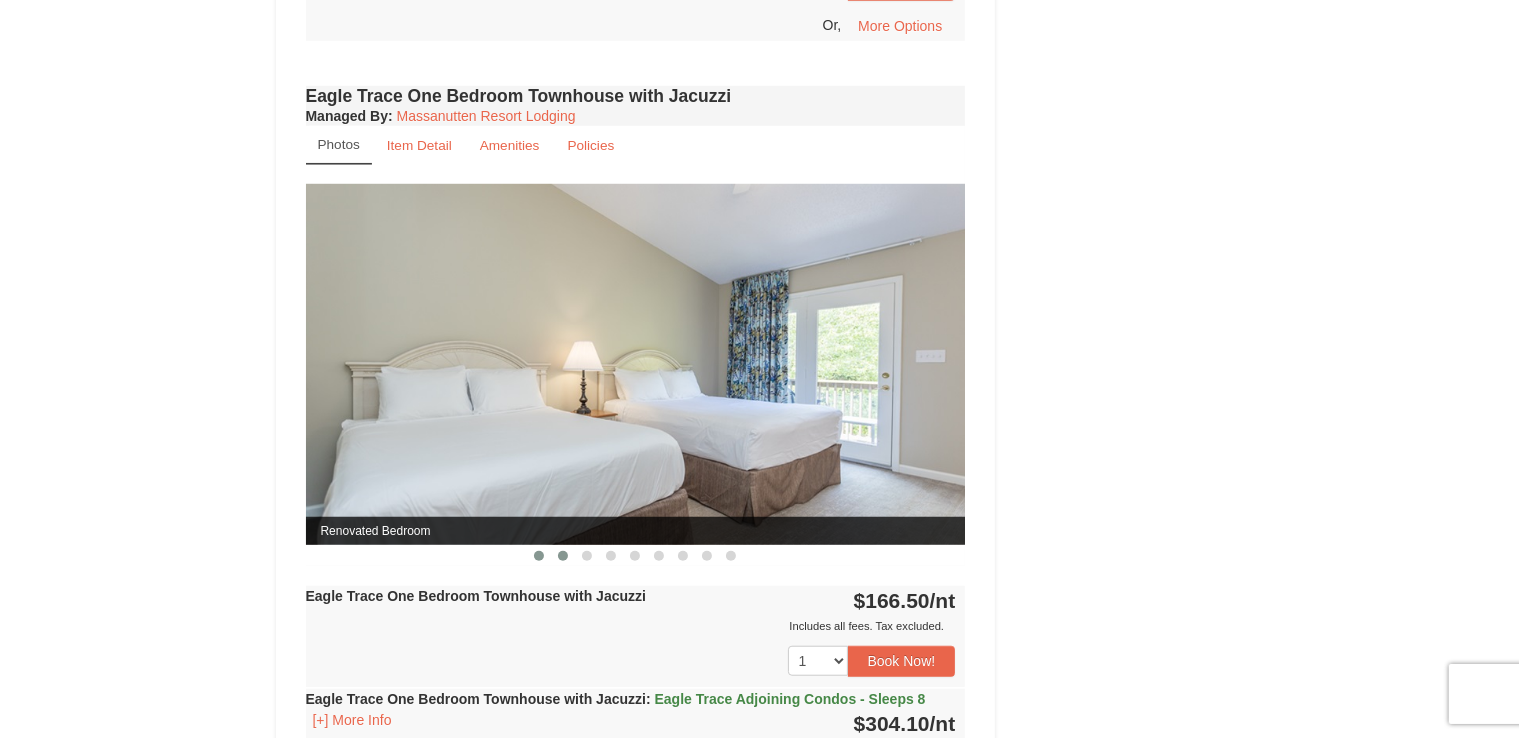 click at bounding box center [563, 556] 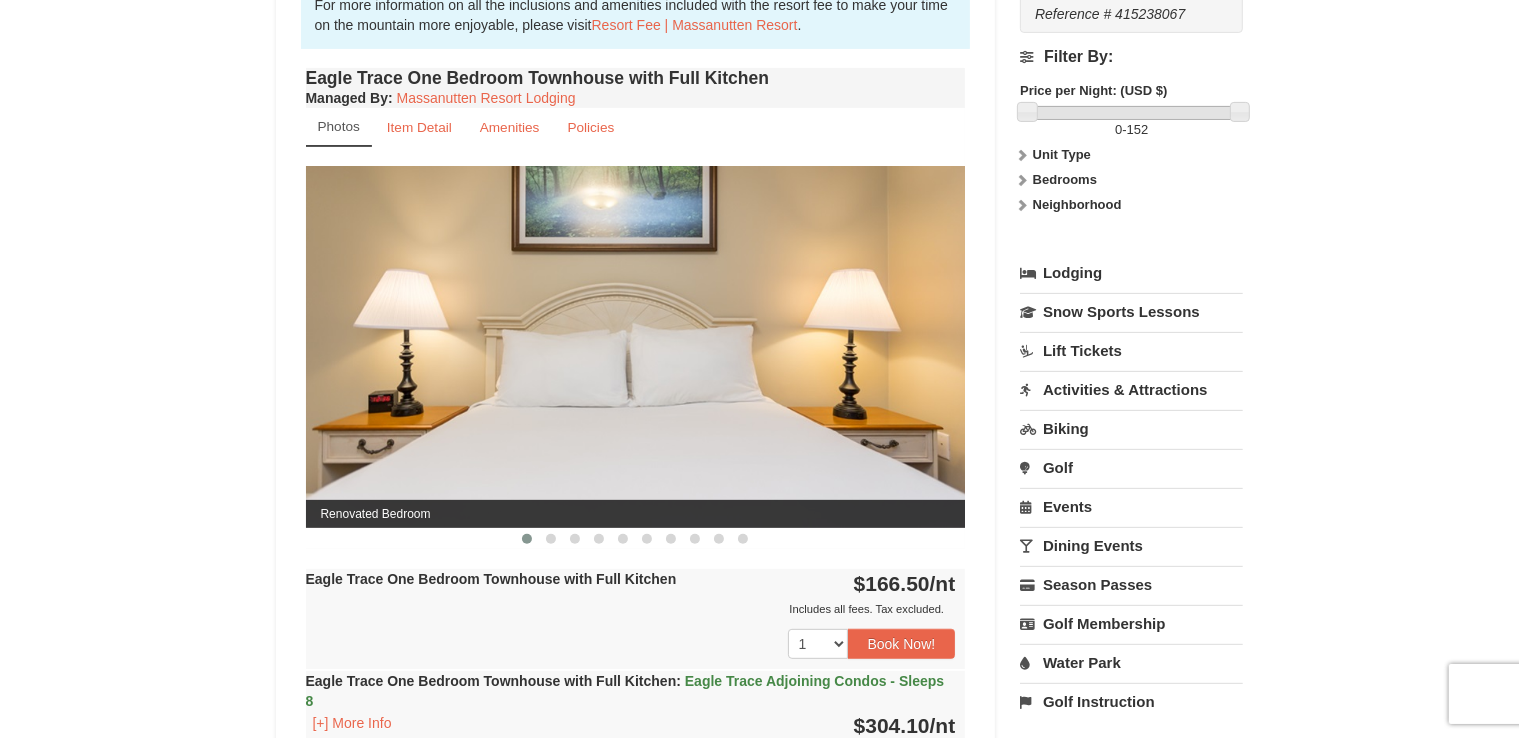 scroll, scrollTop: 694, scrollLeft: 0, axis: vertical 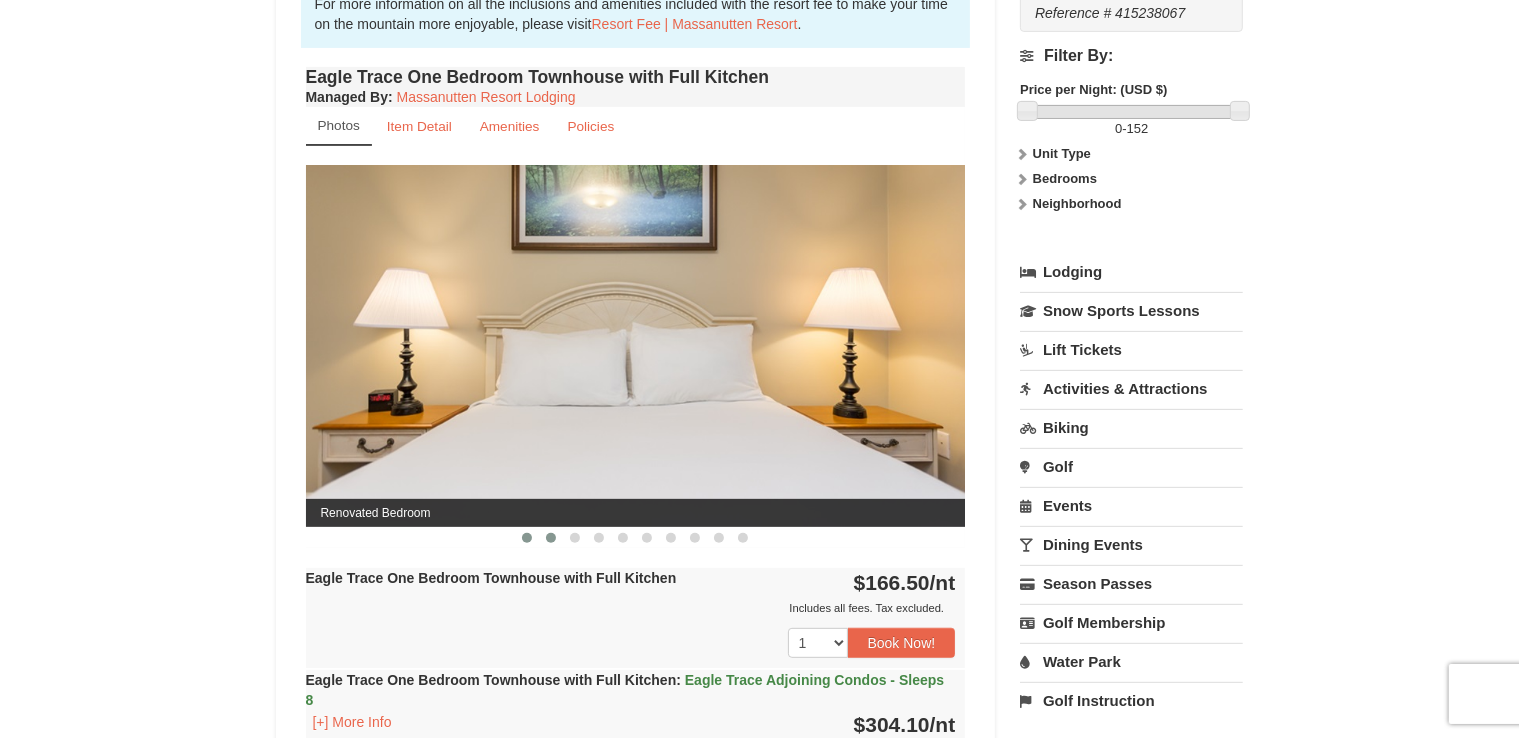 click at bounding box center (551, 538) 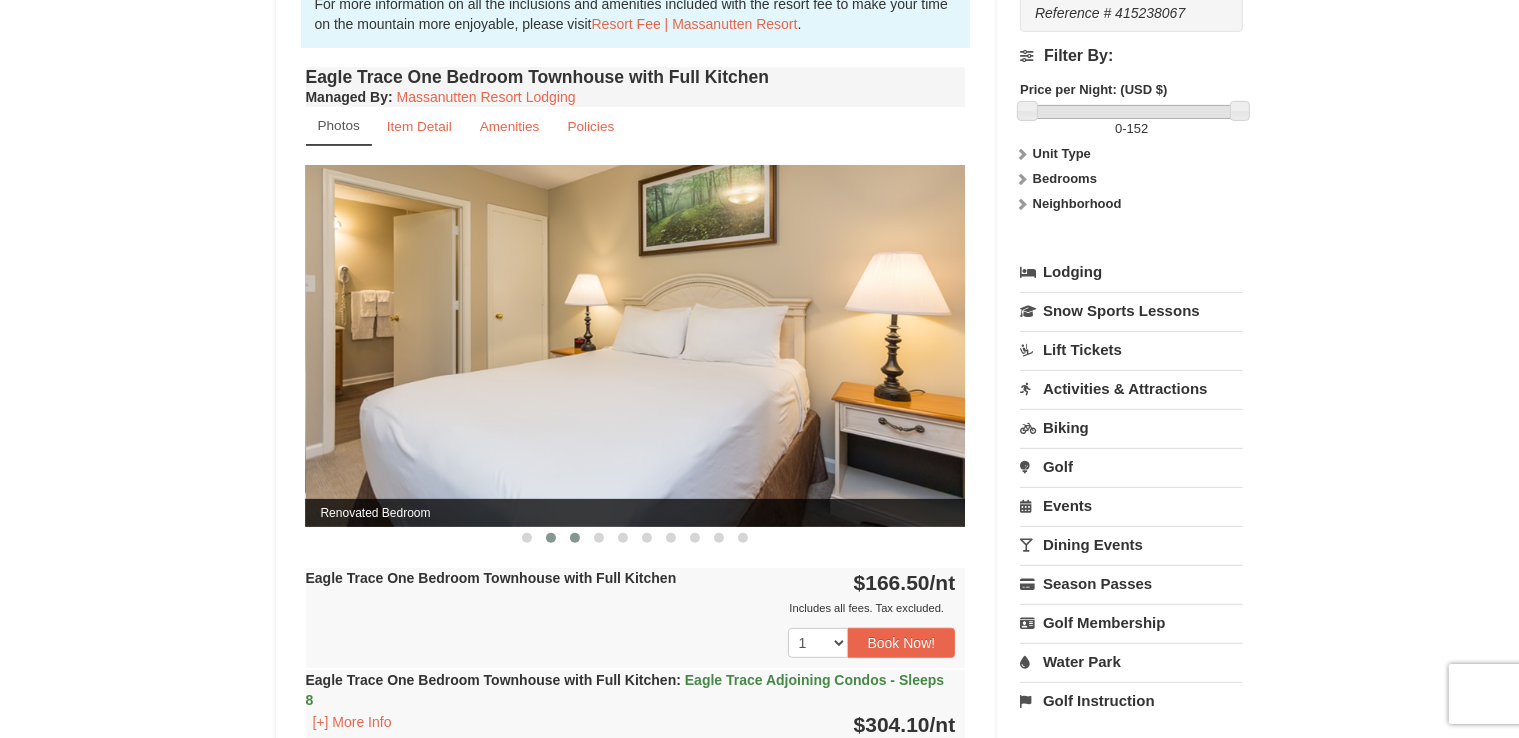 click at bounding box center (575, 538) 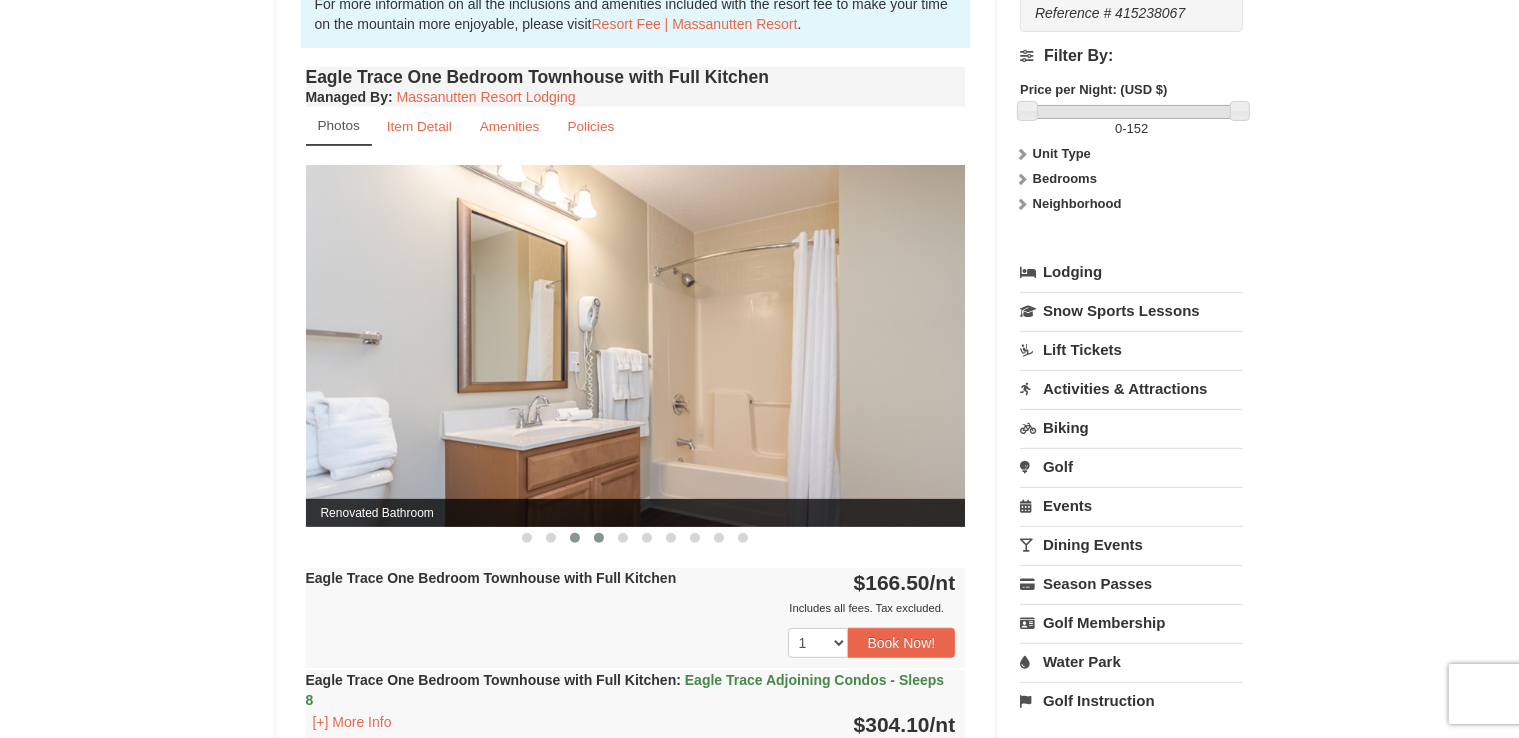 click at bounding box center [599, 538] 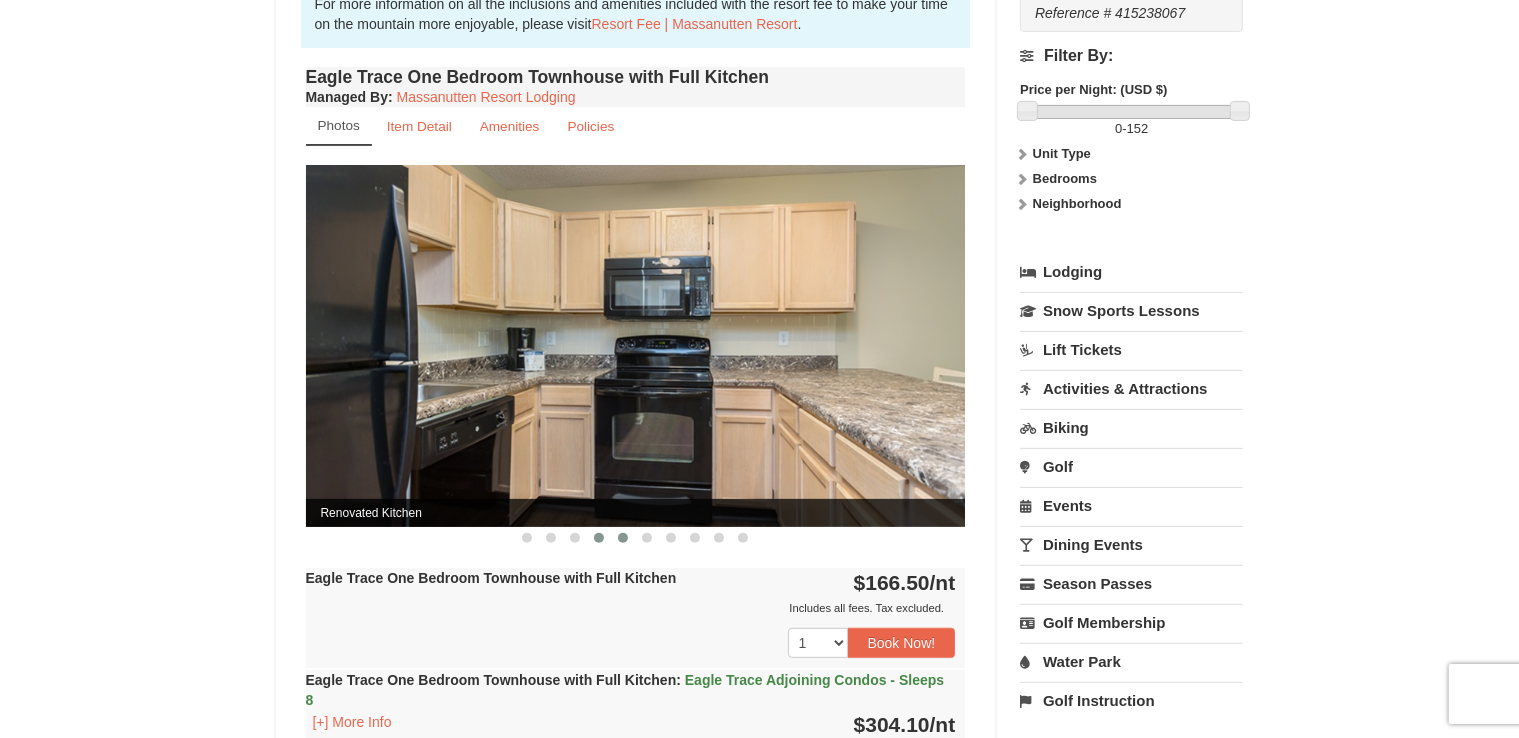 click at bounding box center [623, 538] 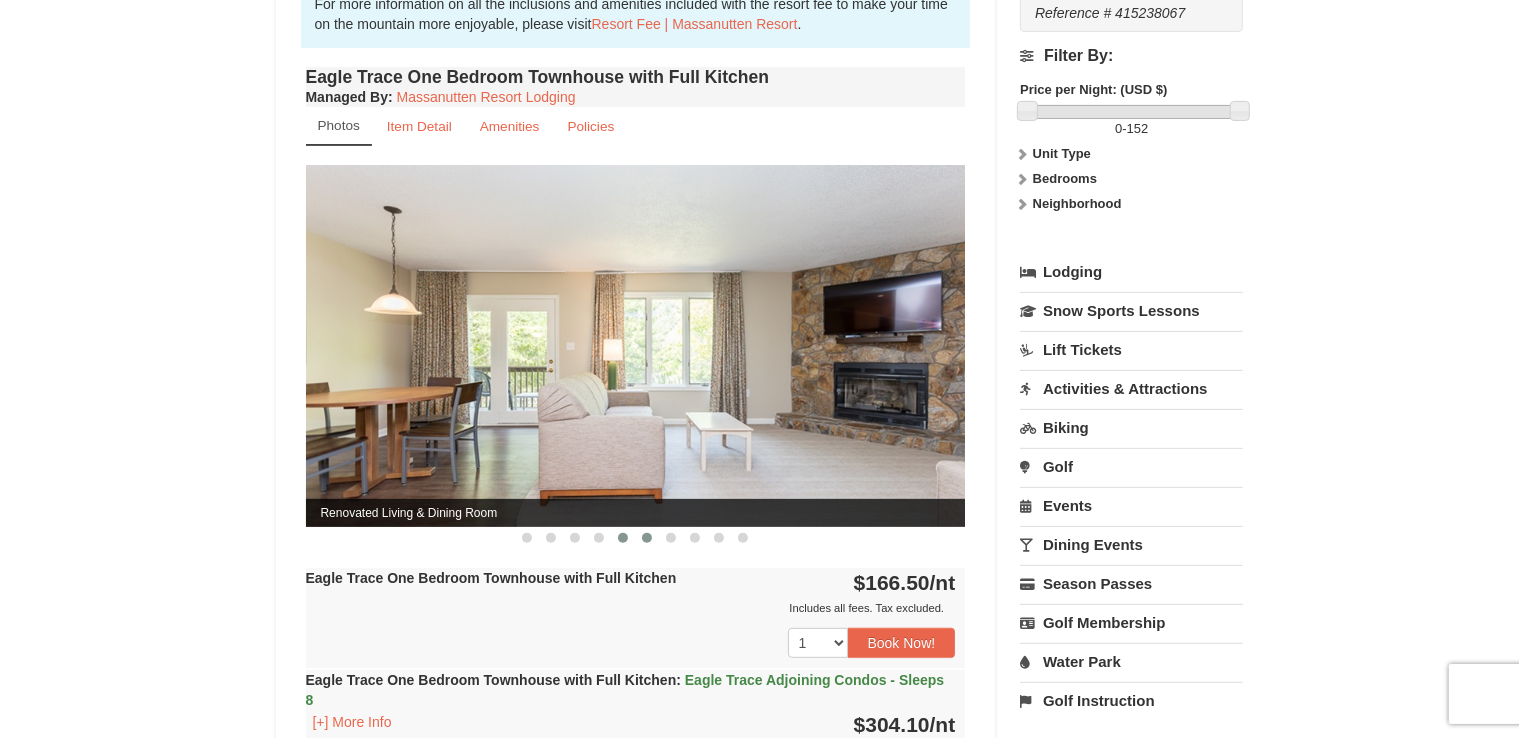 click at bounding box center [647, 538] 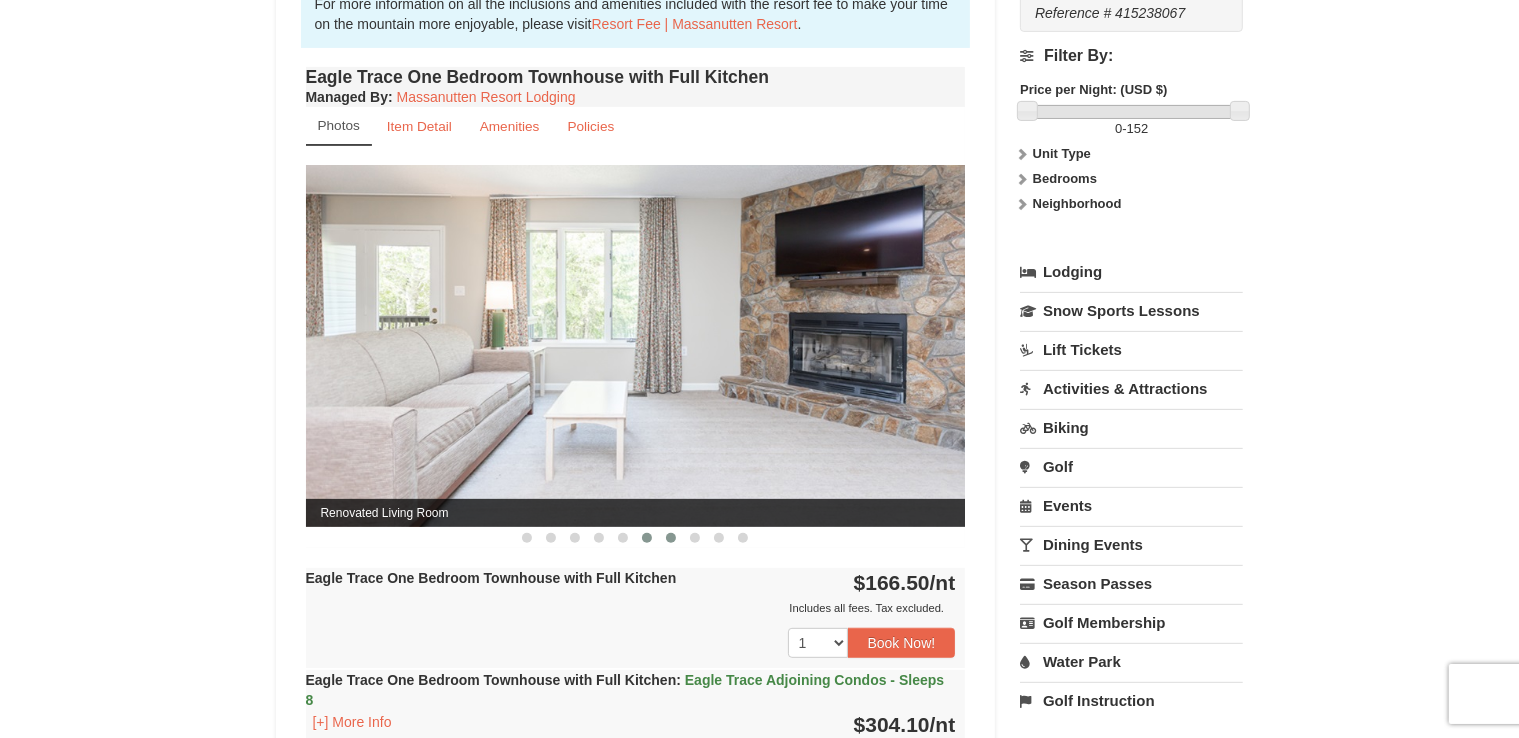 click at bounding box center [671, 538] 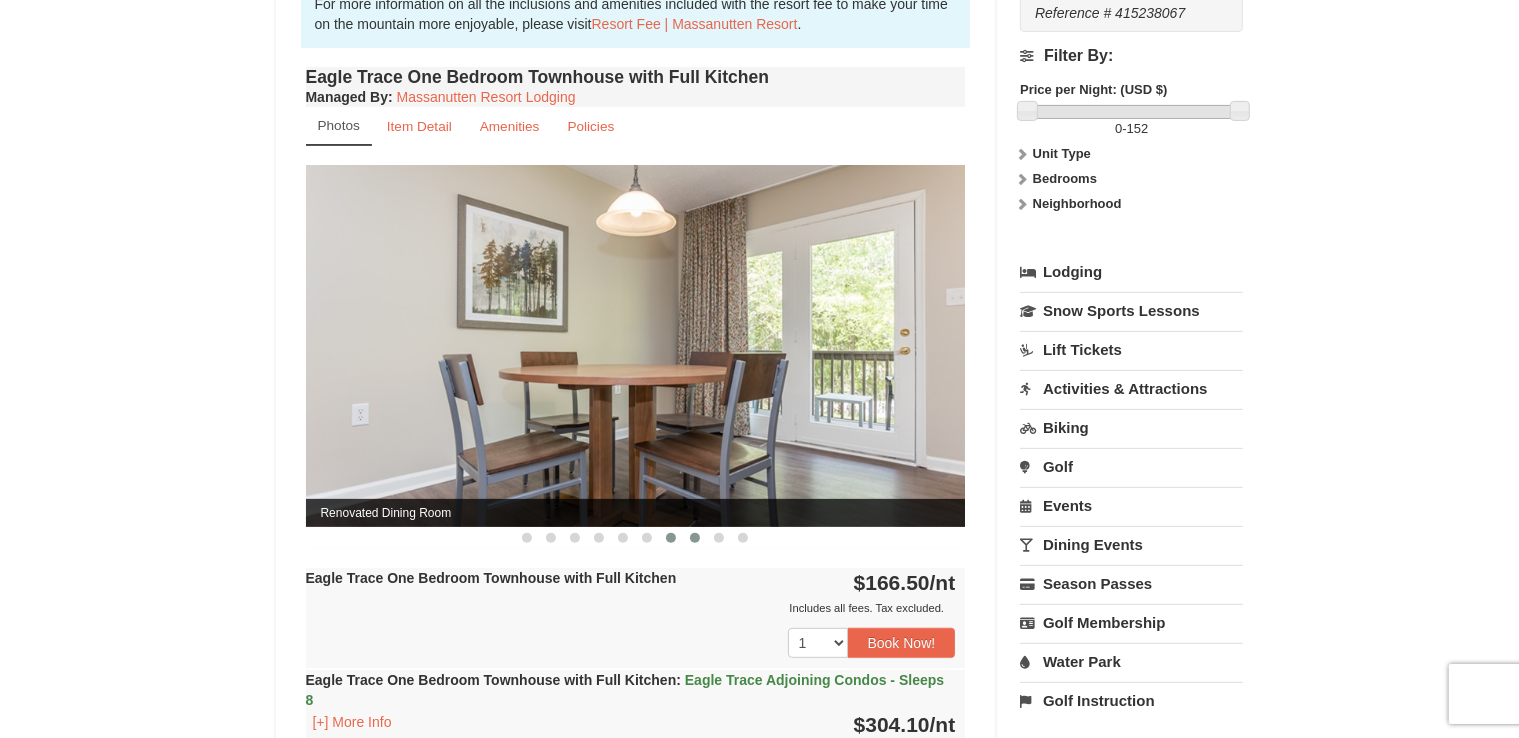 click at bounding box center [695, 538] 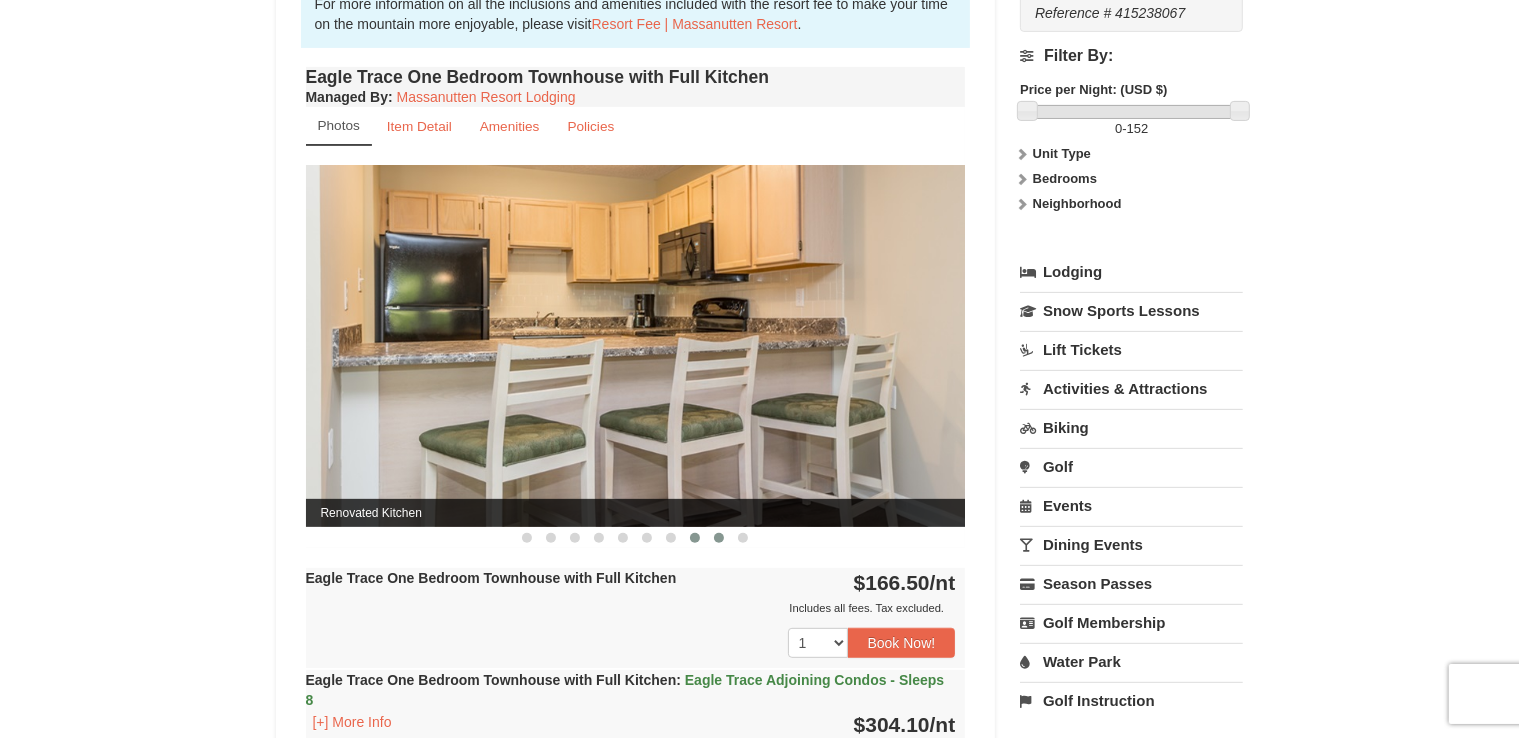 click at bounding box center [719, 538] 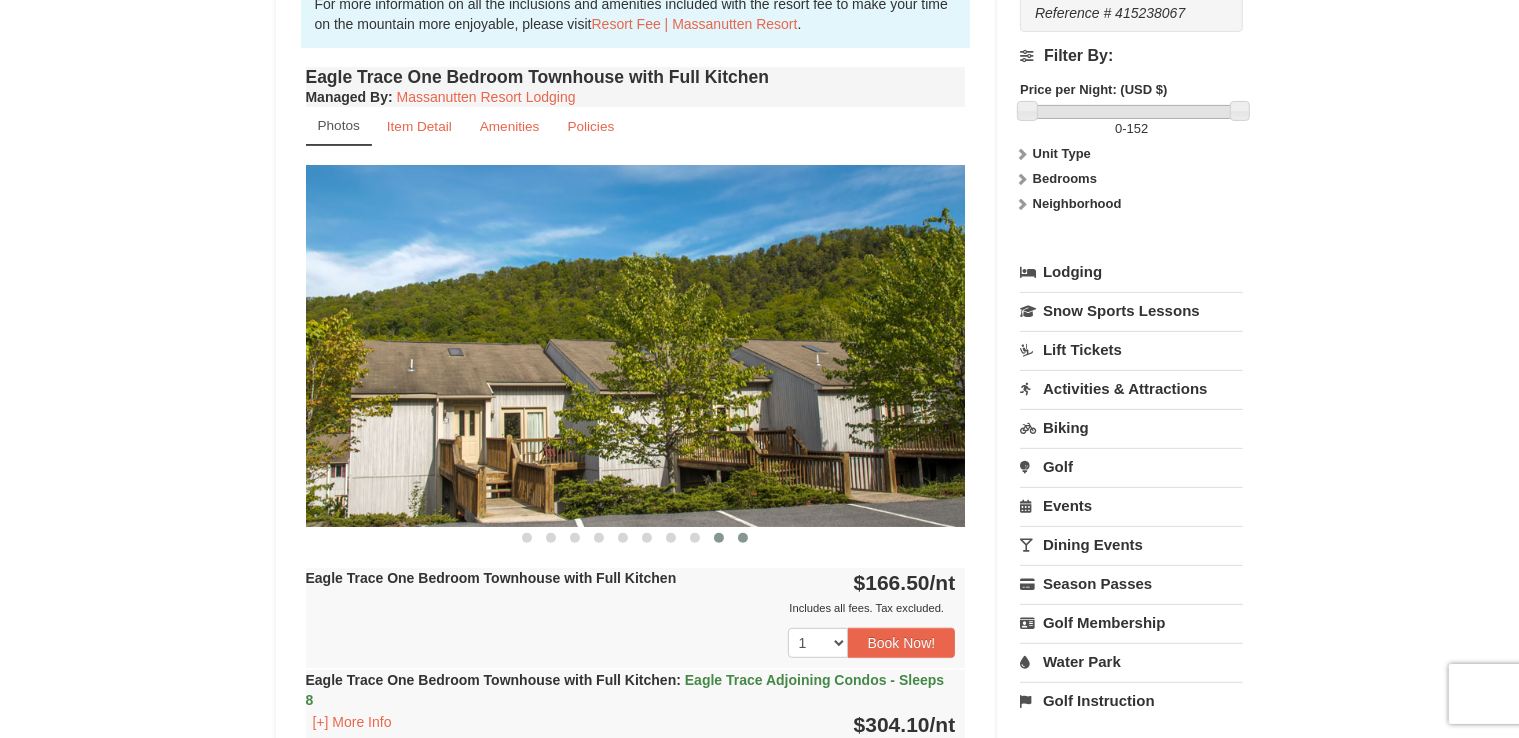 click at bounding box center [743, 538] 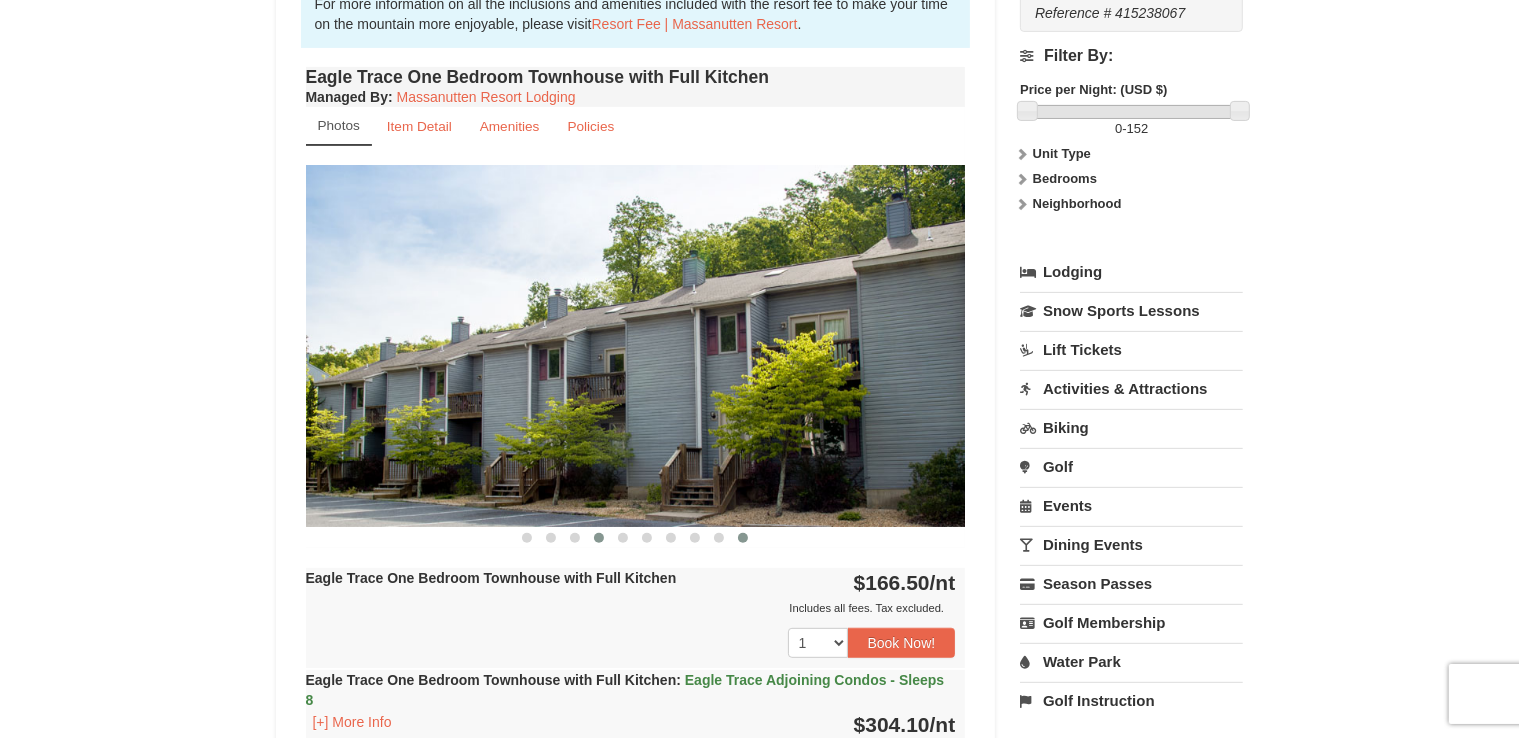 click at bounding box center [599, 538] 